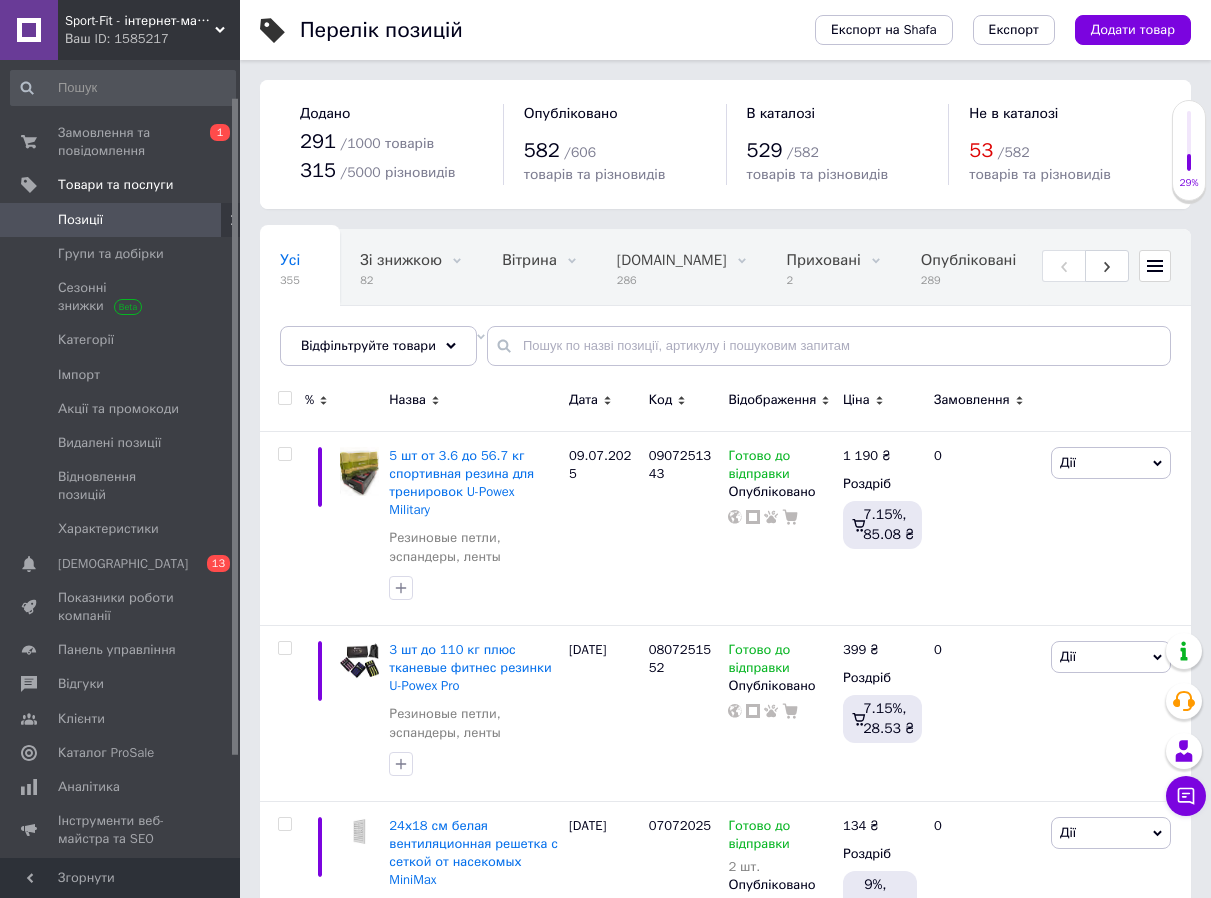 scroll, scrollTop: 0, scrollLeft: 0, axis: both 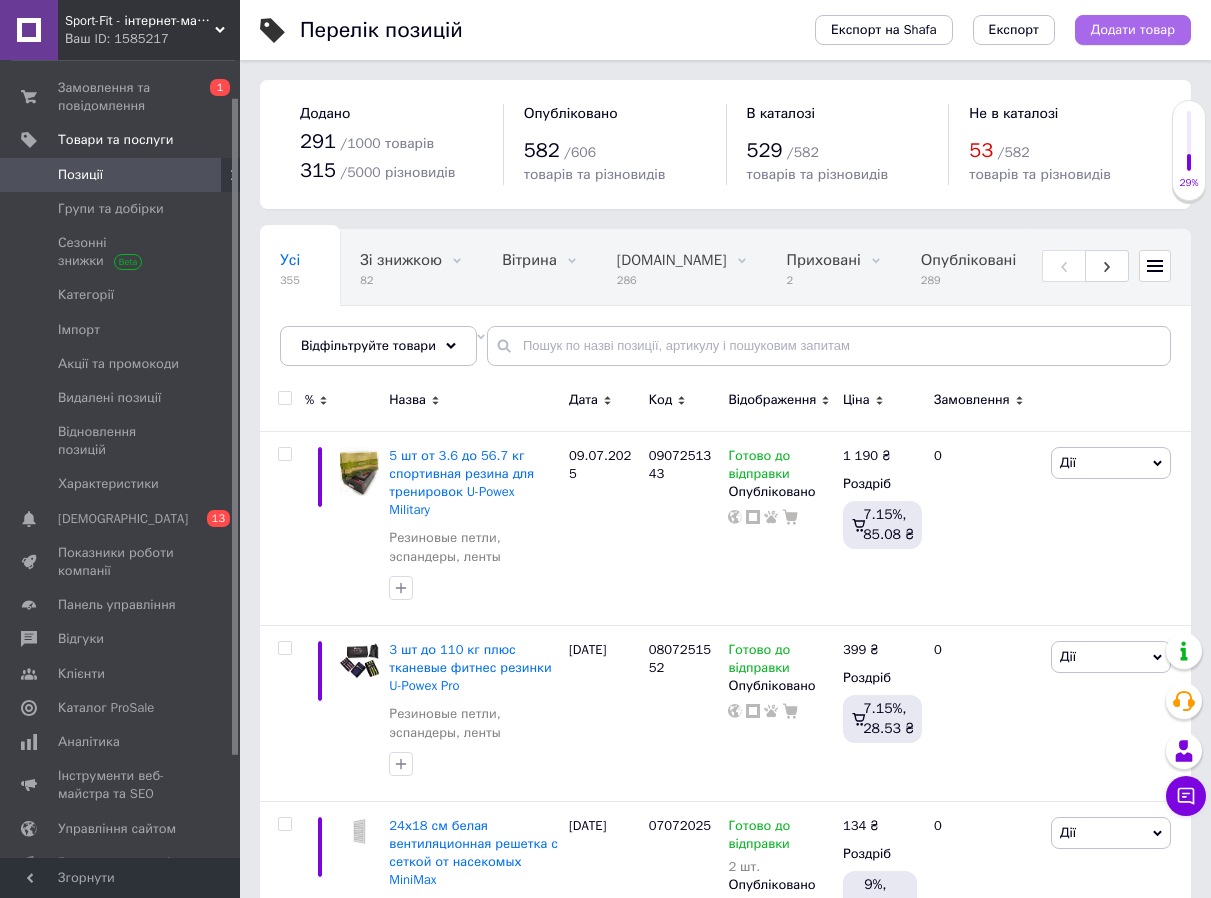 click on "Додати товар" at bounding box center (1133, 30) 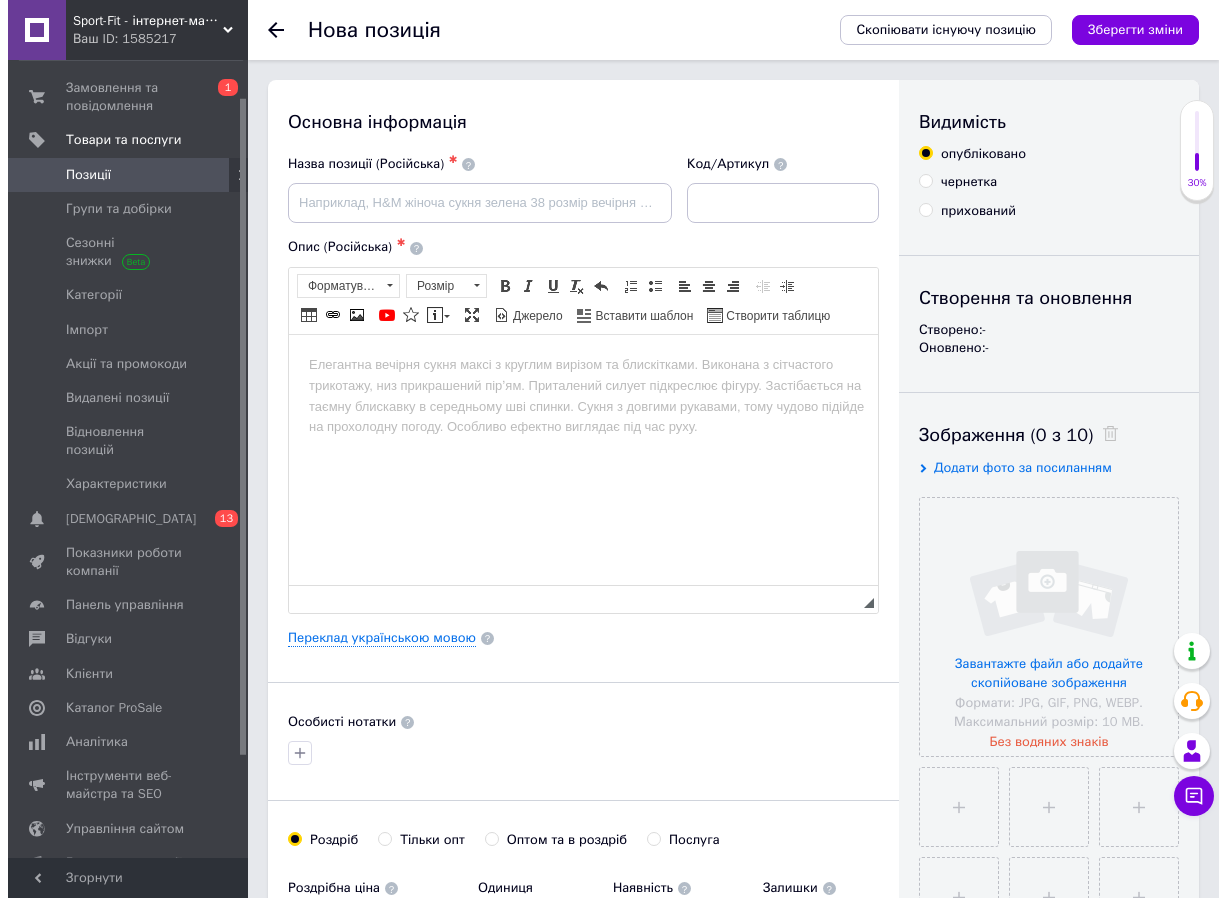 scroll, scrollTop: 0, scrollLeft: 0, axis: both 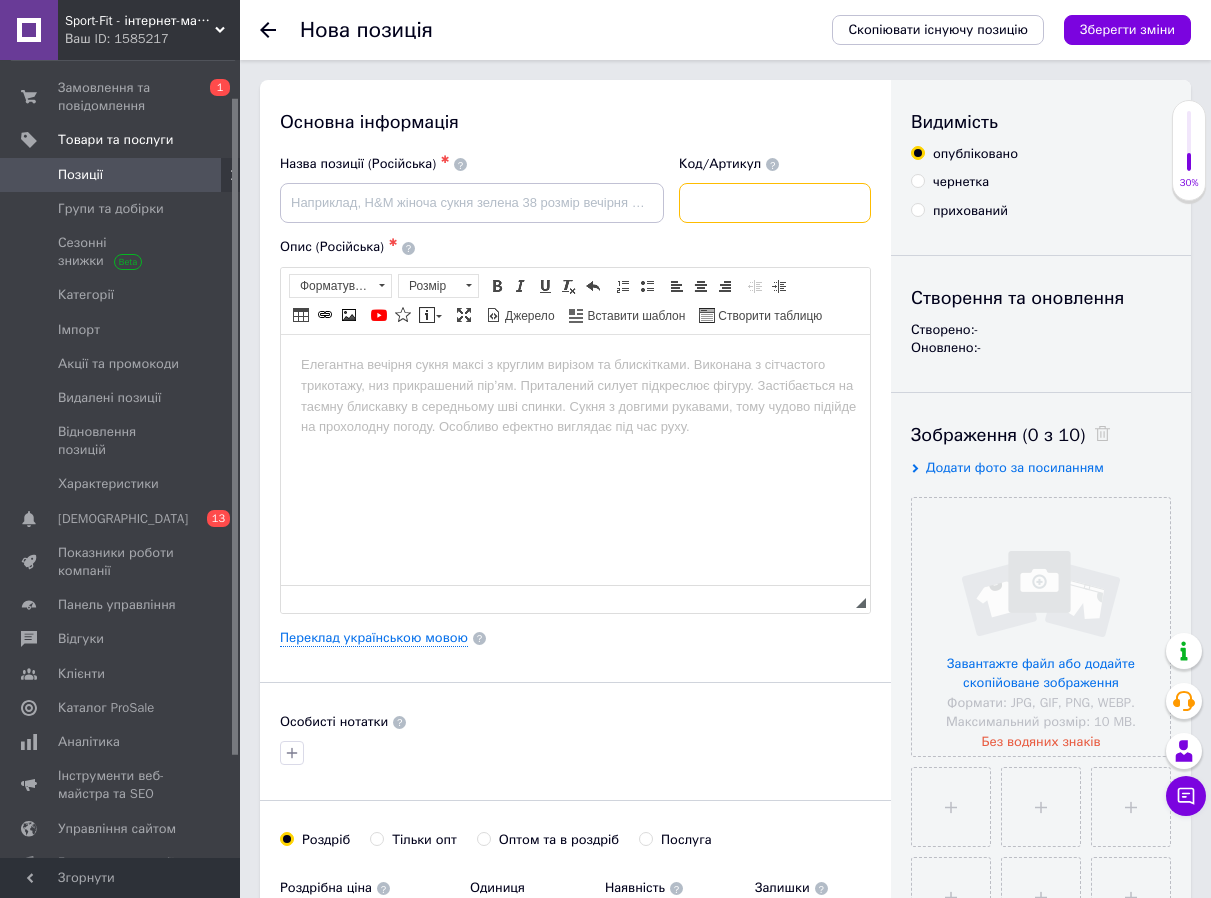 click at bounding box center (775, 203) 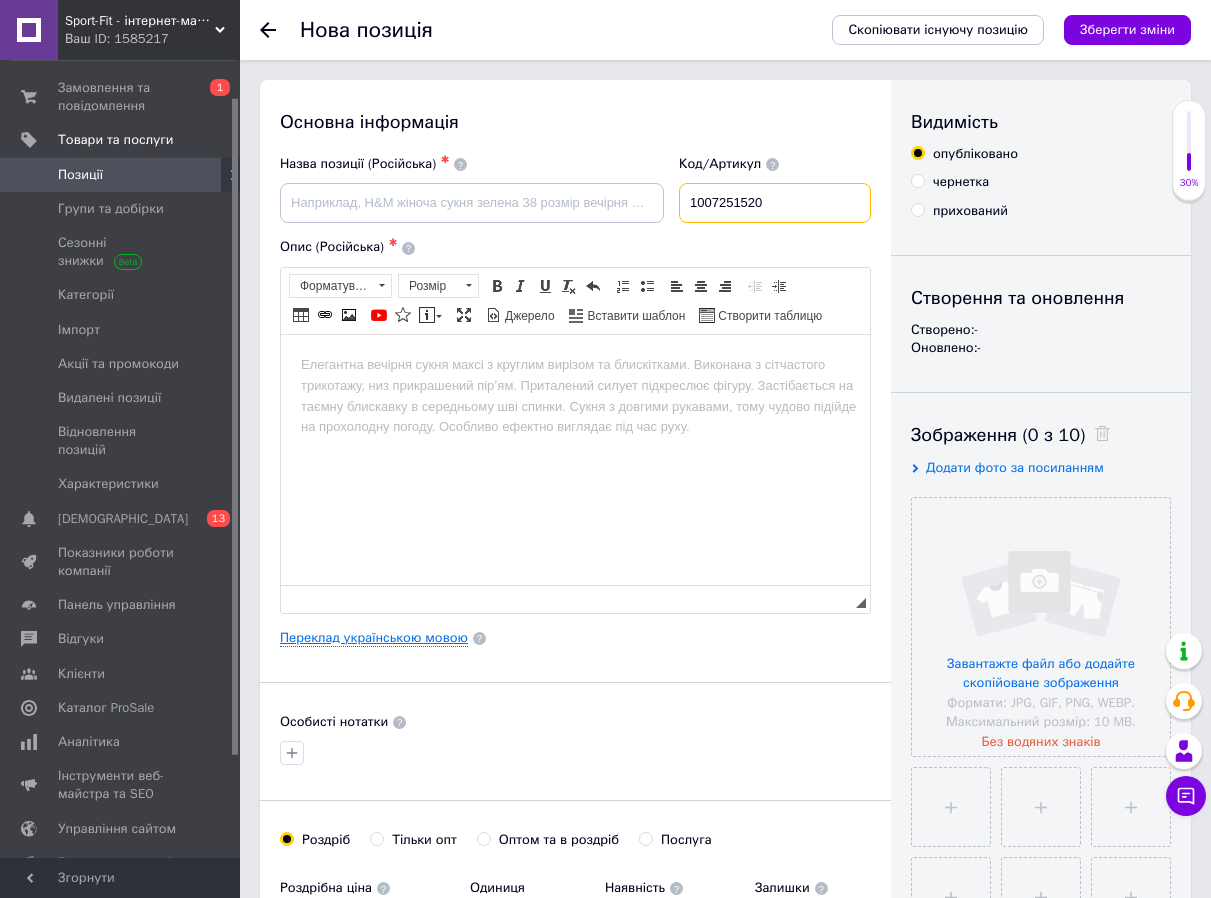 type on "1007251520" 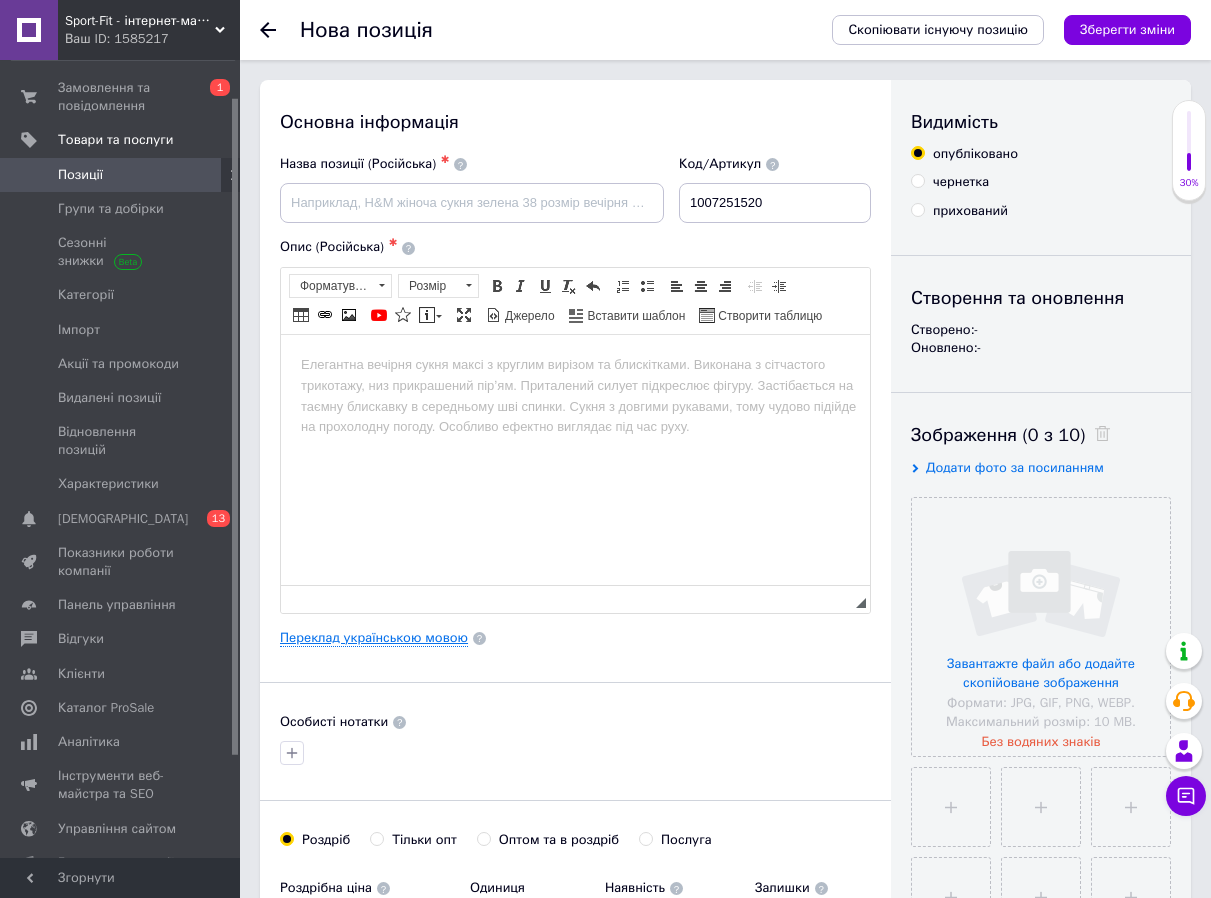 click on "Переклад українською мовою" at bounding box center (374, 638) 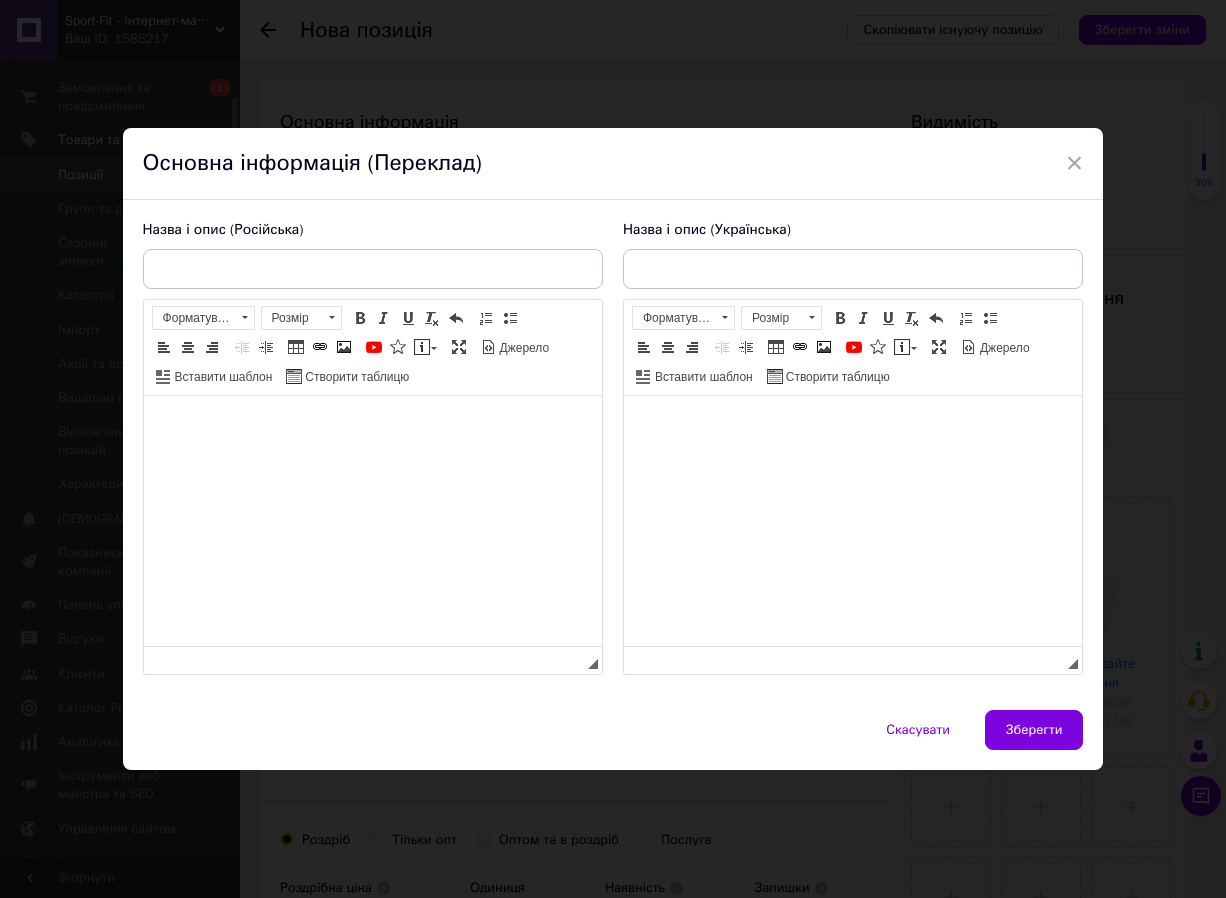 scroll, scrollTop: 0, scrollLeft: 0, axis: both 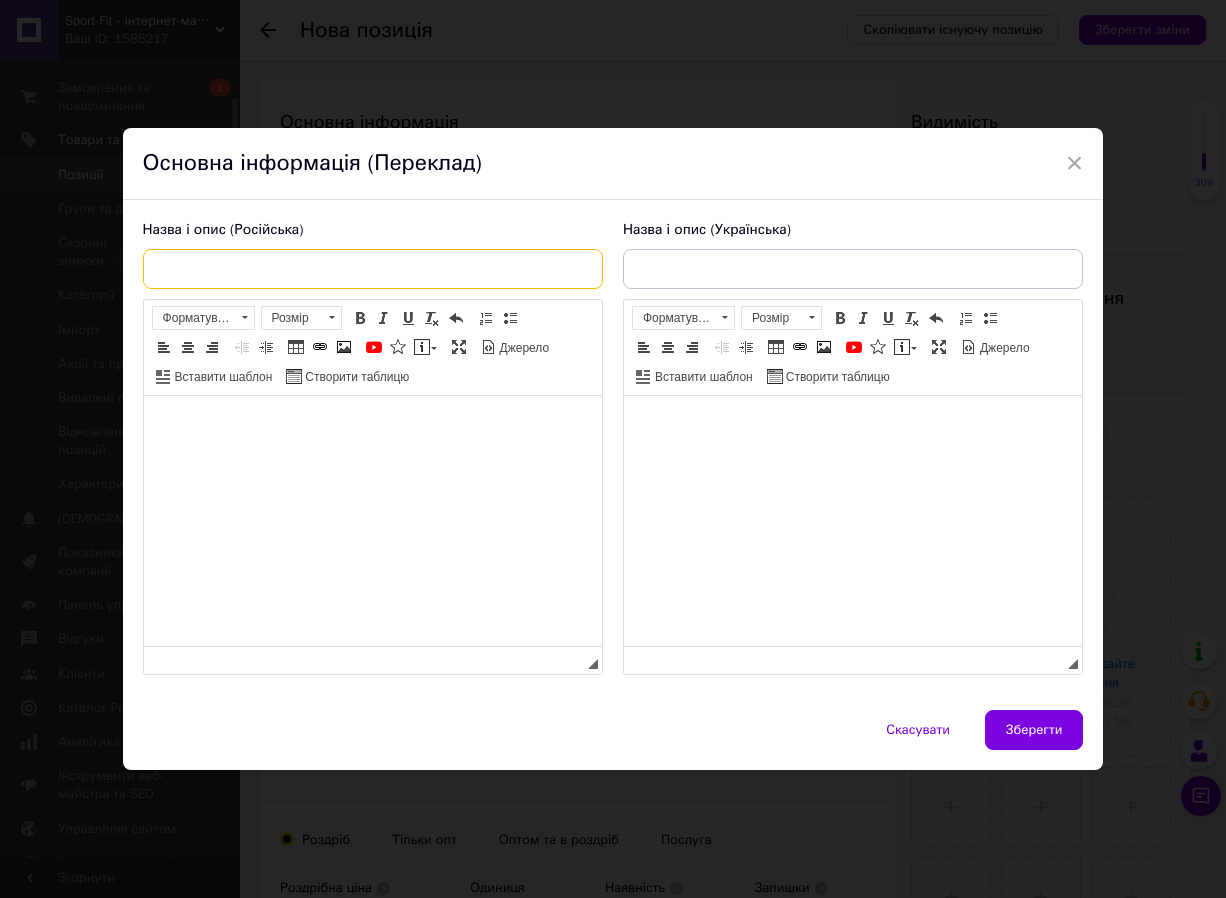 click at bounding box center [373, 269] 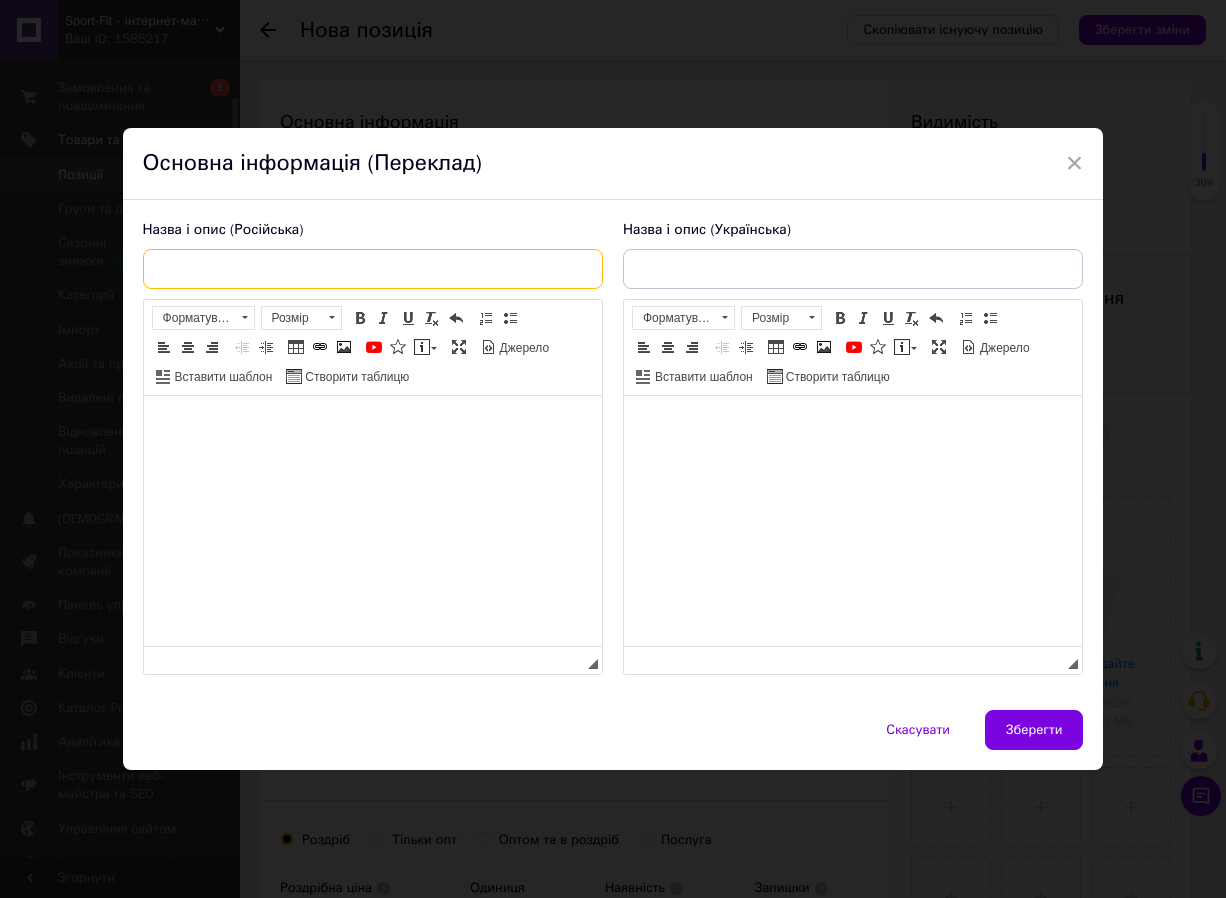paste on "22.7 - 56.7 U-Powex спортивная резина для силовых тренировок подтягивания" 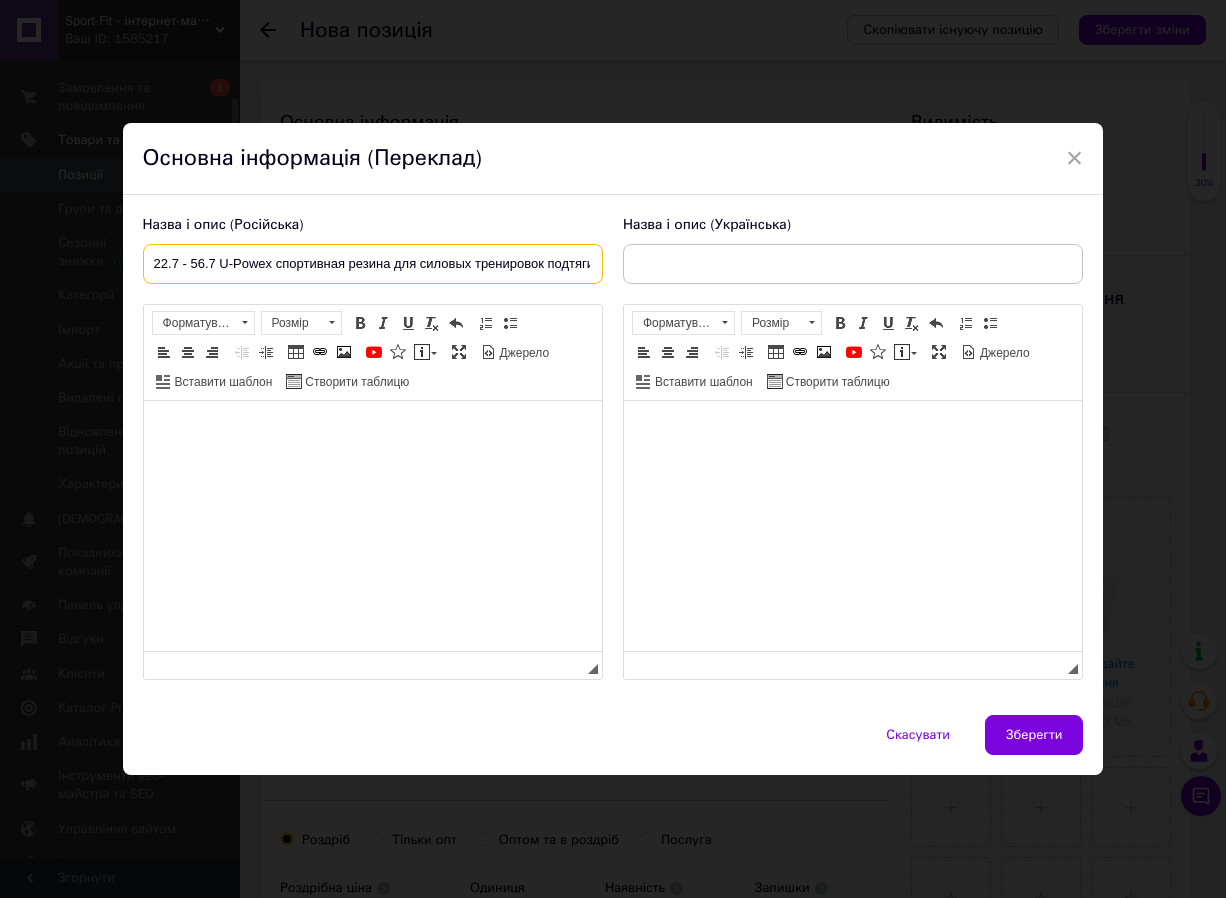 scroll, scrollTop: 0, scrollLeft: 41, axis: horizontal 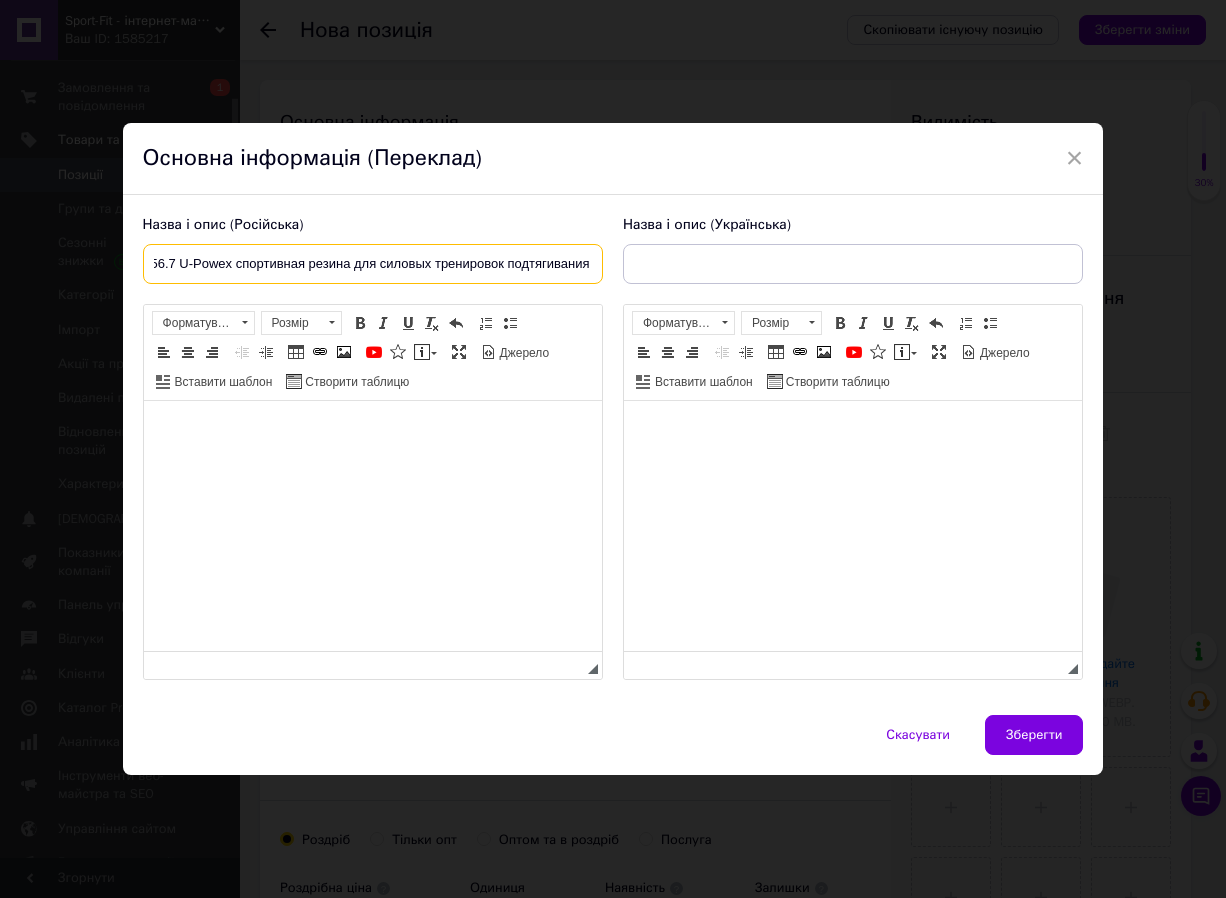 type on "22.7 - 56.7 U-Powex спортивная резина для силовых тренировок подтягивания" 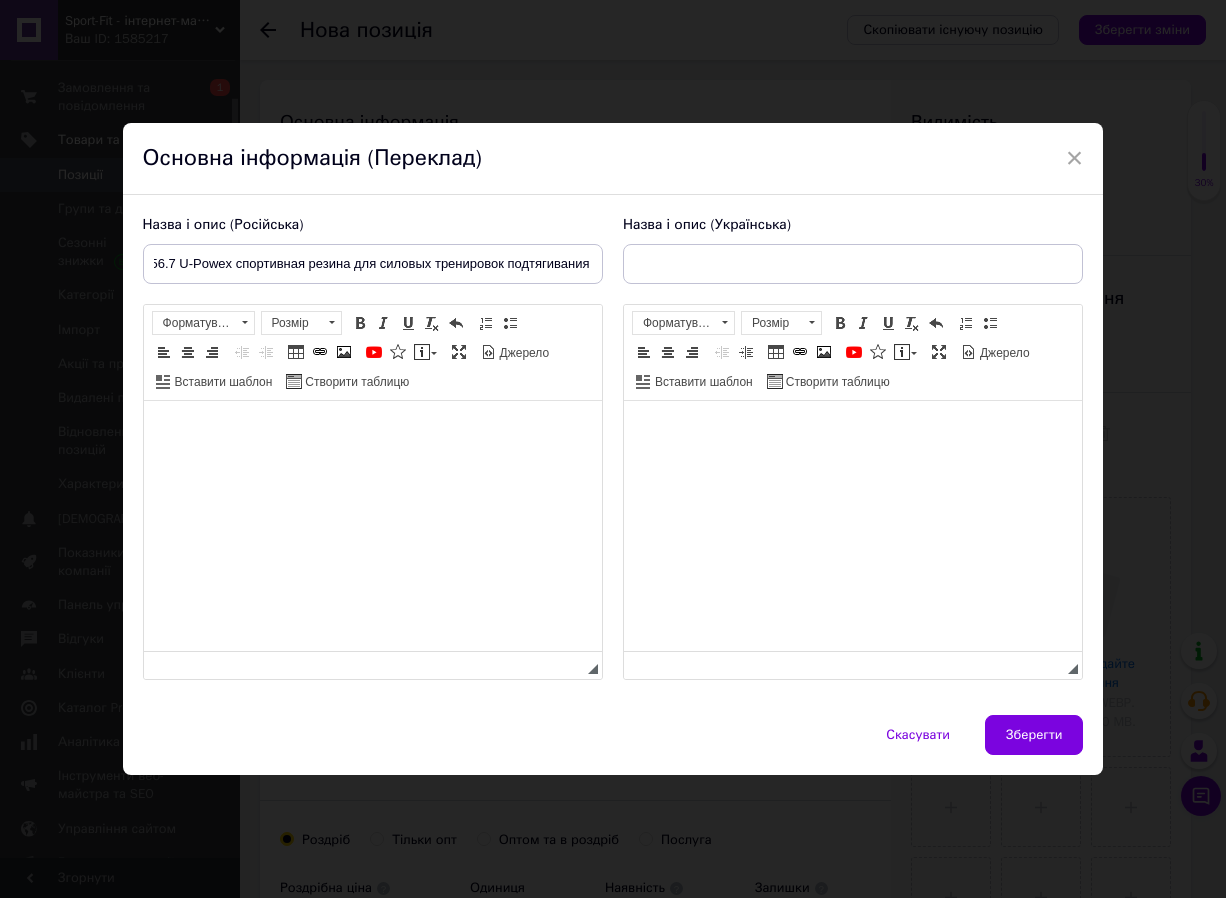 click at bounding box center [372, 431] 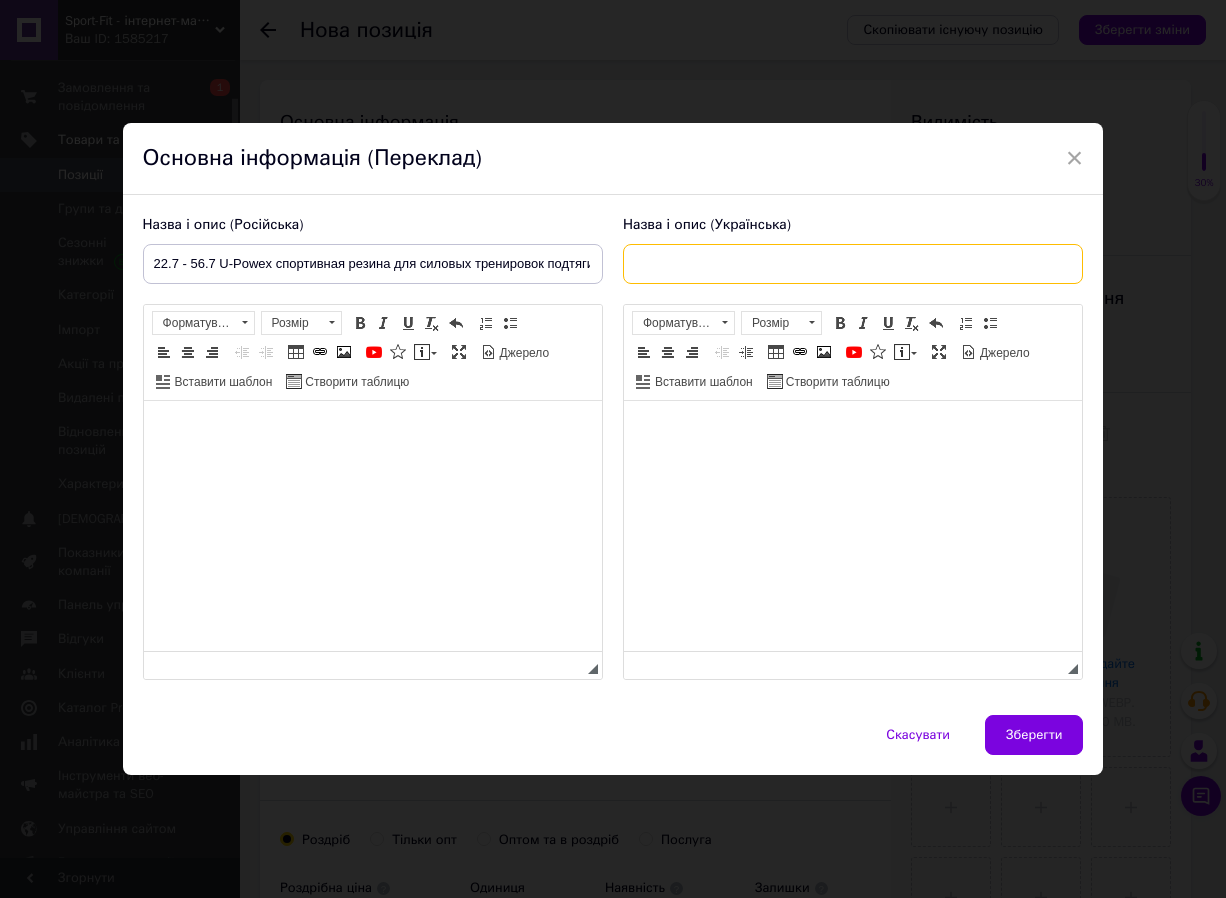 click at bounding box center [853, 264] 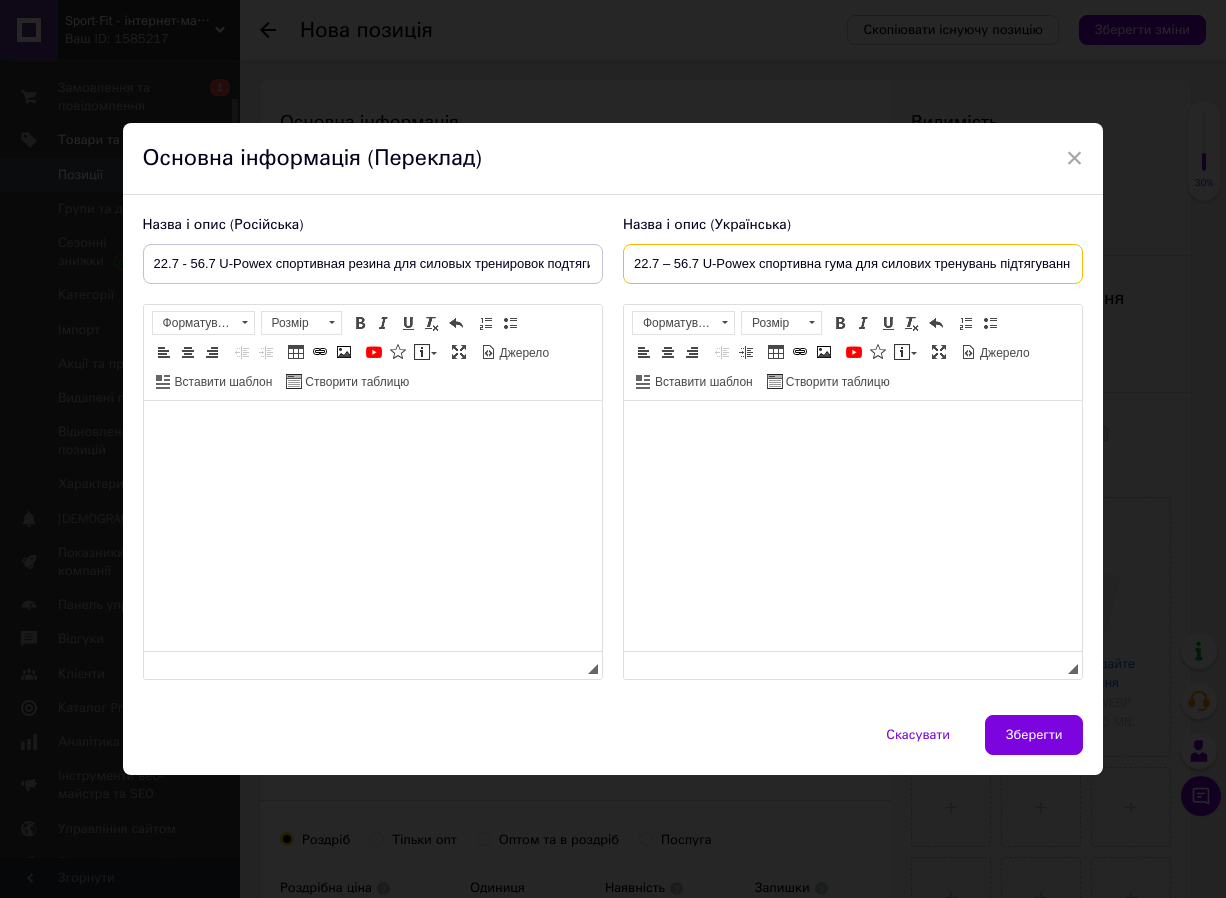 scroll, scrollTop: 0, scrollLeft: 9, axis: horizontal 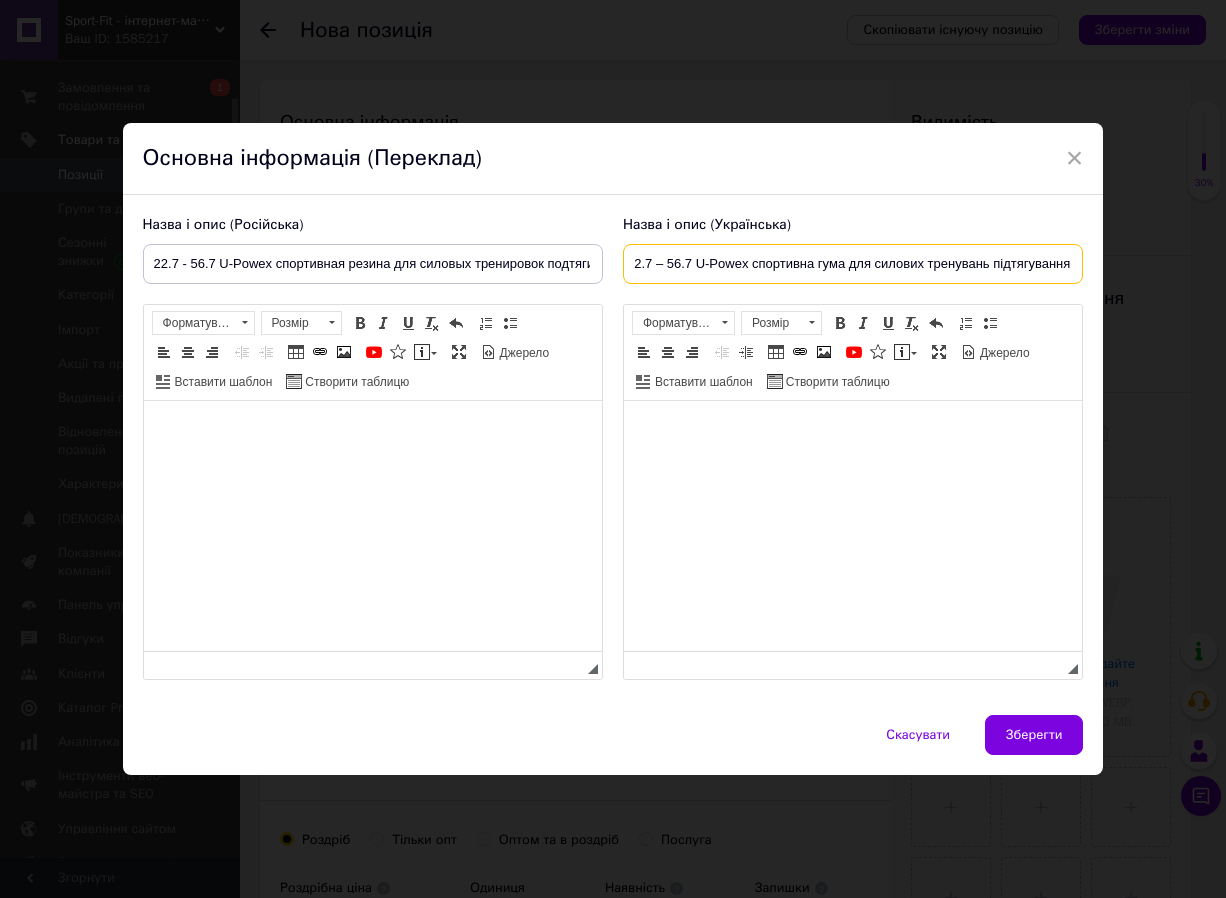type on "22.7 – 56.7 U-Powex спортивна гума для силових тренувань підтягування" 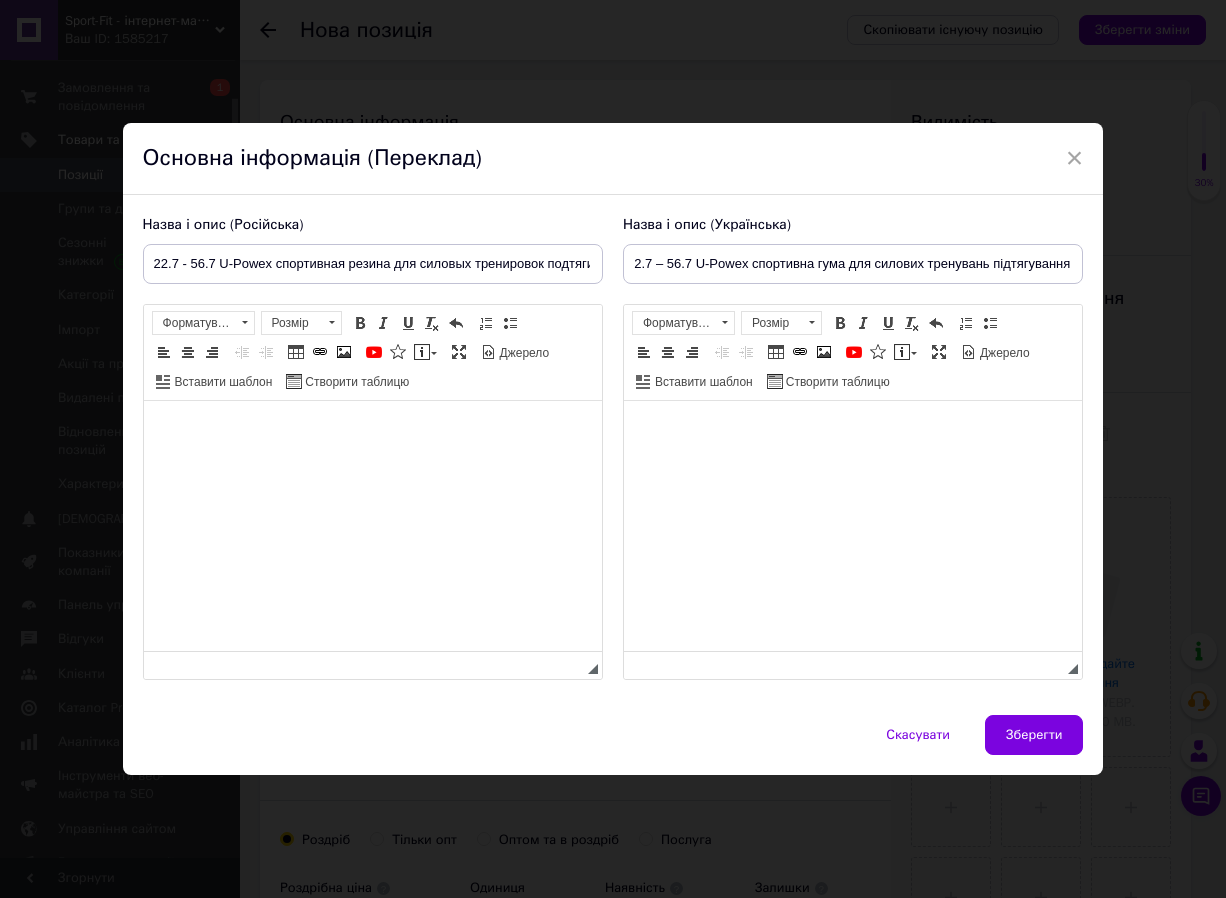 scroll, scrollTop: 0, scrollLeft: 0, axis: both 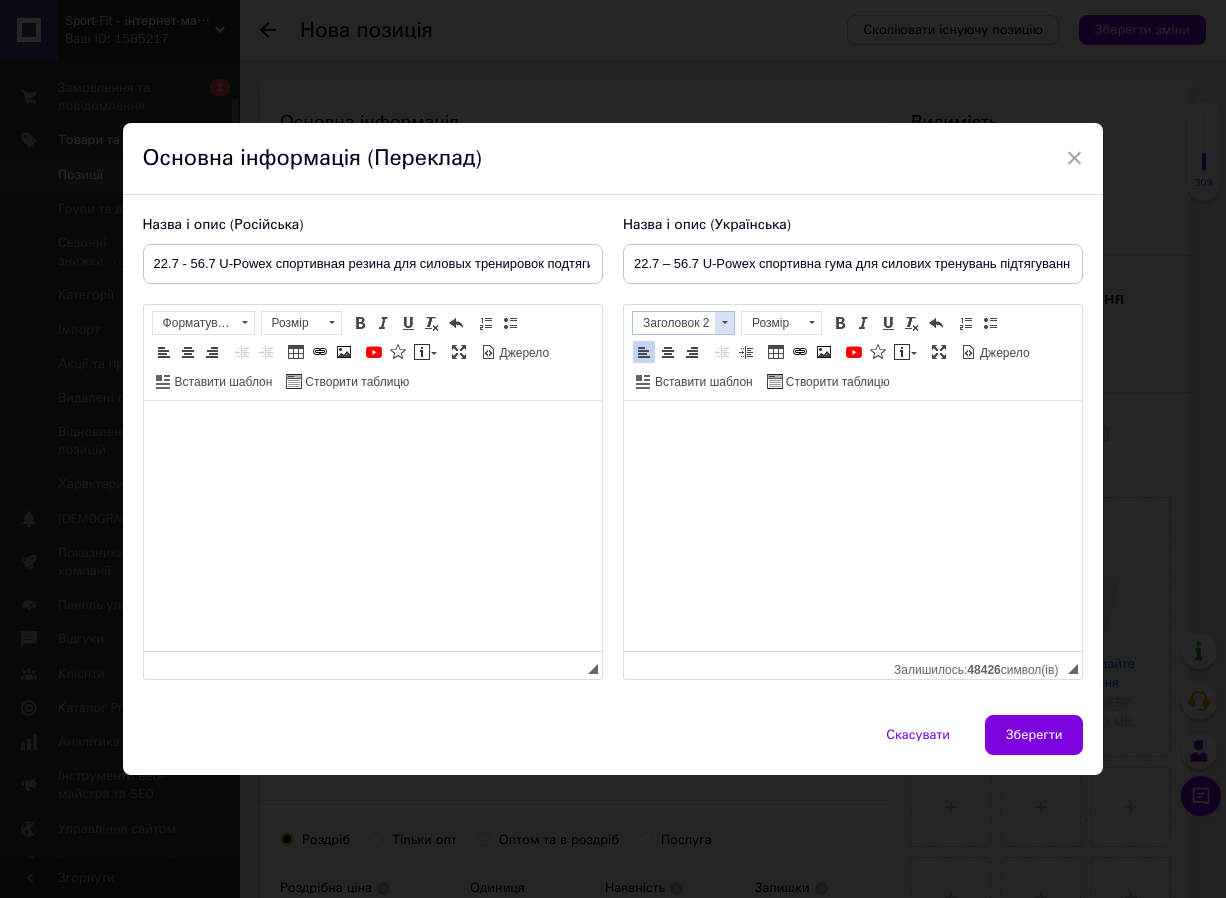 click at bounding box center (724, 323) 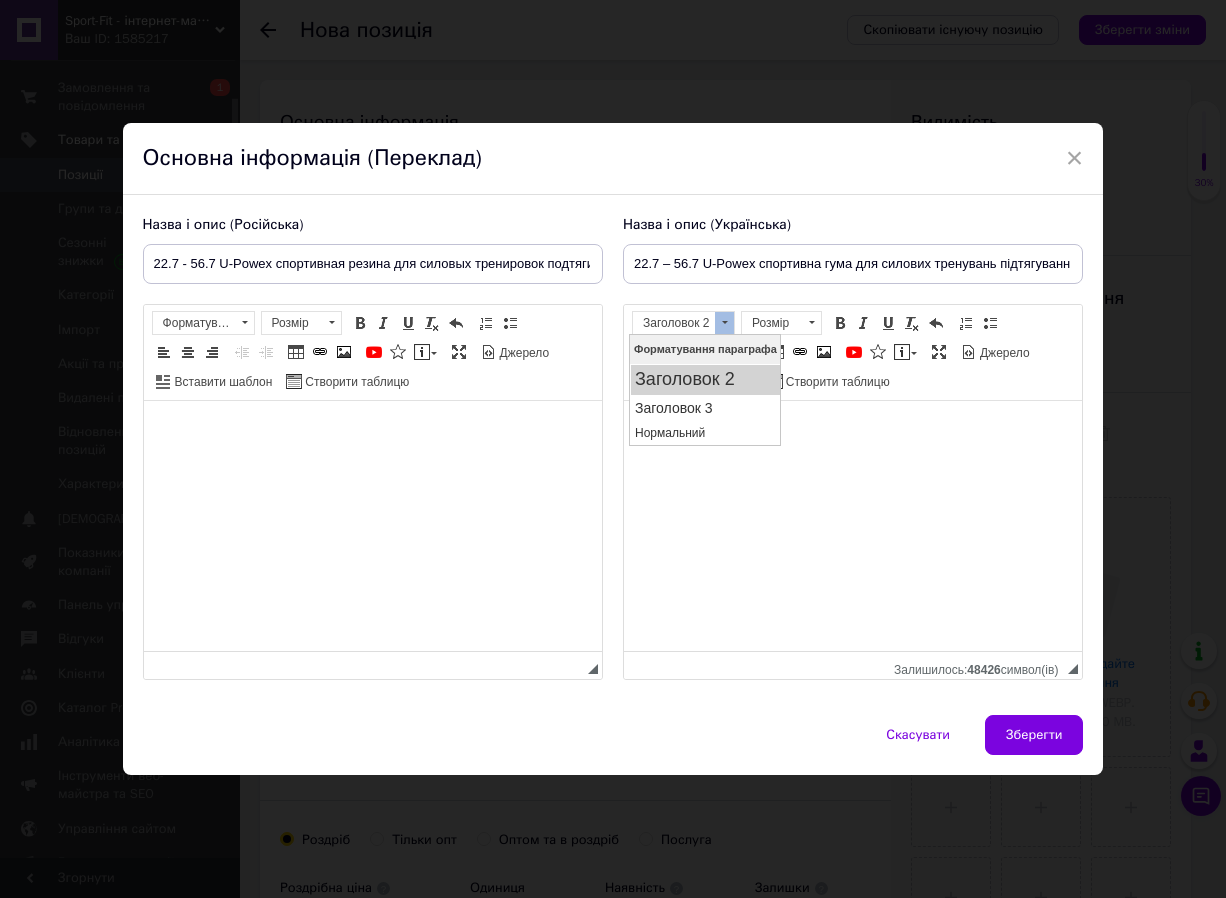 scroll, scrollTop: 0, scrollLeft: 0, axis: both 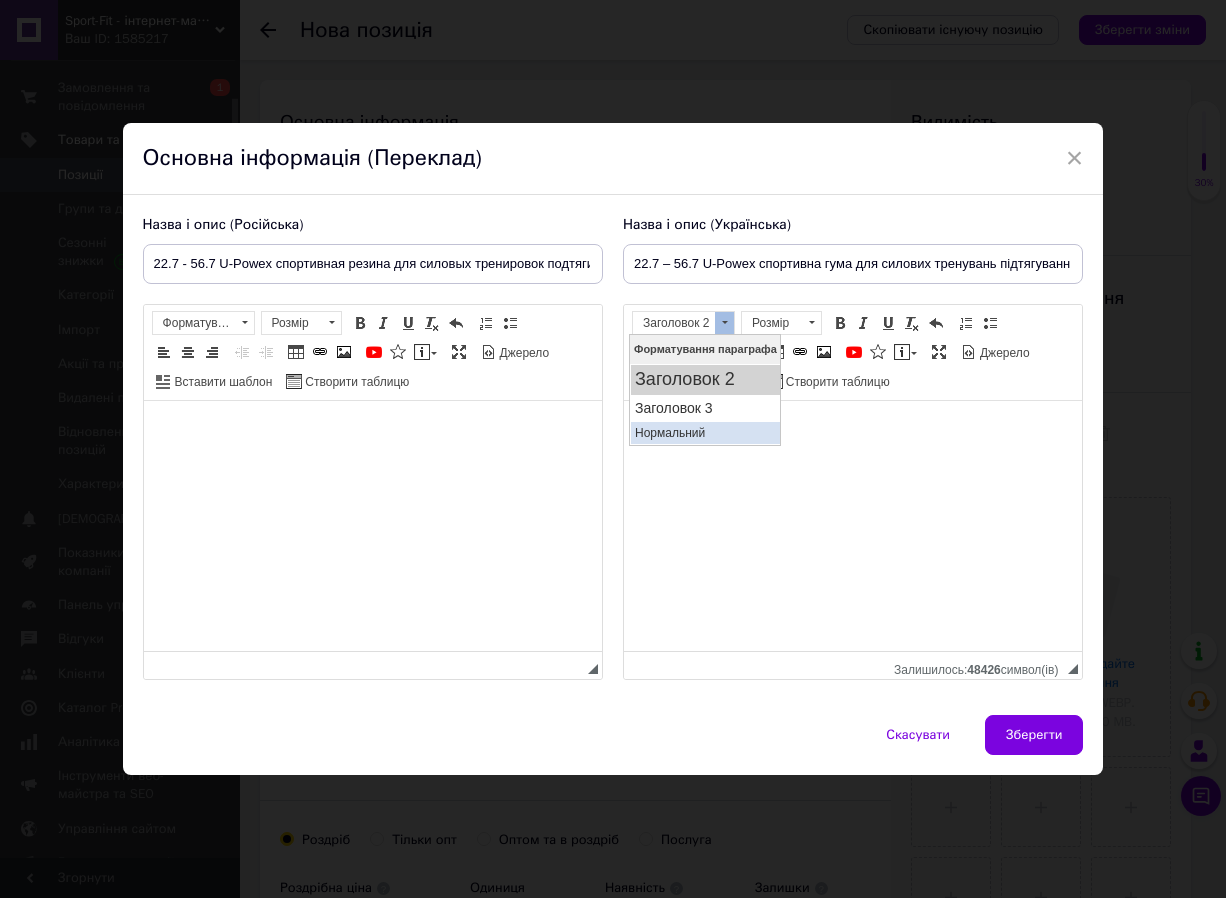click on "Нормальний" at bounding box center [705, 433] 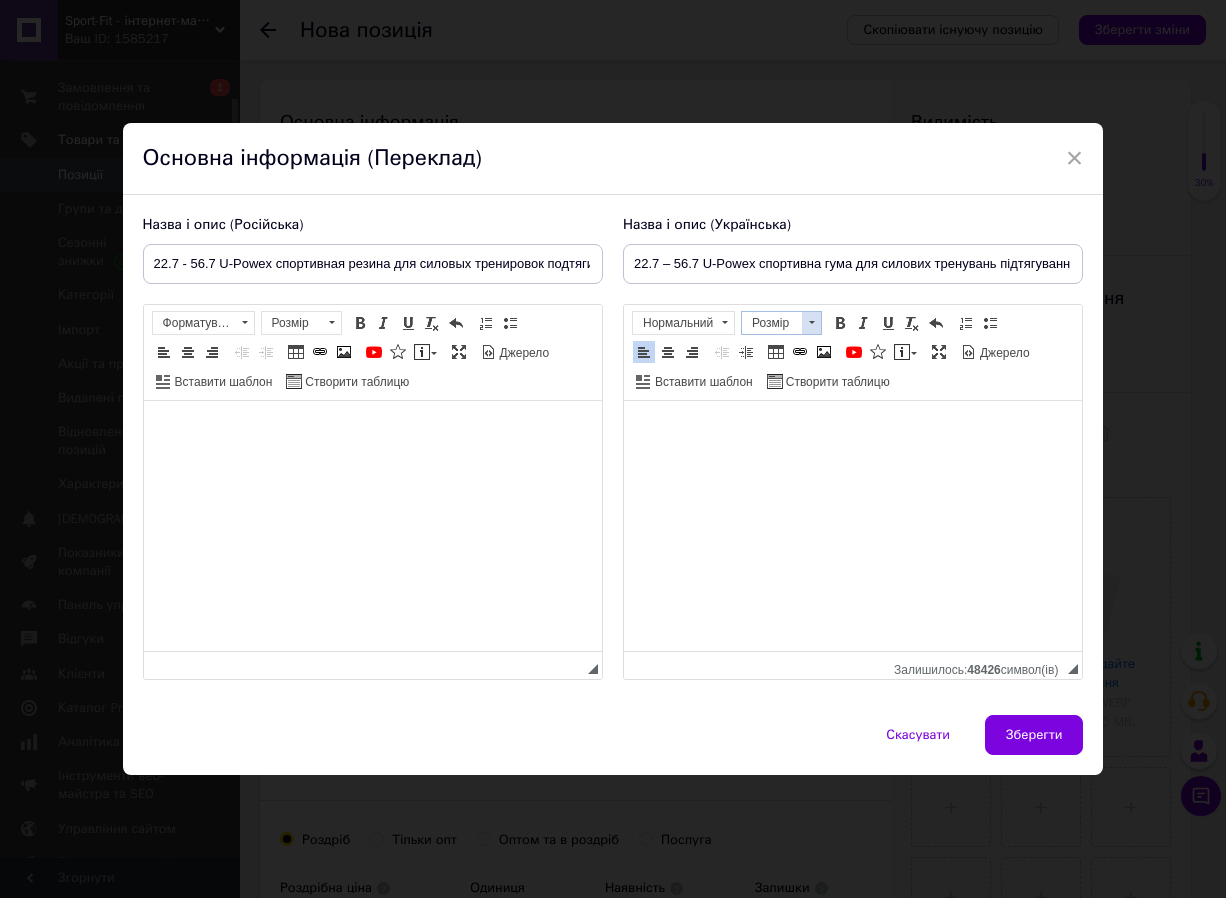 click at bounding box center (811, 323) 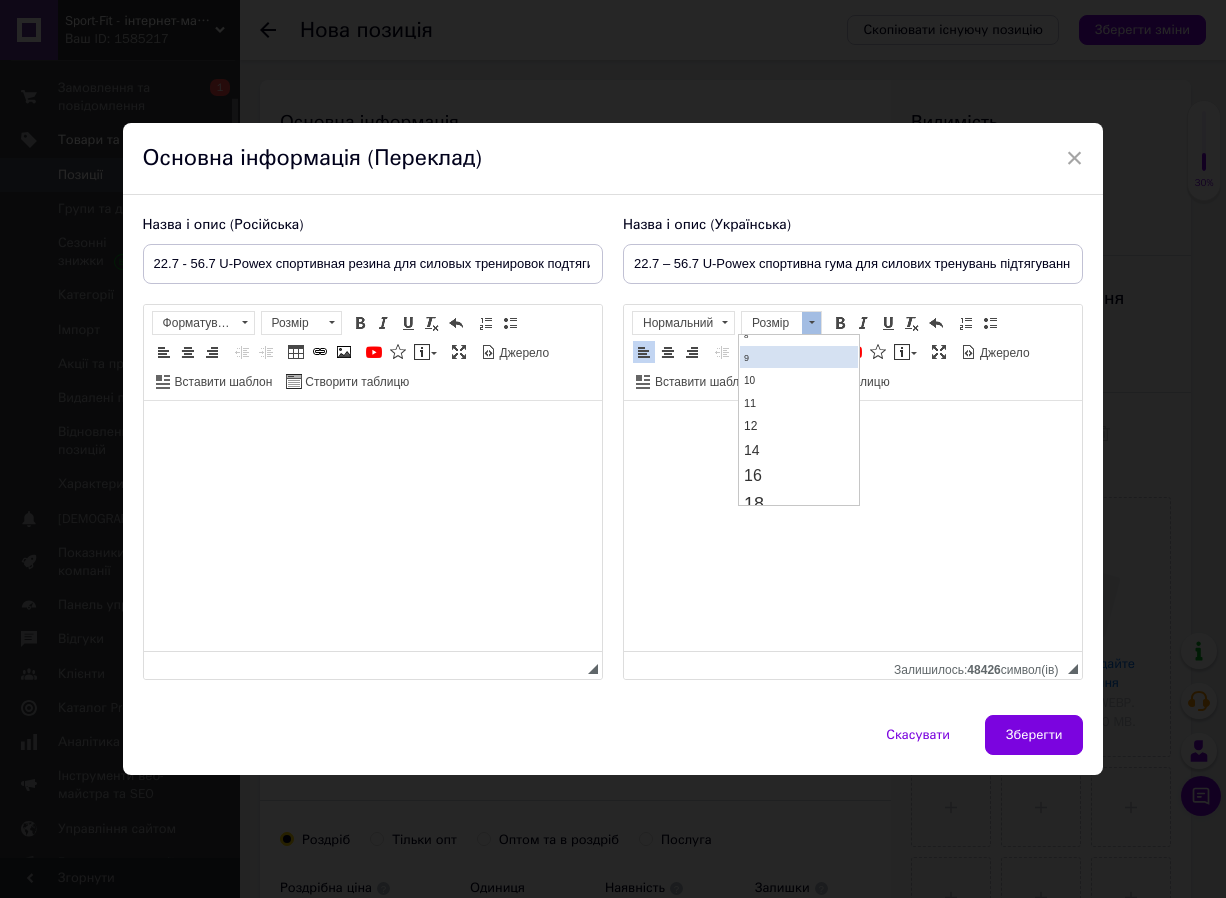scroll, scrollTop: 100, scrollLeft: 0, axis: vertical 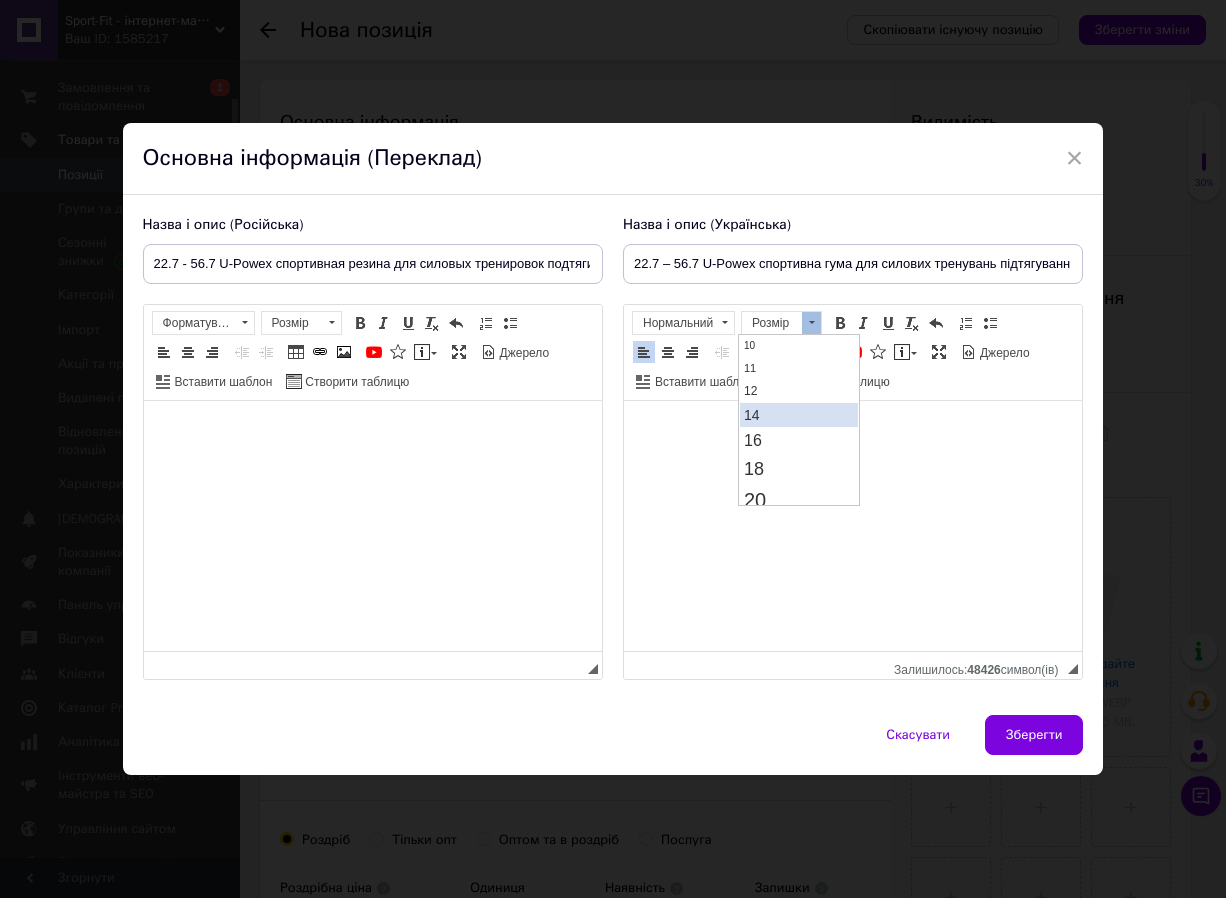 click on "14" at bounding box center [799, 415] 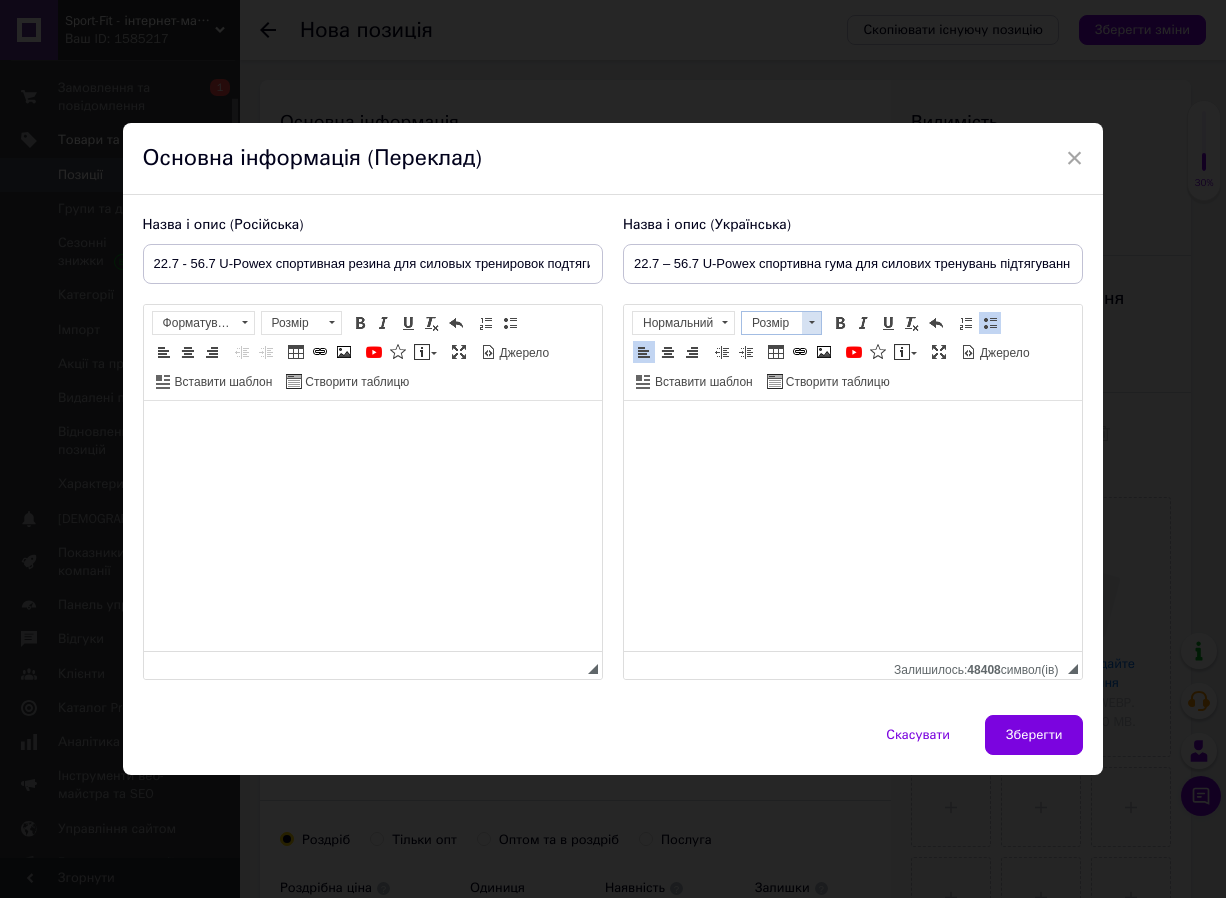 click at bounding box center (811, 323) 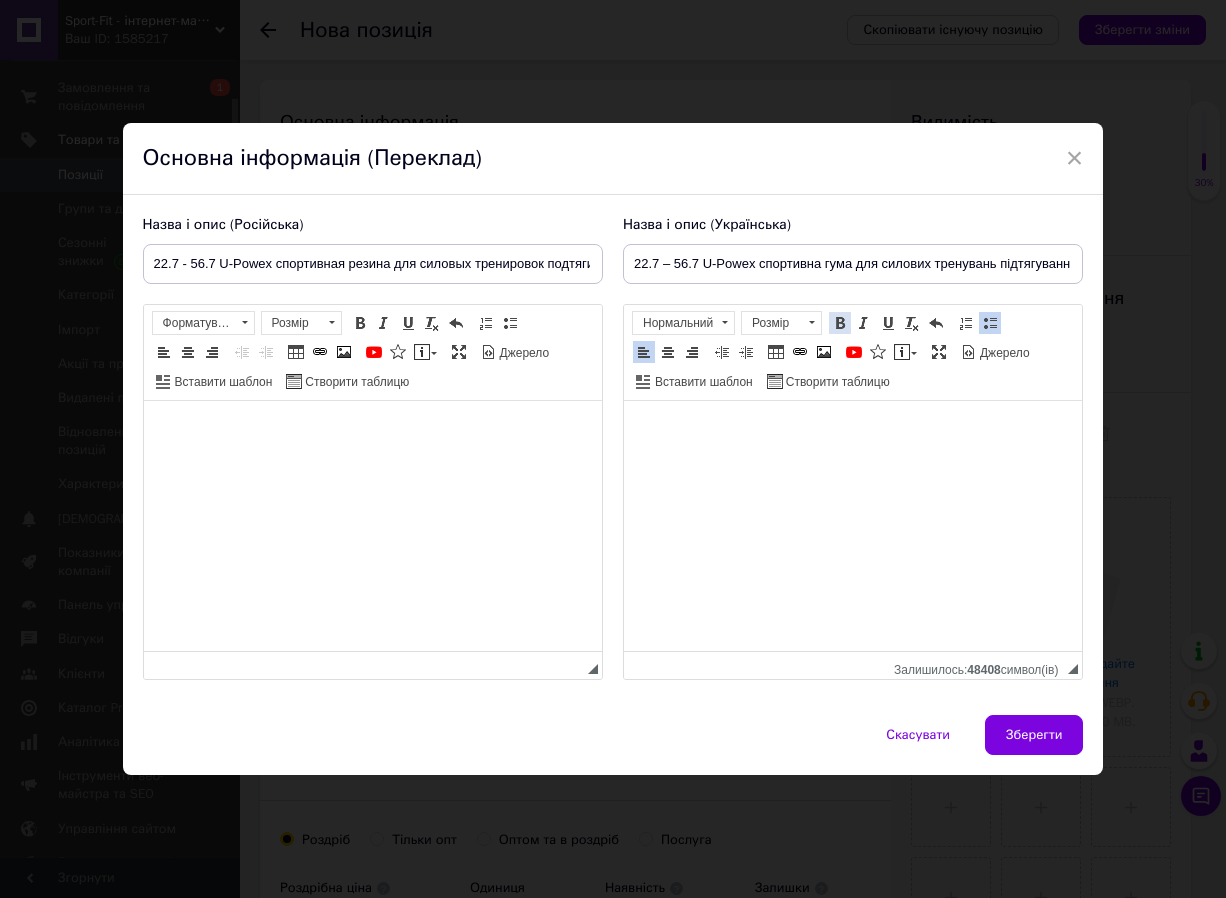 click at bounding box center [840, 323] 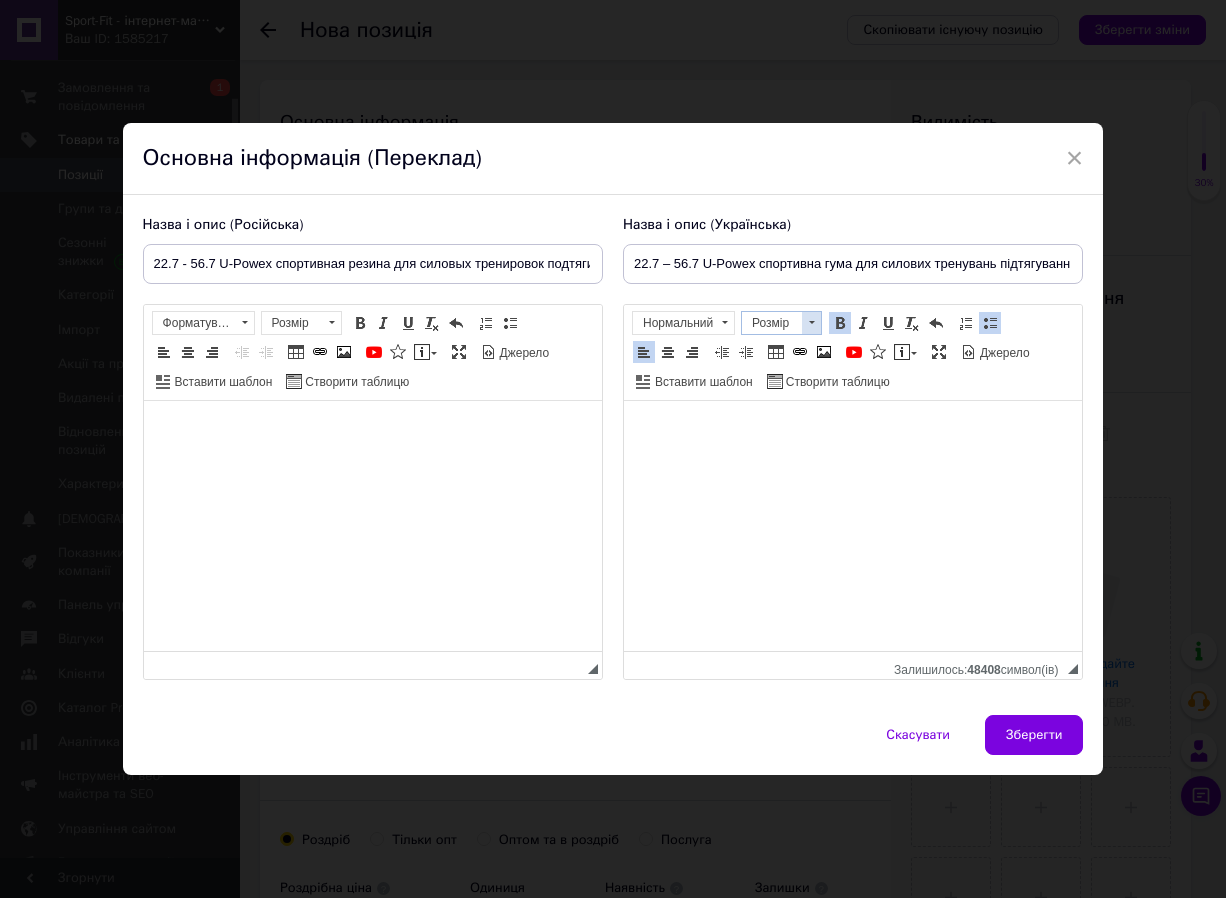 click at bounding box center (811, 323) 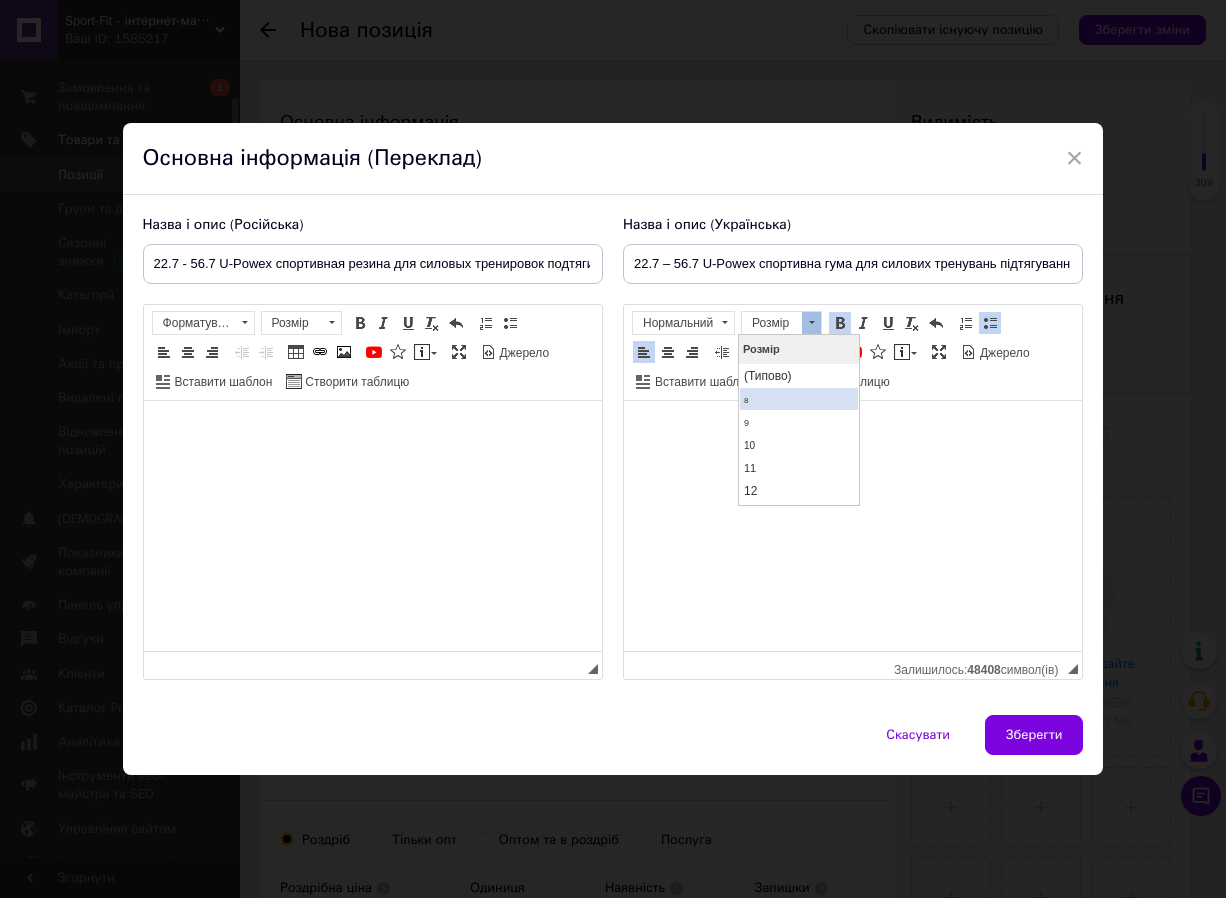 scroll, scrollTop: 100, scrollLeft: 0, axis: vertical 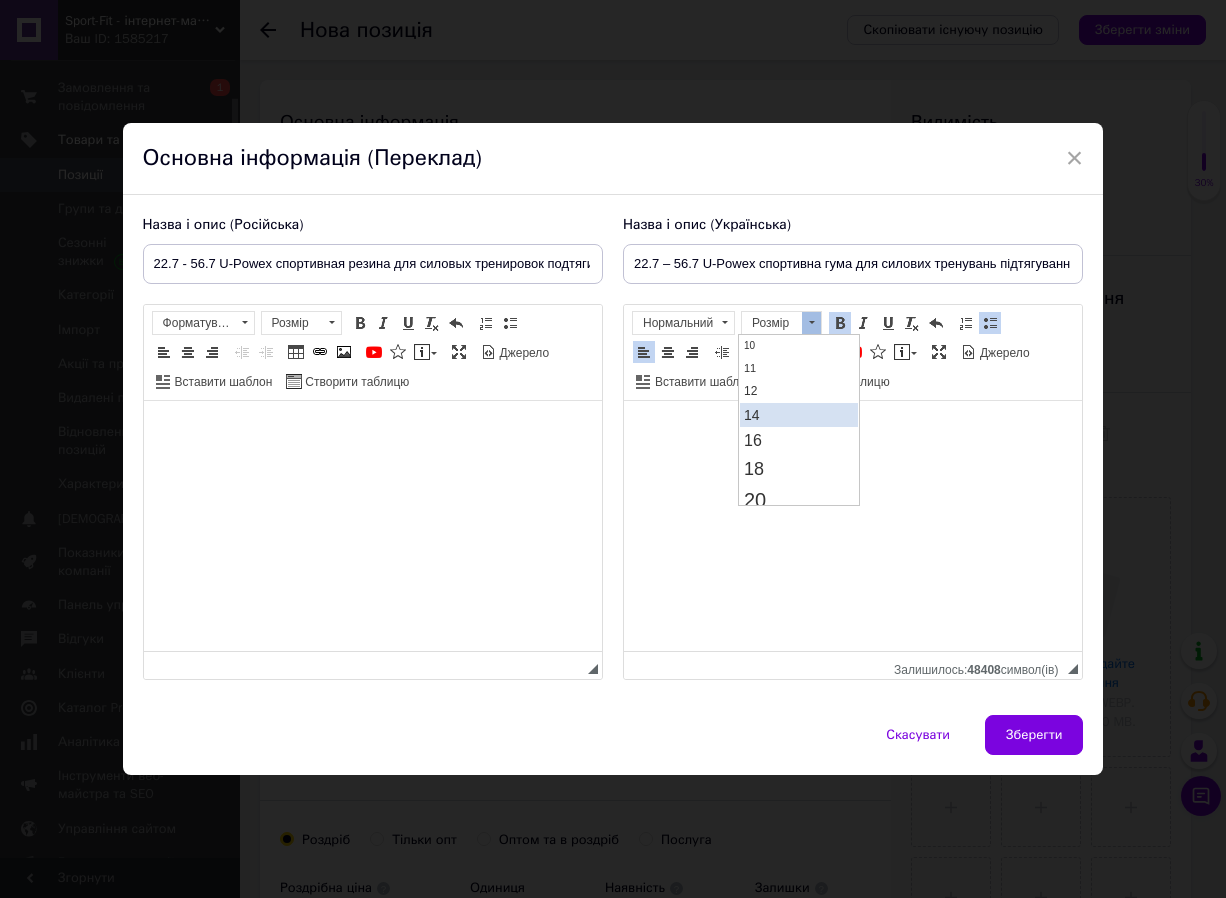 click on "14" at bounding box center (799, 415) 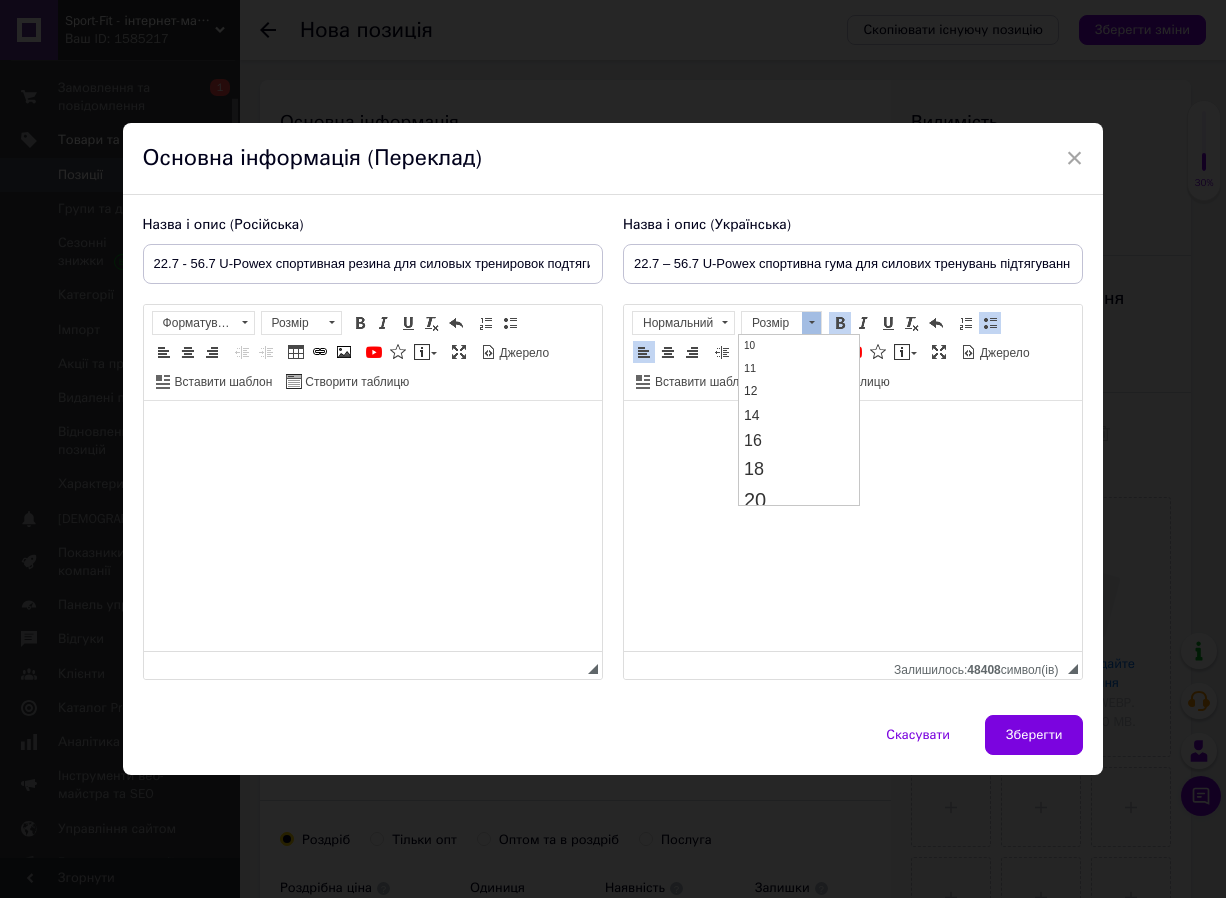 scroll, scrollTop: 0, scrollLeft: 0, axis: both 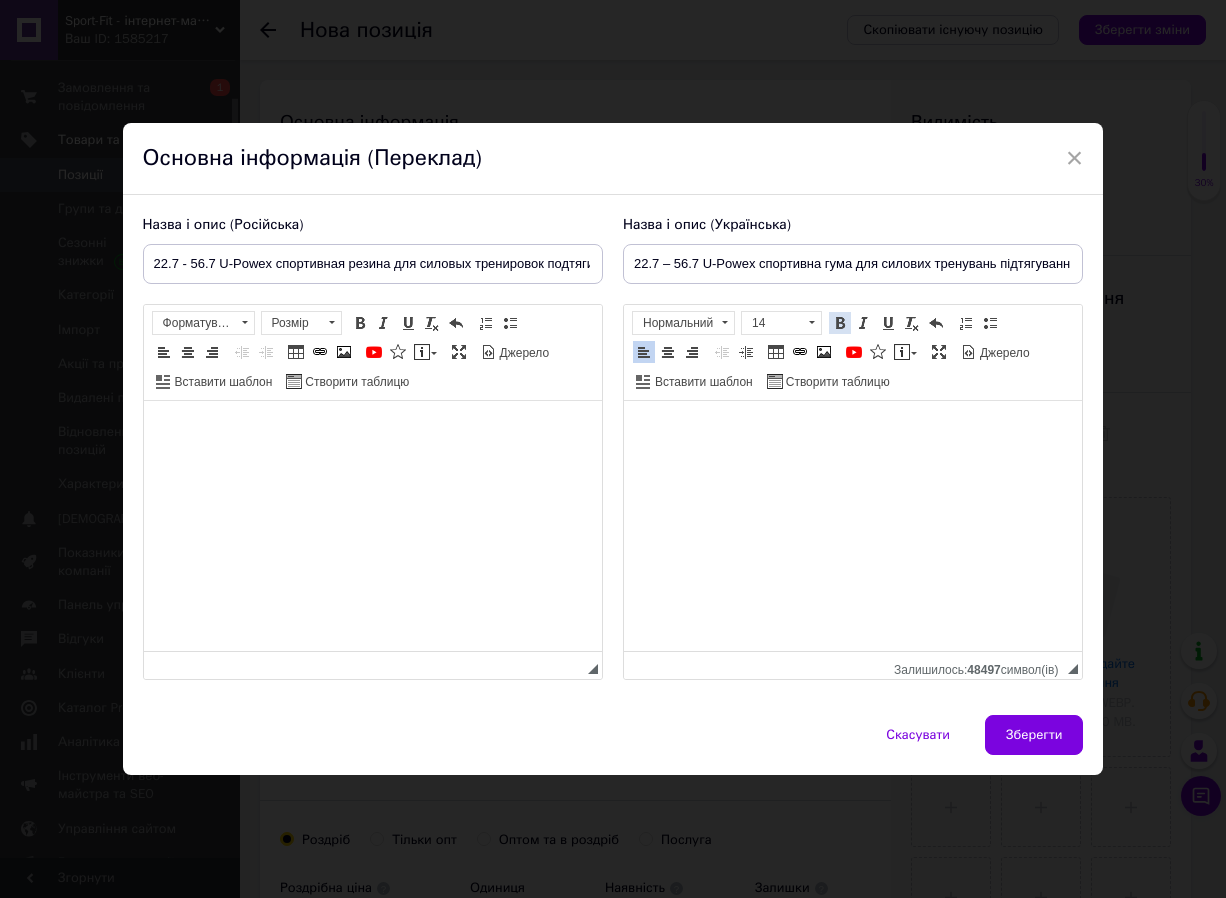 click at bounding box center (840, 323) 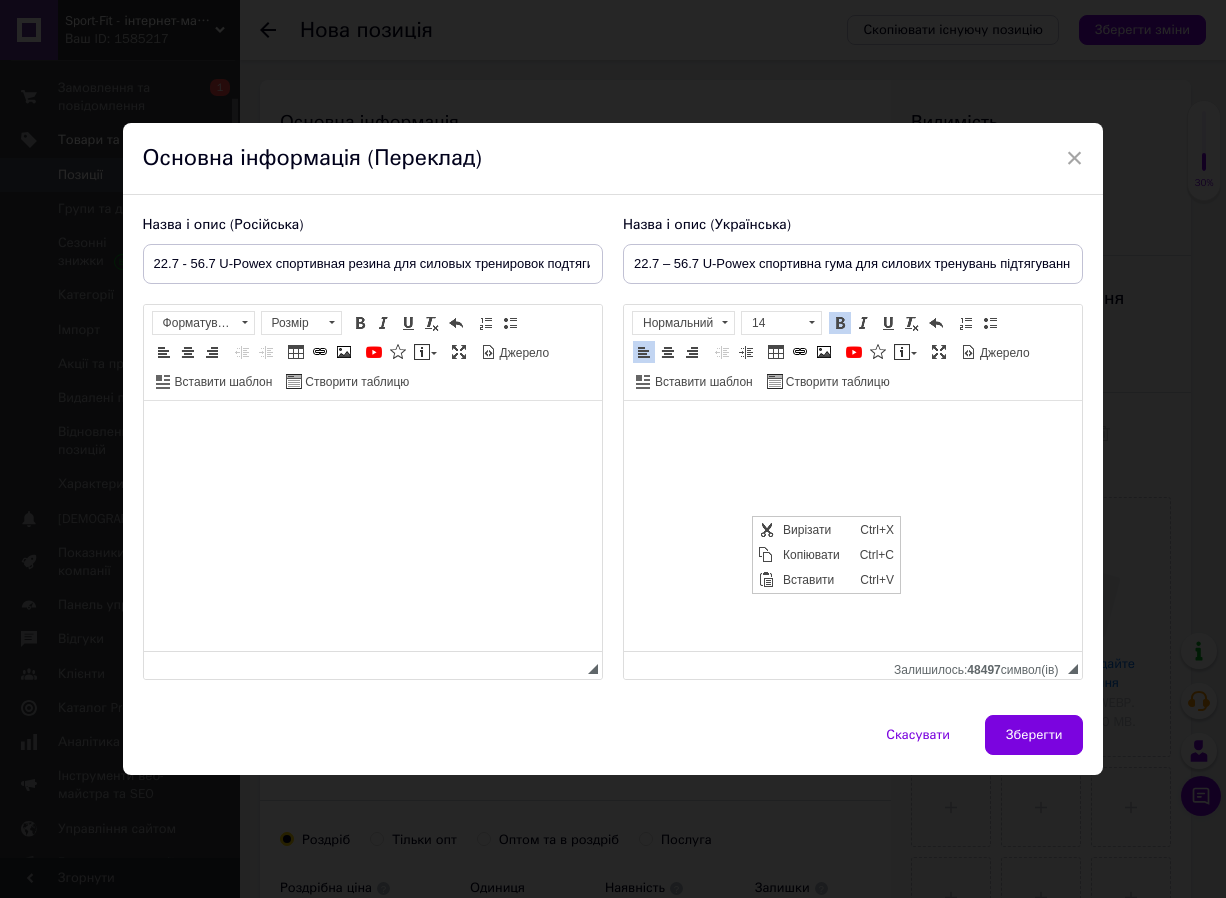 scroll, scrollTop: 0, scrollLeft: 0, axis: both 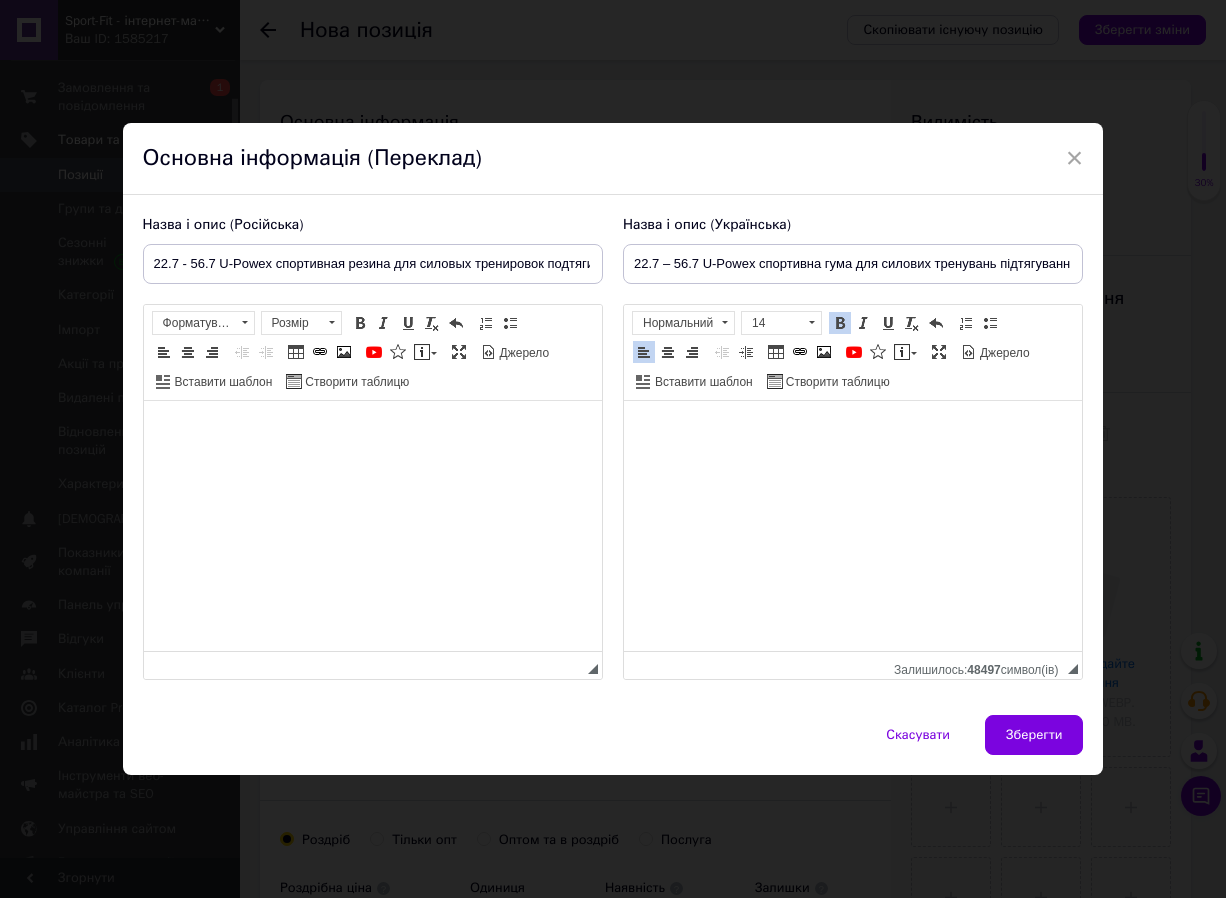 click at bounding box center (372, 431) 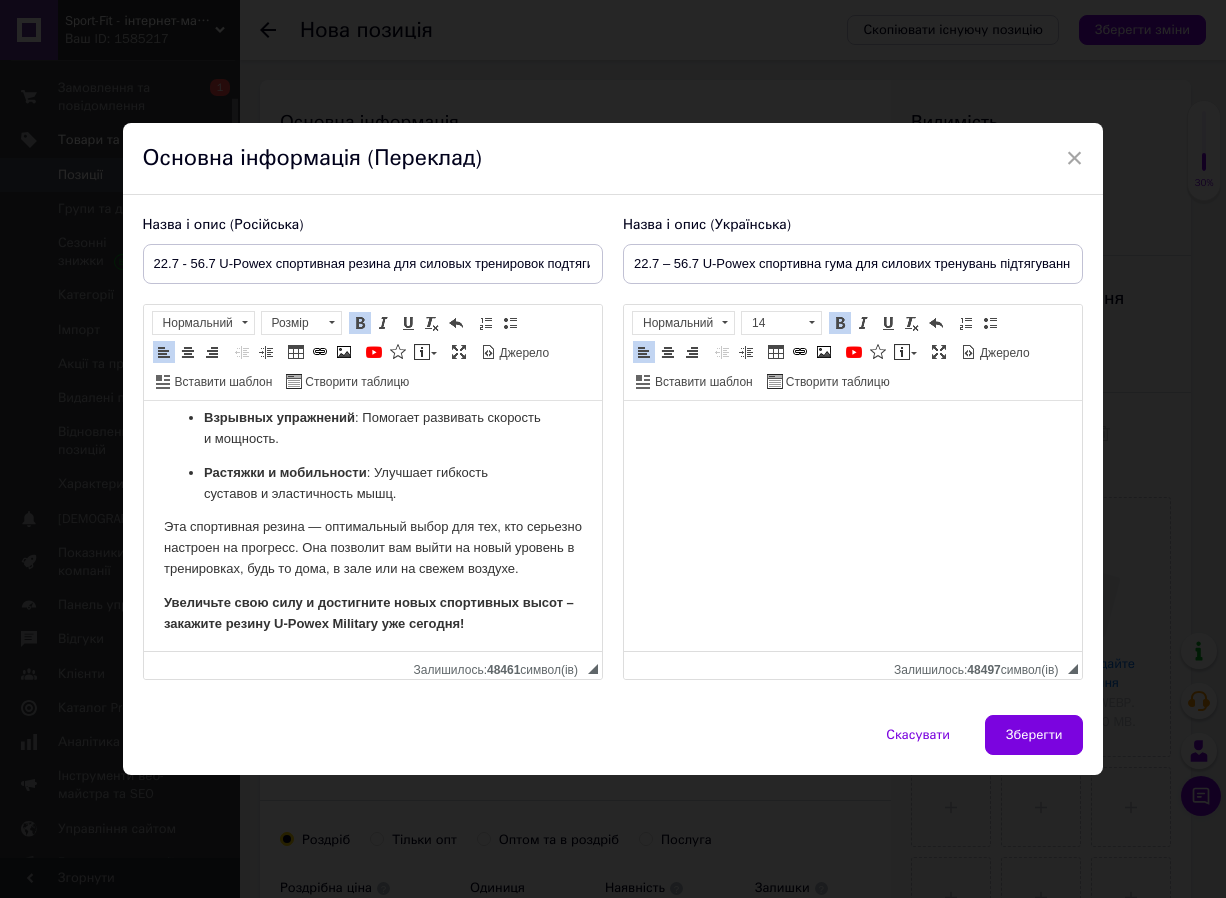 scroll, scrollTop: 908, scrollLeft: 0, axis: vertical 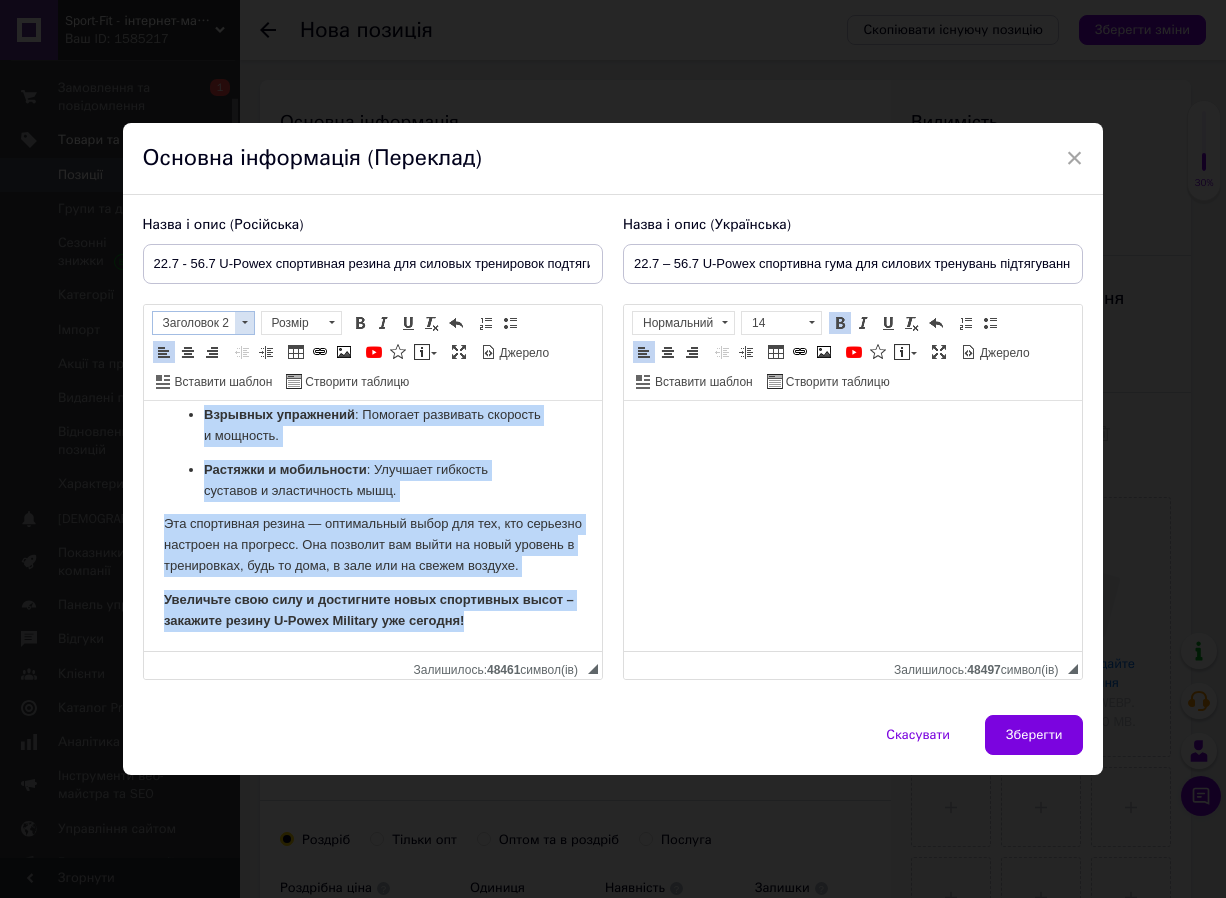 click at bounding box center [245, 322] 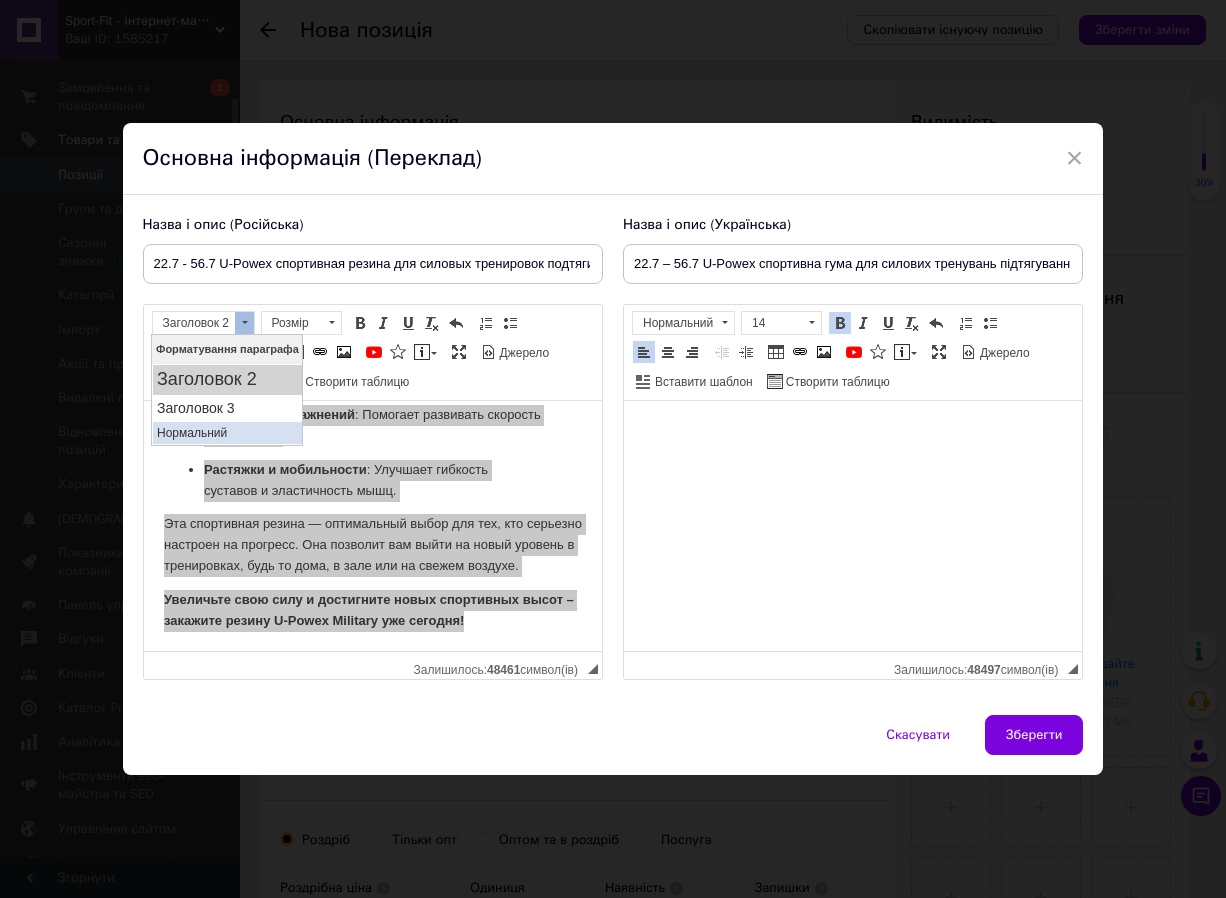 click on "Нормальний" at bounding box center (227, 433) 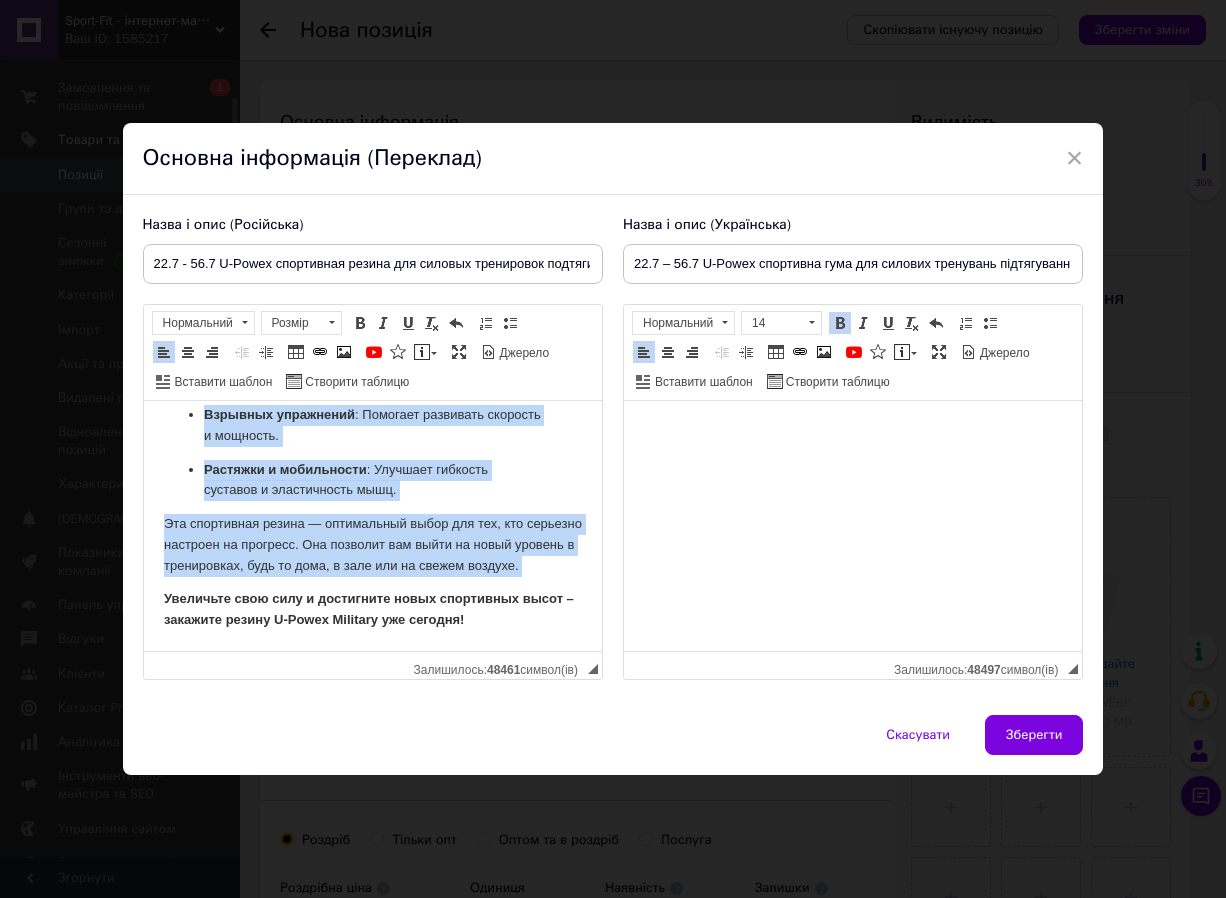 scroll, scrollTop: 898, scrollLeft: 0, axis: vertical 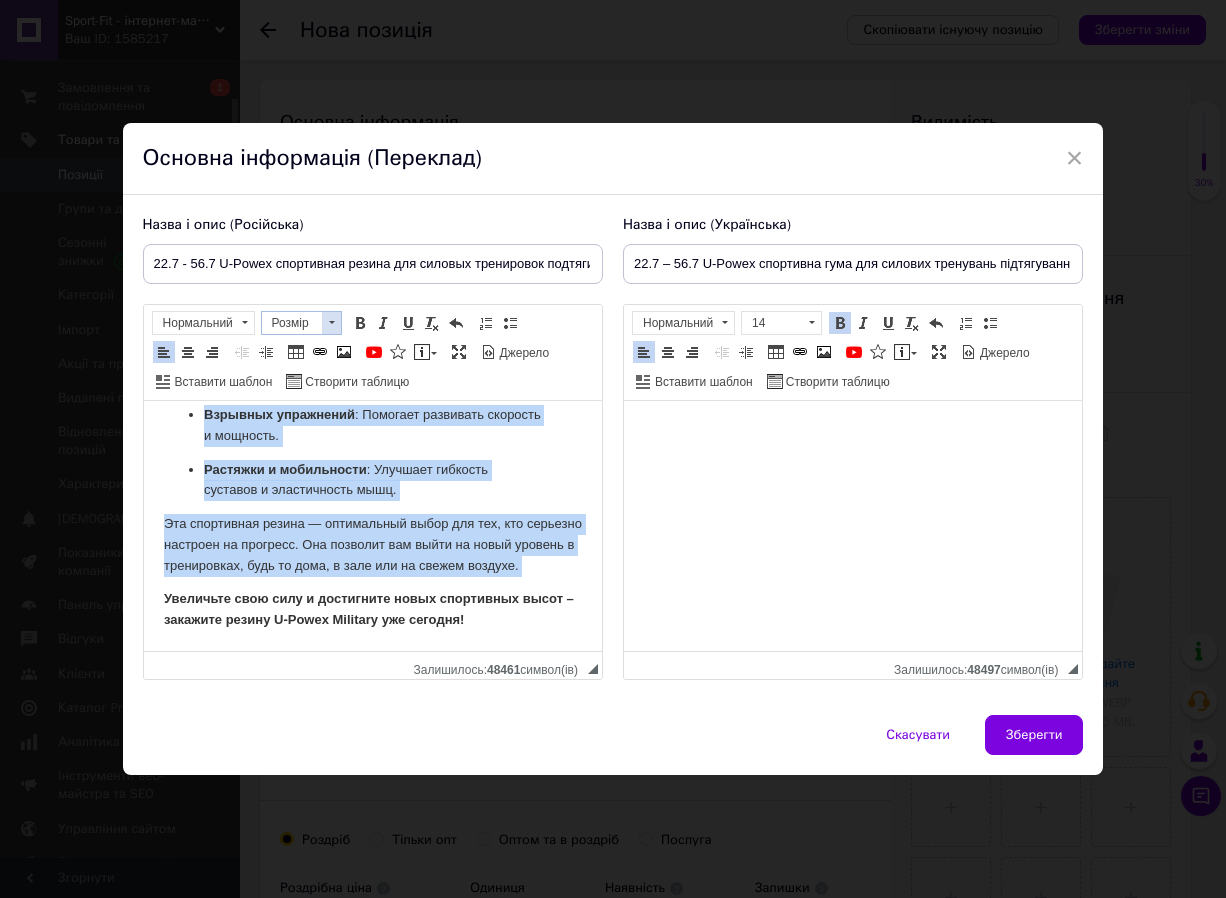 click at bounding box center [331, 323] 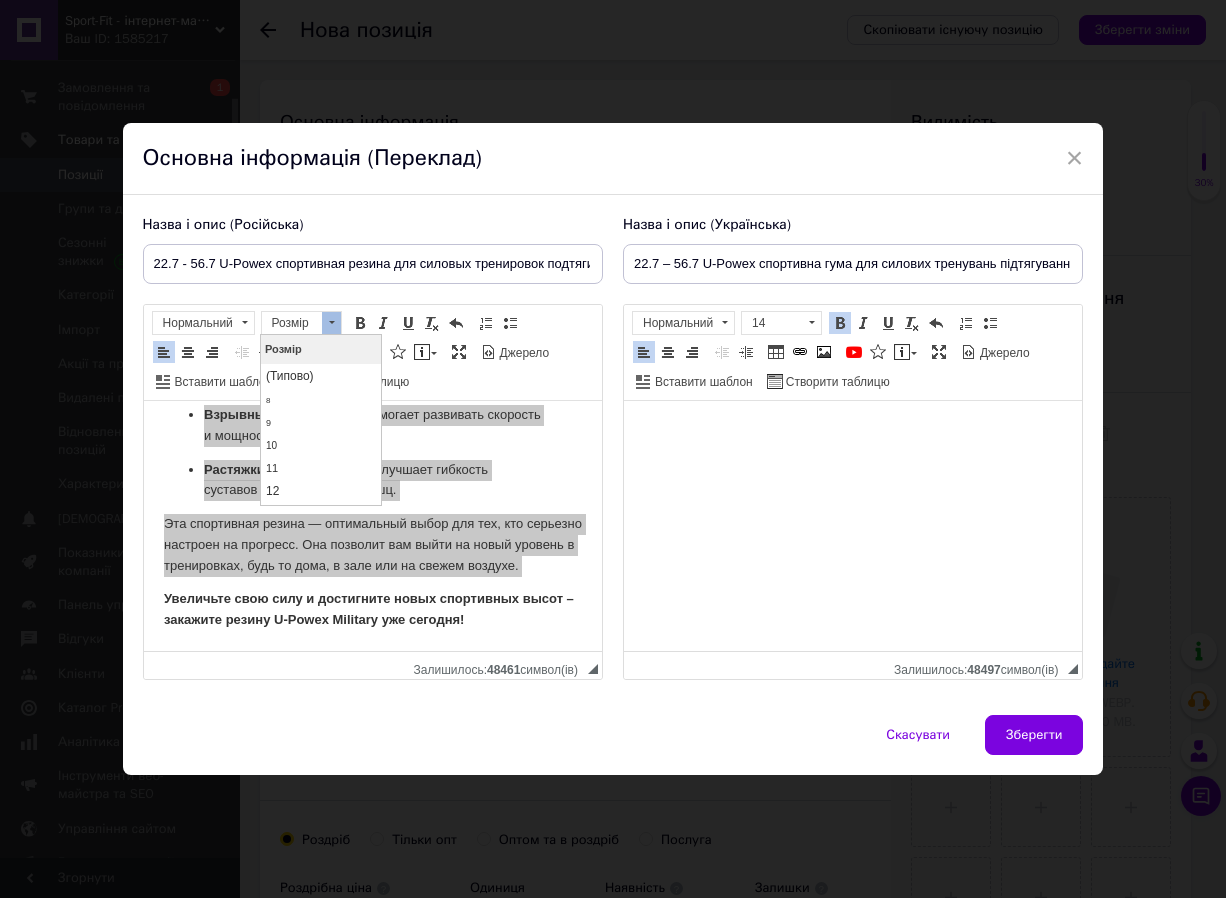 scroll, scrollTop: 91, scrollLeft: 0, axis: vertical 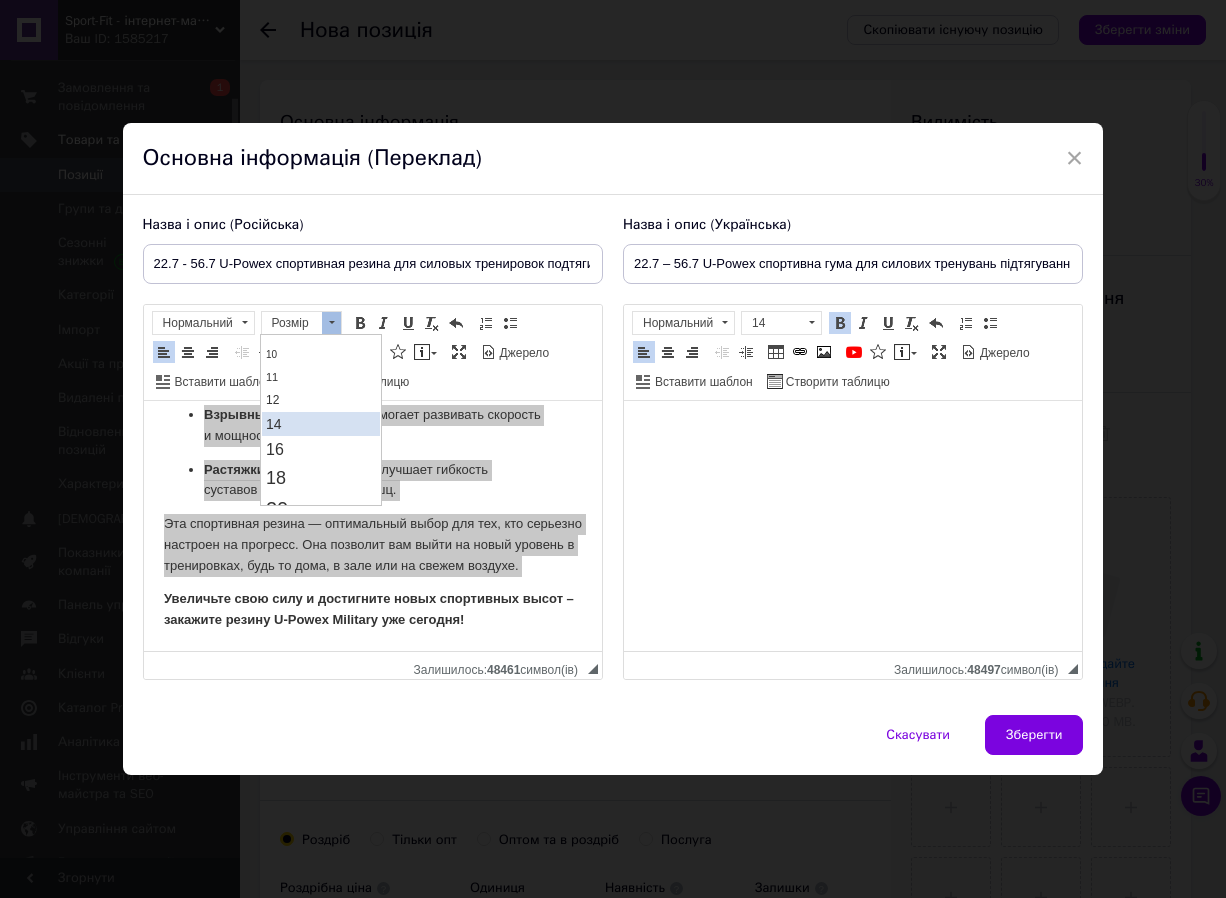 click on "14" at bounding box center (321, 424) 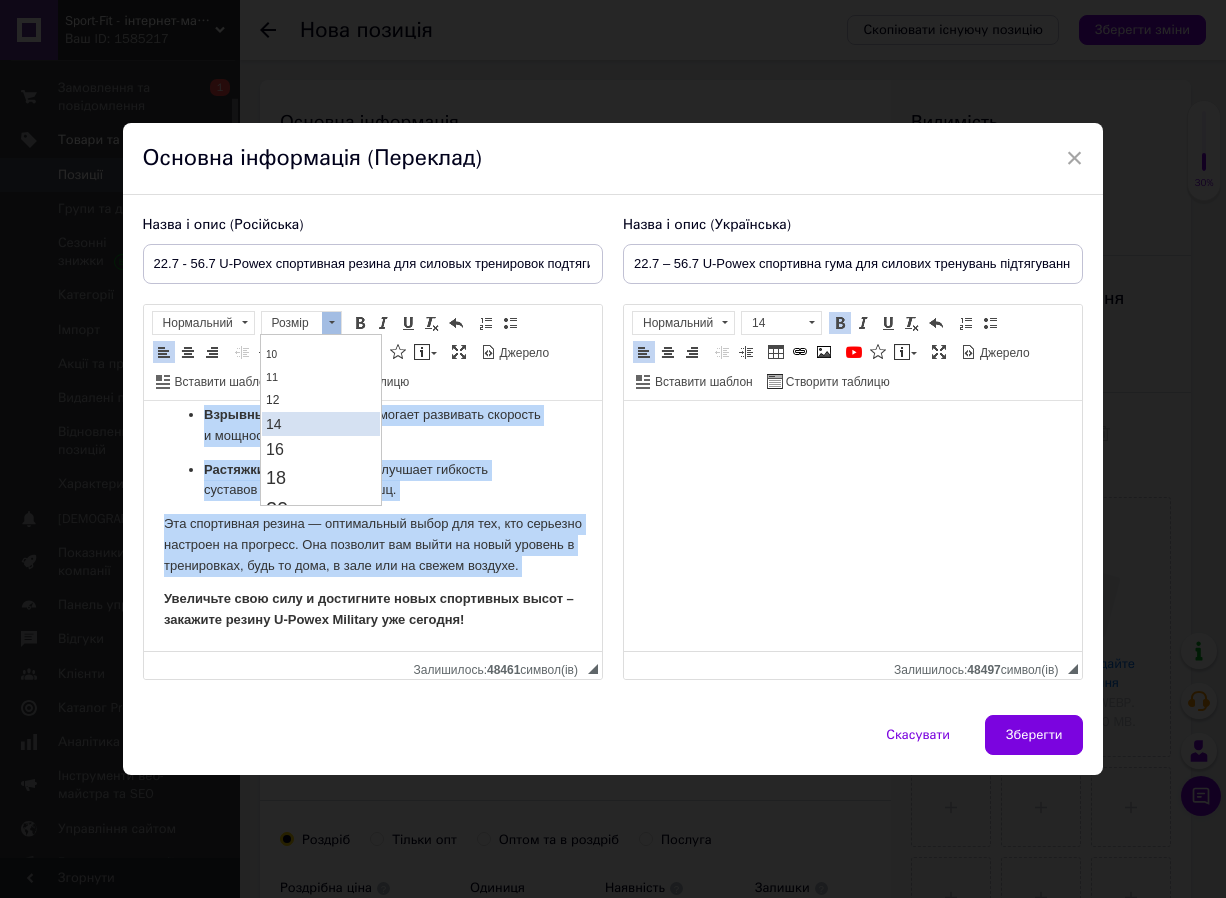 scroll, scrollTop: 0, scrollLeft: 0, axis: both 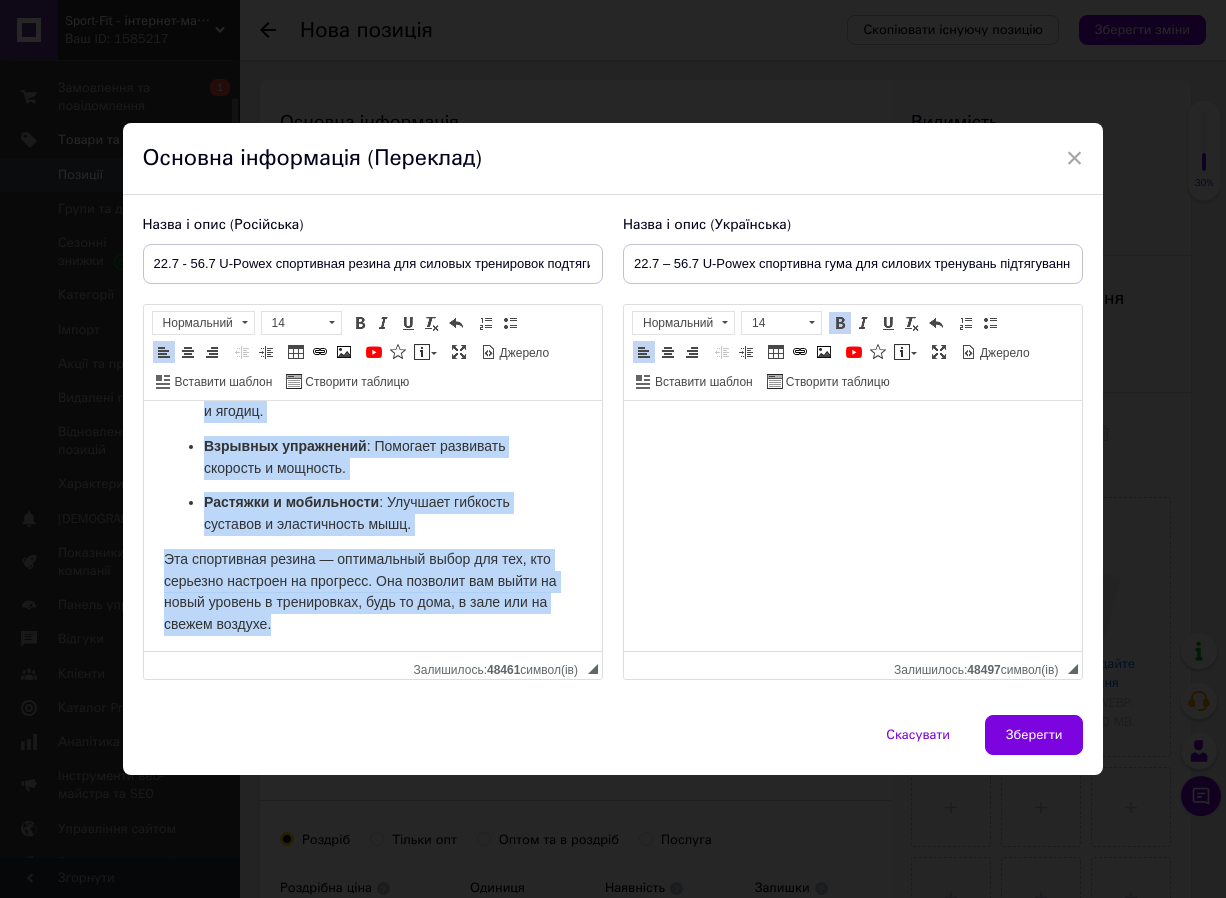 click on "Силовых тренировок : Развитие бицепсов, трицепсов, мышц спины и ног. Подтягиваний : Помогает выполнять подтягивания, позволяя увеличить количество повторений или перейти к более сложным вариантам. Отжиманий и брусьев : Добавляет сопротивление, делая эти упражнения более интенсивными. Приседаний : Увеличивает нагрузку на мышцы ног и ягодиц. Взрывных упражнений : Помогает развивать скорость и мощность. Растяжки и мобильности : Улучшает гибкость суставов и эластичность мышц." at bounding box center [372, 362] 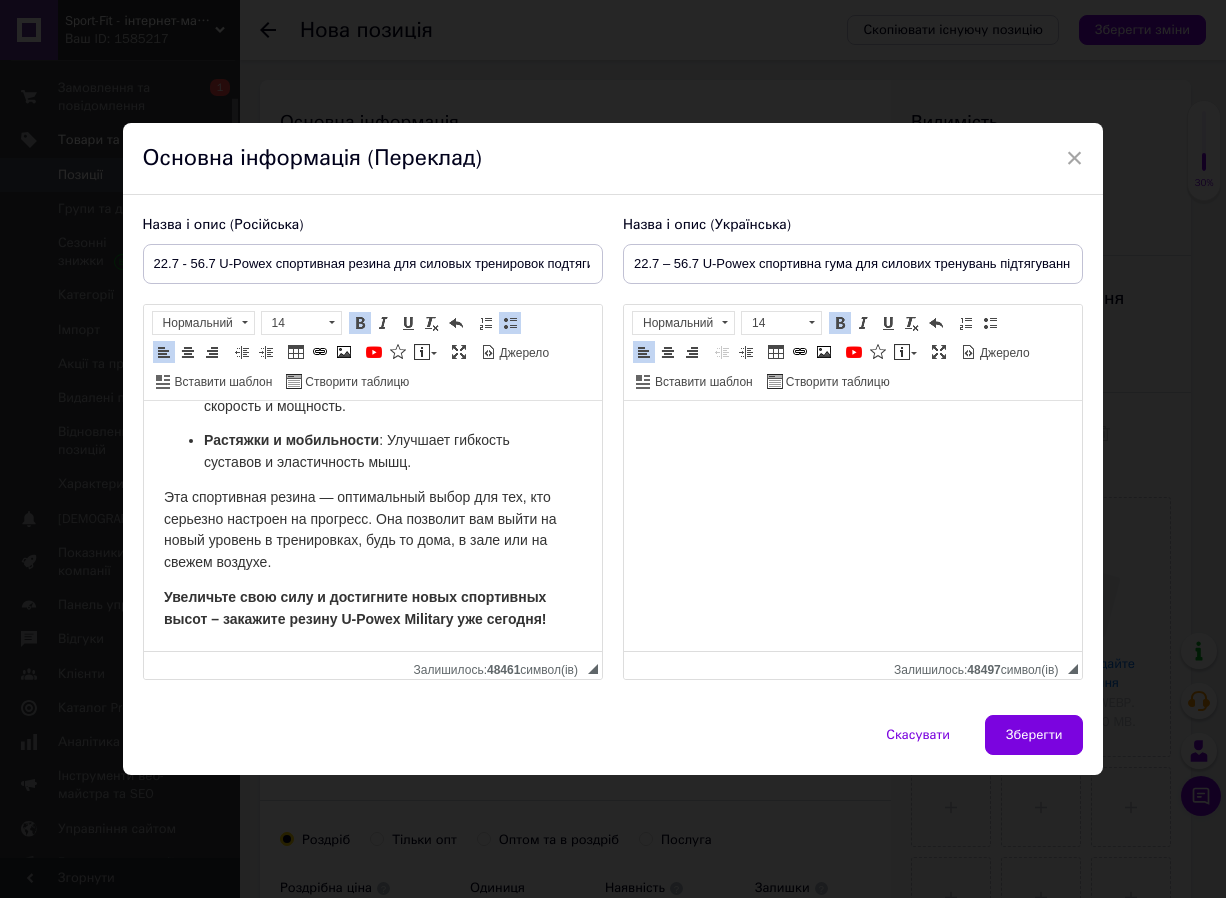 scroll, scrollTop: 903, scrollLeft: 0, axis: vertical 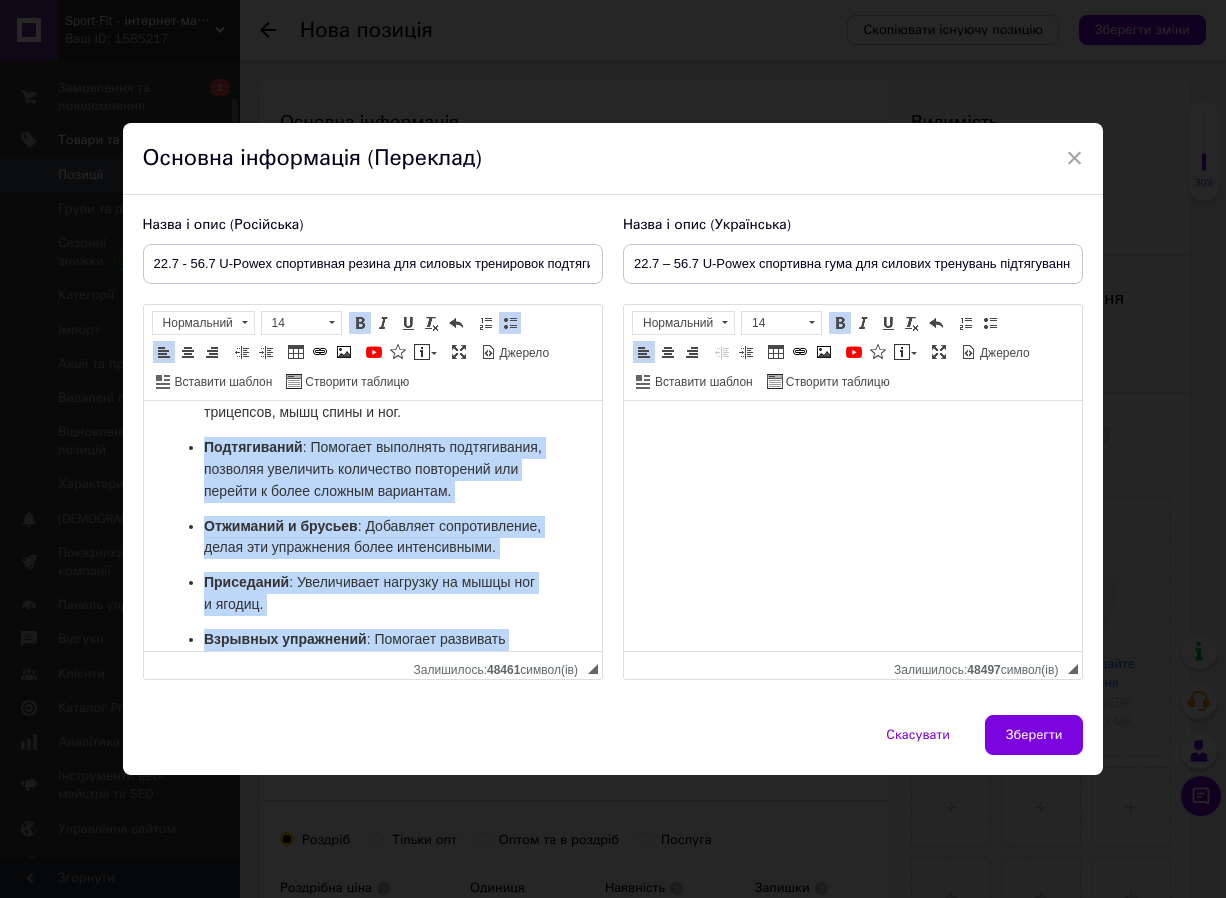 drag, startPoint x: 426, startPoint y: 562, endPoint x: 185, endPoint y: 441, distance: 269.67017 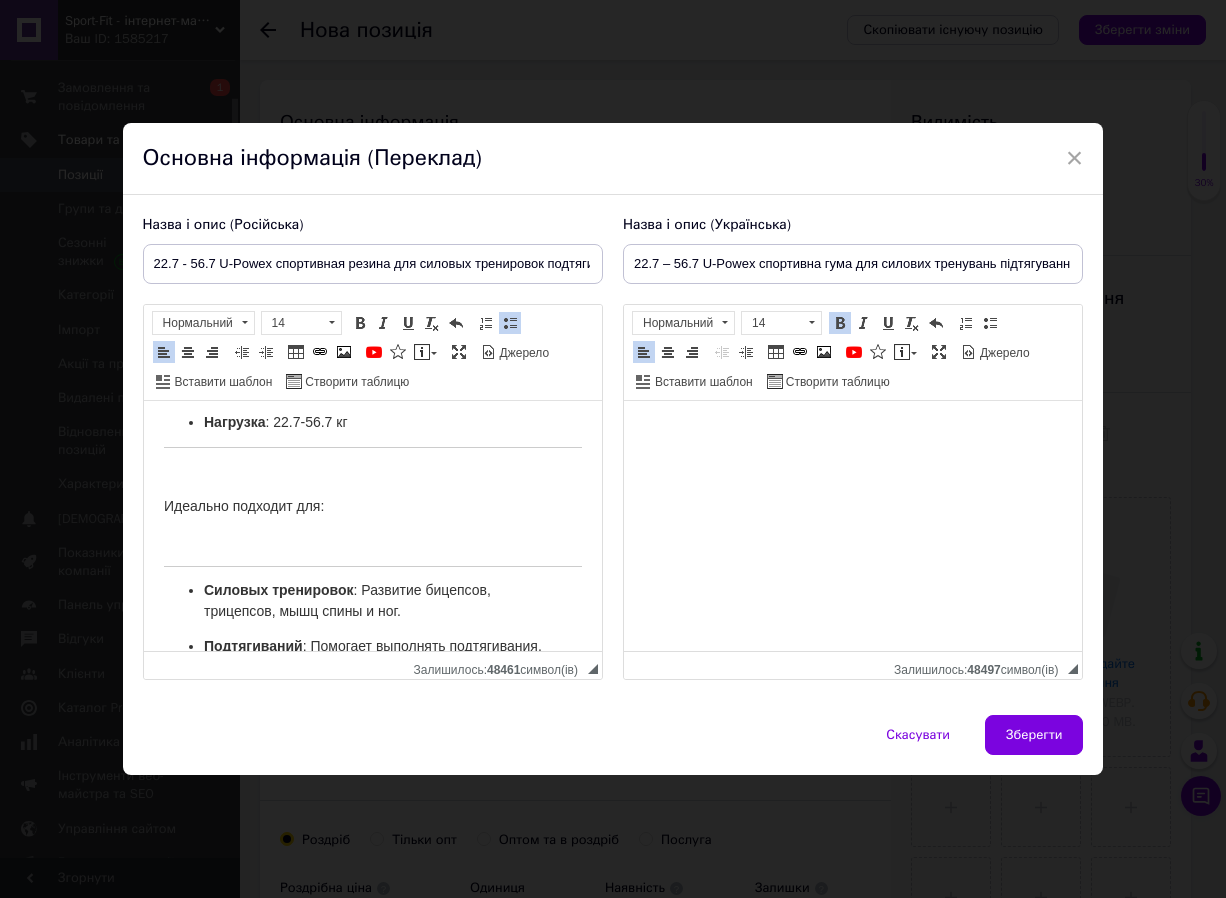 scroll, scrollTop: 505, scrollLeft: 0, axis: vertical 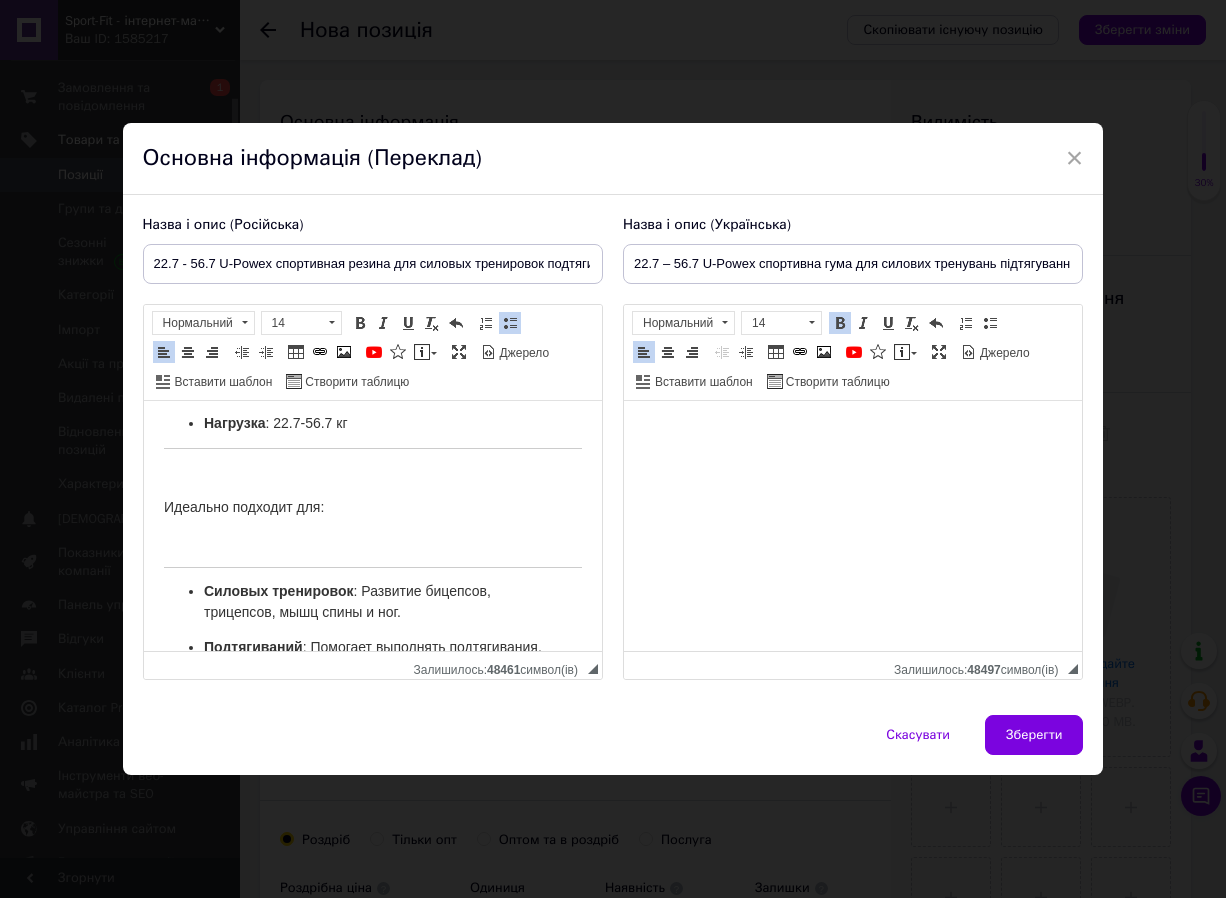 click on "Идеально подходит для:" at bounding box center [372, 508] 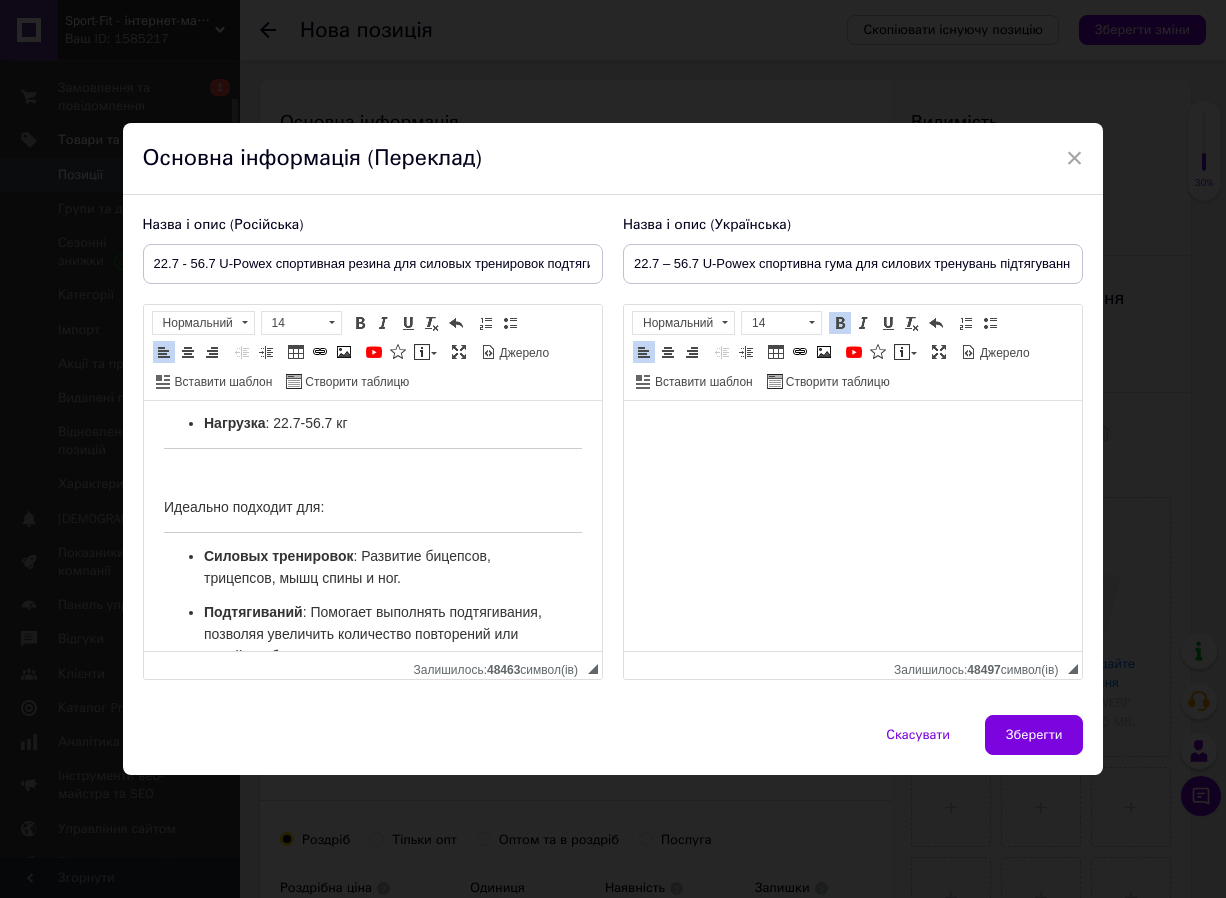 type 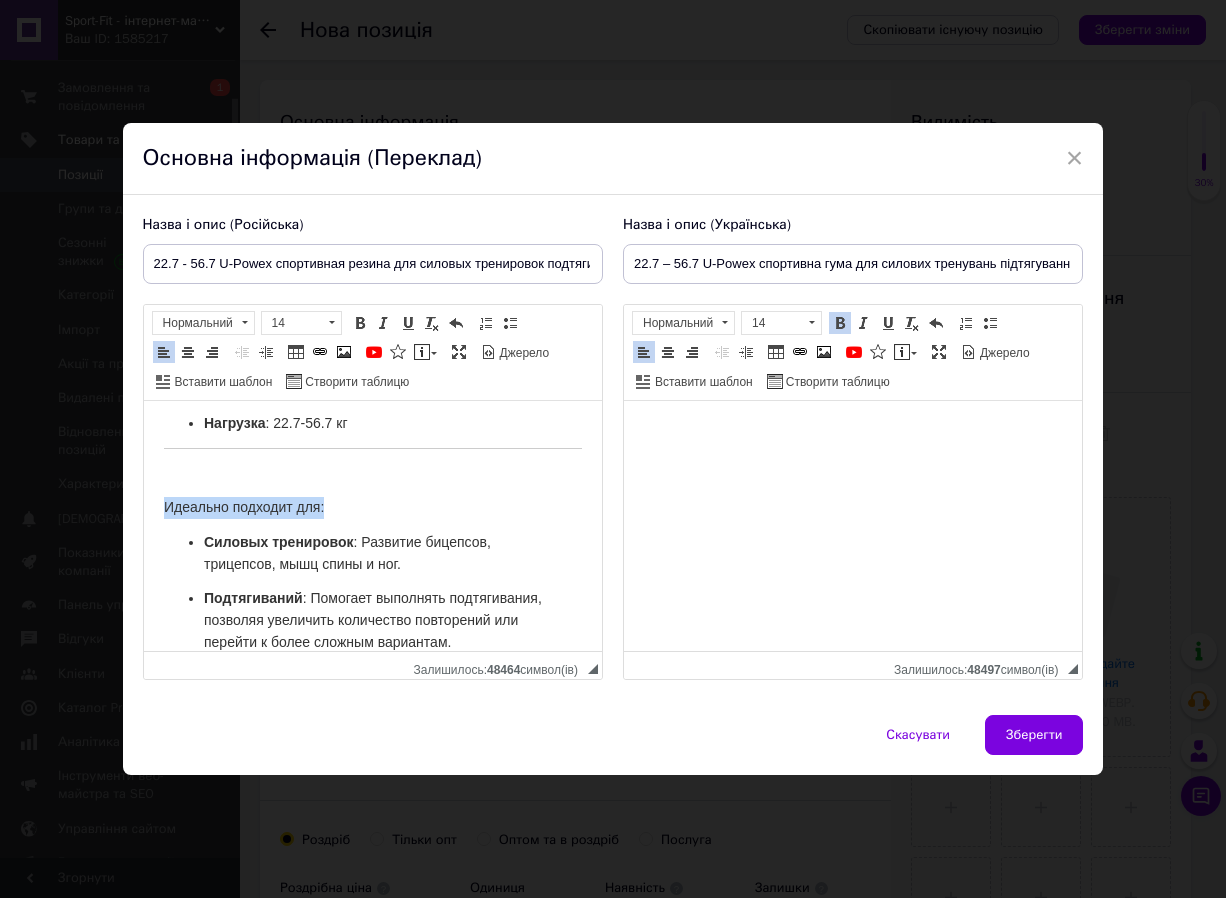 drag, startPoint x: 333, startPoint y: 504, endPoint x: 576, endPoint y: 786, distance: 372.25394 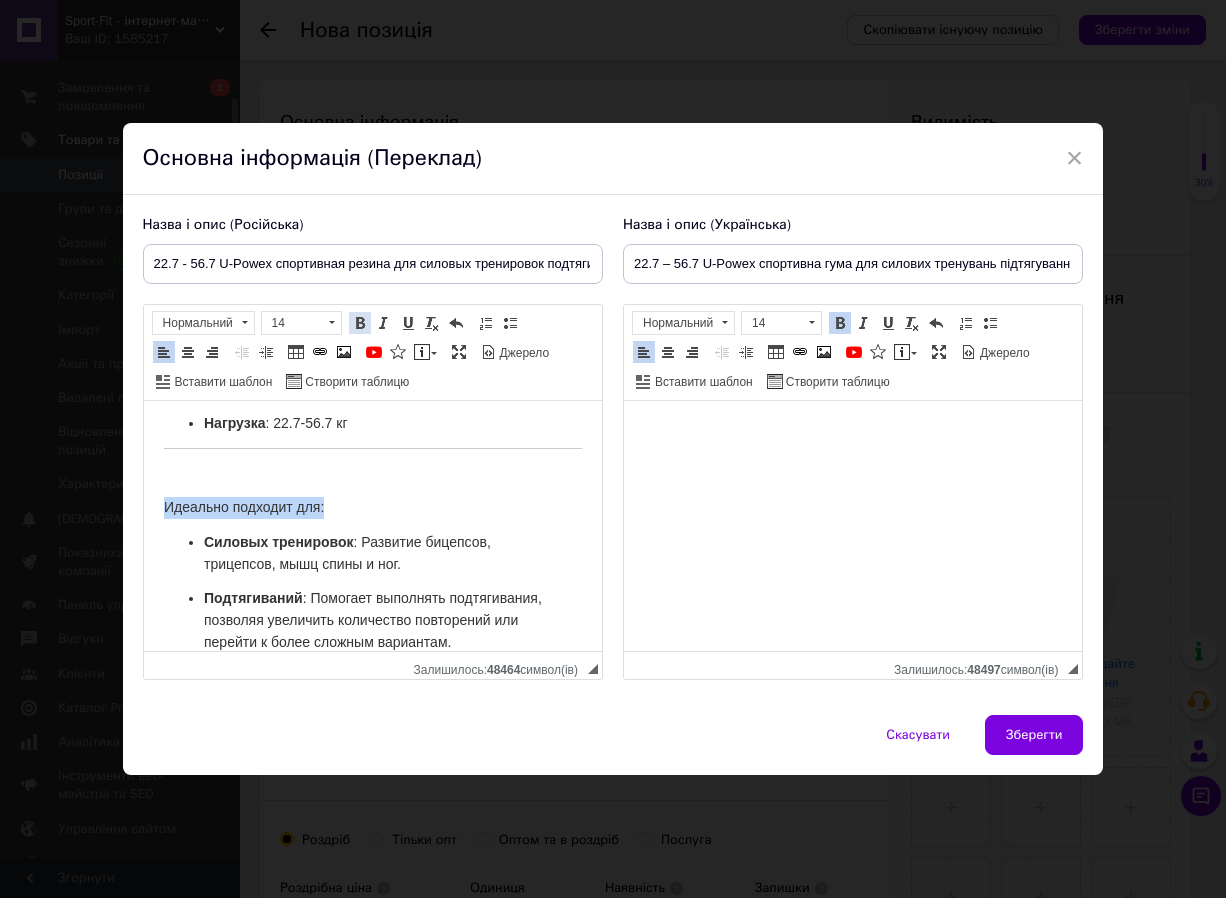 click at bounding box center [360, 323] 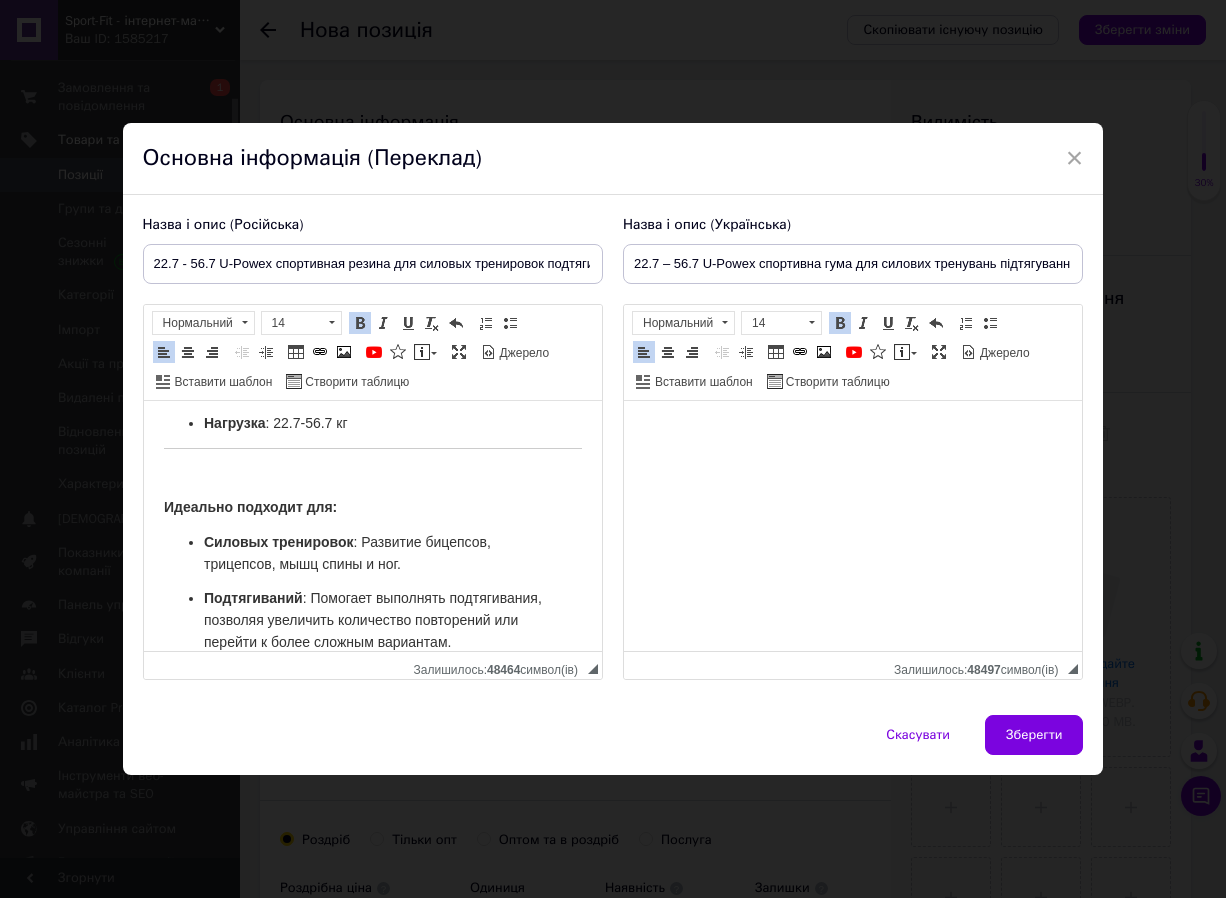 click on "Спортивная резина U-Powex Military: Ваше мощное преимущество в тренировках! Для спортсменов-любителей и профессионалов, стремящихся к максимальной силе и эффективности, представляем  спортивную резину U-Powex Military с нагрузкой 22.7-56.7 кг . Эта мощная петля — незаменимый инвентарь для интенсивных силовых тренировок, улучшения взрывной силы и гибкости. Изготовленная из  100% многослойного латекса Длина : 2080 мм Ширина : 44 мм Толщина : 4,5 мм Нагрузка : 22.7-56.7 кг Идеально подходит для: Силовых тренировок : Развитие бицепсов, трицепсов, мышц спины и ног. Подтягиваний Приседаний" at bounding box center [372, 476] 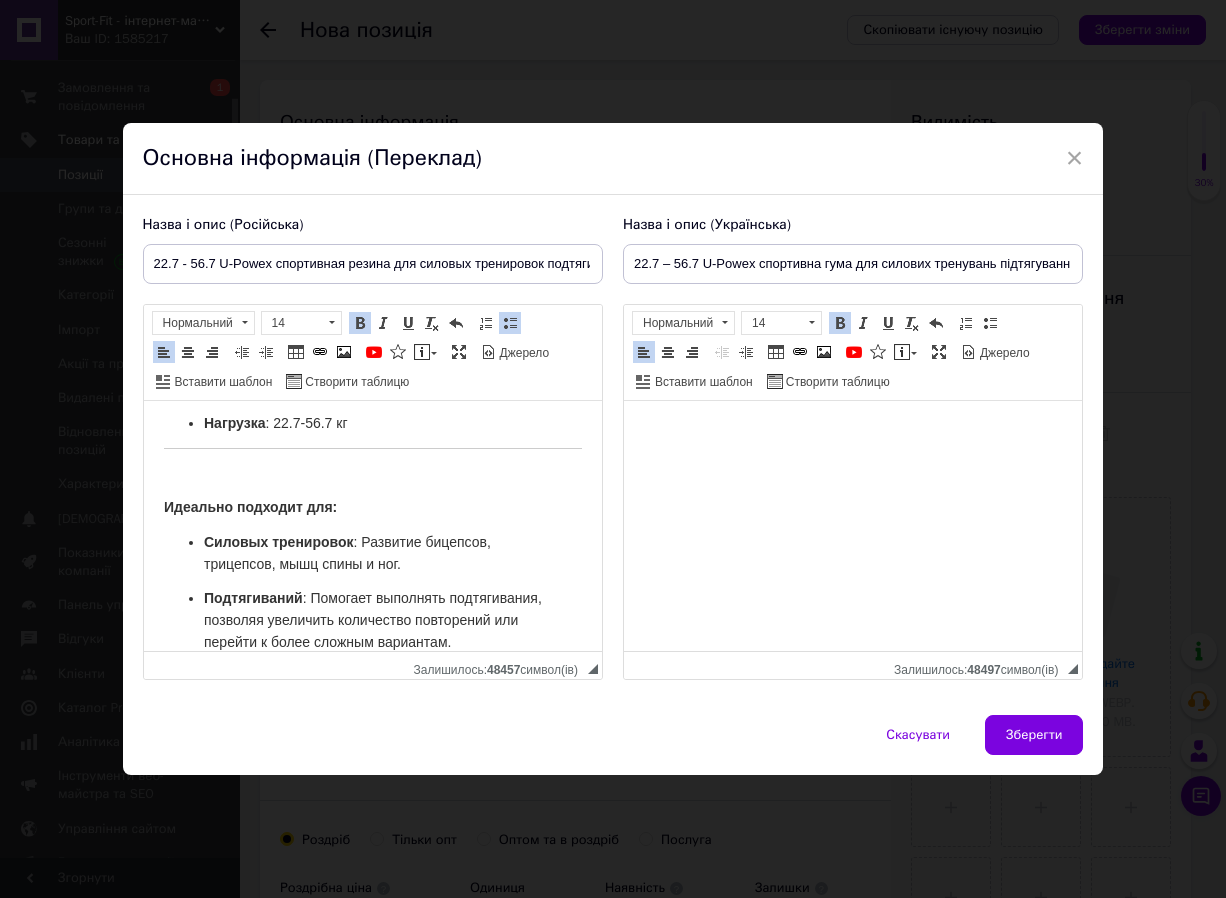 click on "Нагрузка : 22.7-56.7 кг" at bounding box center [372, 424] 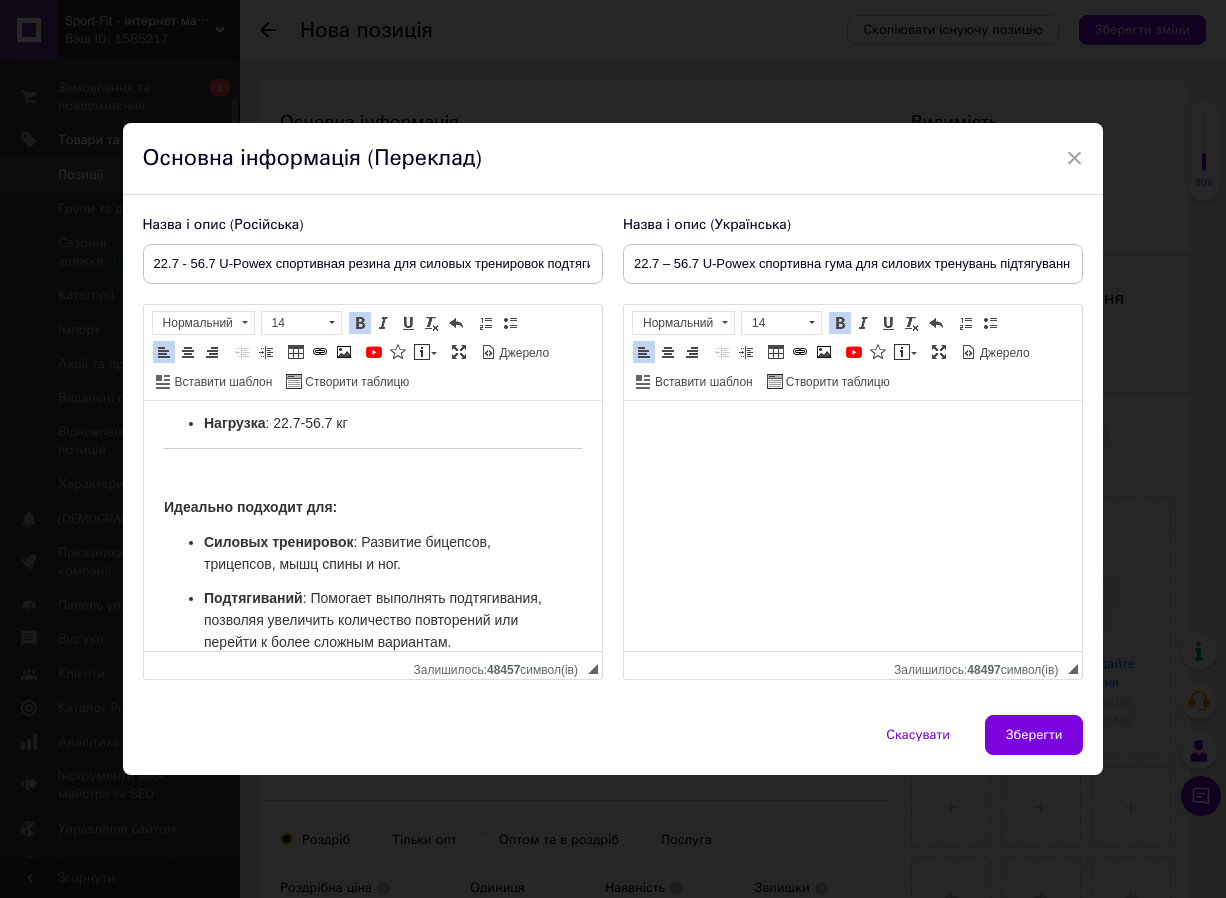click on "Спортивная резина U-Powex Military: Ваше мощное преимущество в тренировках! Для спортсменов-любителей и профессионалов, стремящихся к максимальной силе и эффективности, представляем  спортивную резину U-Powex Military с нагрузкой 22.7-56.7 кг . Эта мощная петля — незаменимый инвентарь для интенсивных силовых тренировок, улучшения взрывной силы и гибкости. Изготовленная из  100% многослойного латекса Длина : 2080 мм Ширина : 44 мм Толщина : 4,5 мм Нагрузка : 22.7-56.7 кг ​​​​​​​ Идеально подходит для: Силовых тренировок : Развитие бицепсов, трицепсов, мышц спины и ног. Подтягиваний" at bounding box center (372, 476) 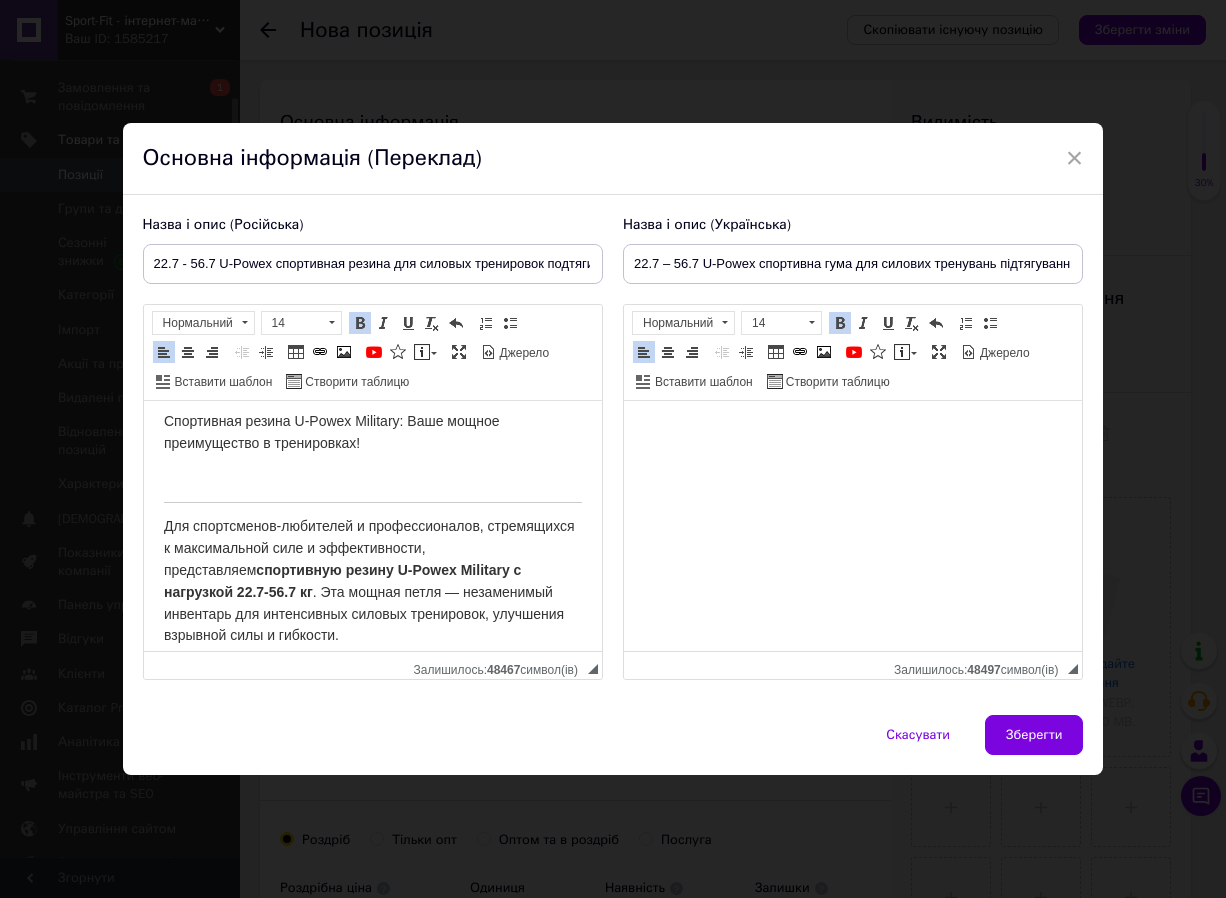 scroll, scrollTop: 5, scrollLeft: 0, axis: vertical 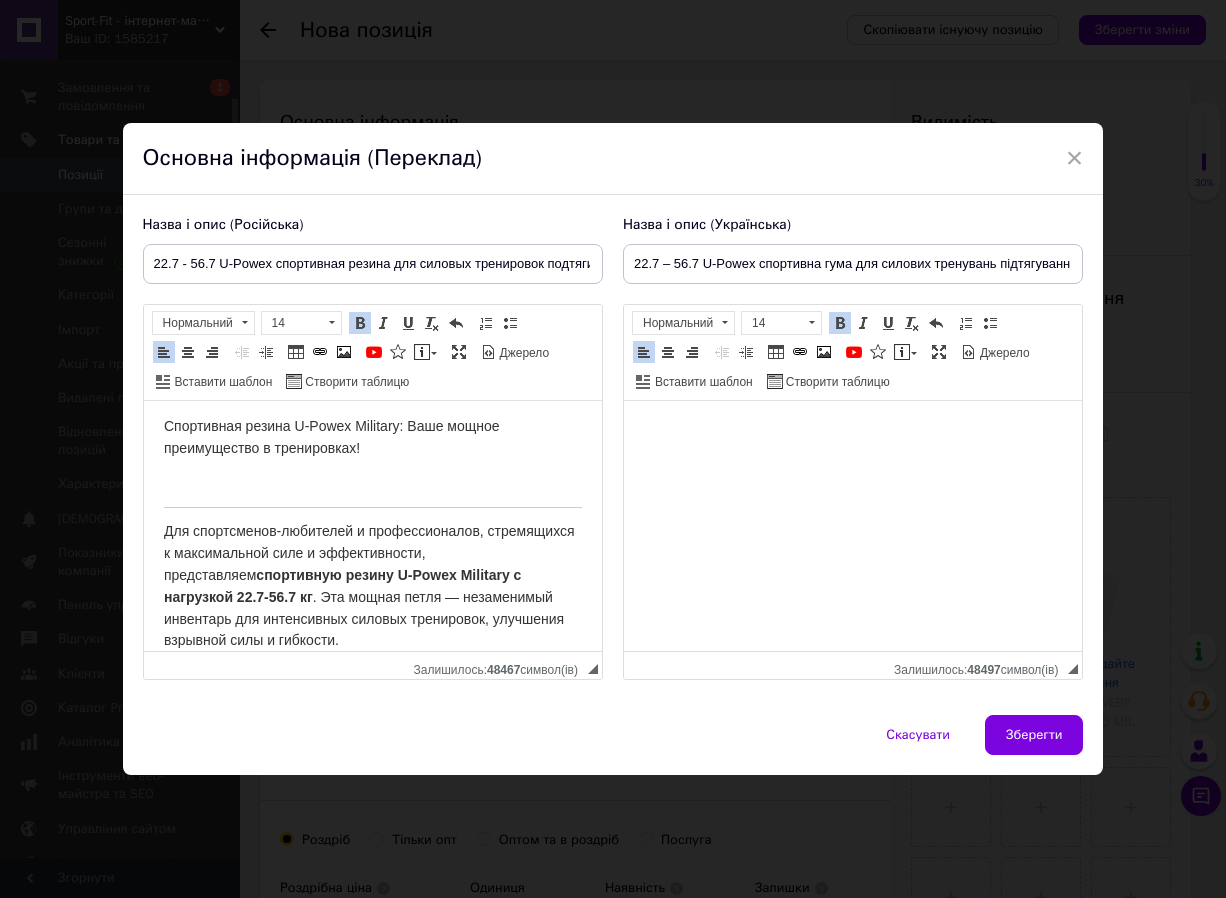 click on "Спортивная резина U-Powex Military: Ваше мощное преимущество в тренировках!" at bounding box center [372, 438] 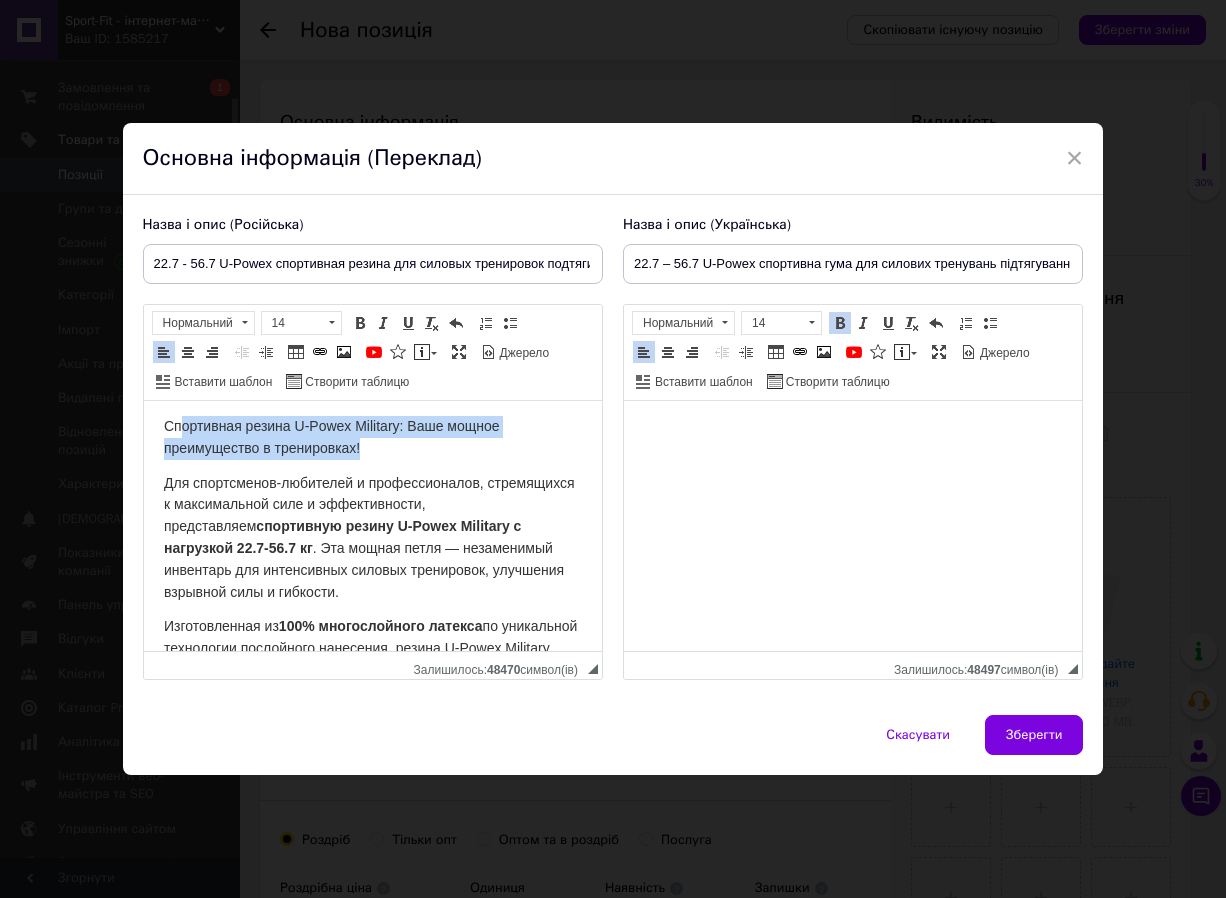 scroll, scrollTop: 0, scrollLeft: 0, axis: both 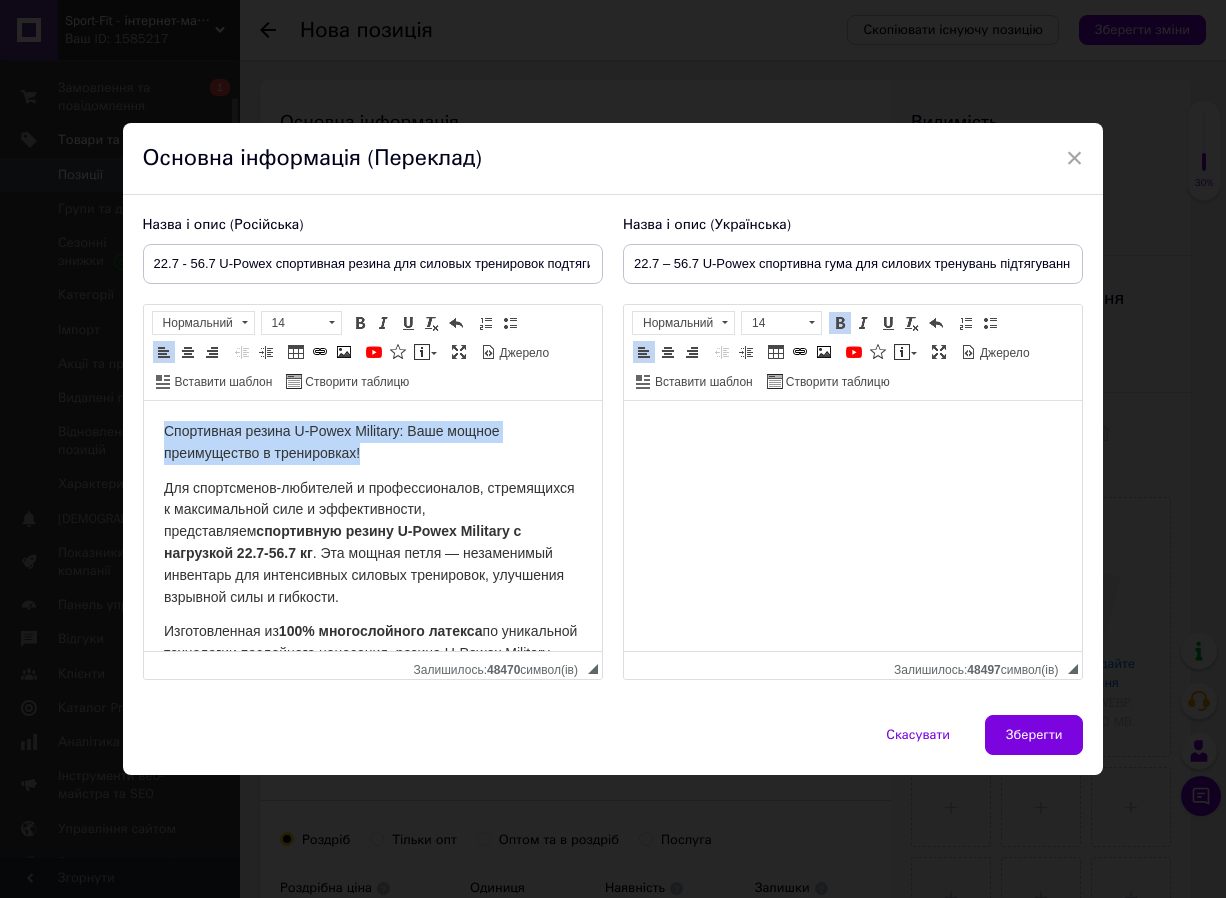 drag, startPoint x: 372, startPoint y: 450, endPoint x: 508, endPoint y: 783, distance: 359.70126 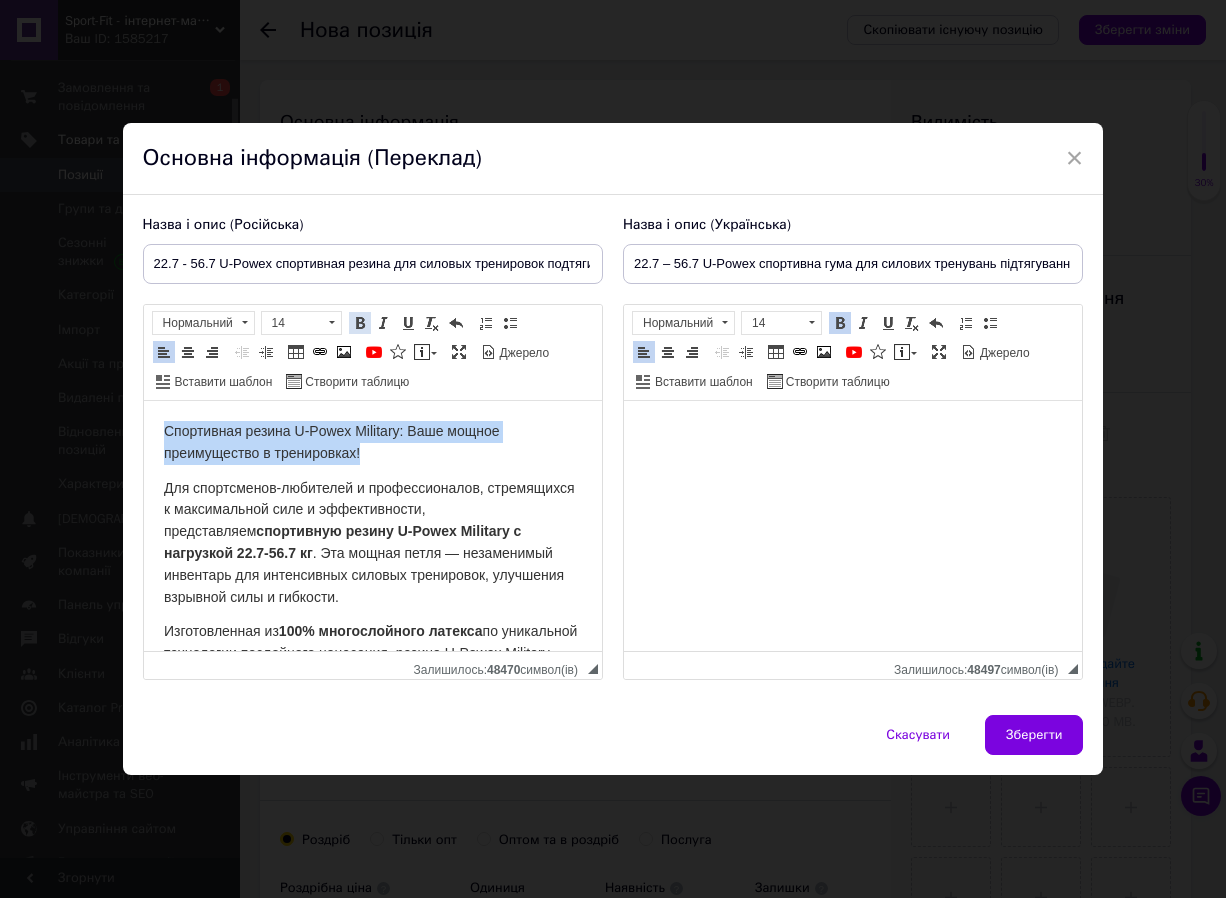 click at bounding box center (360, 323) 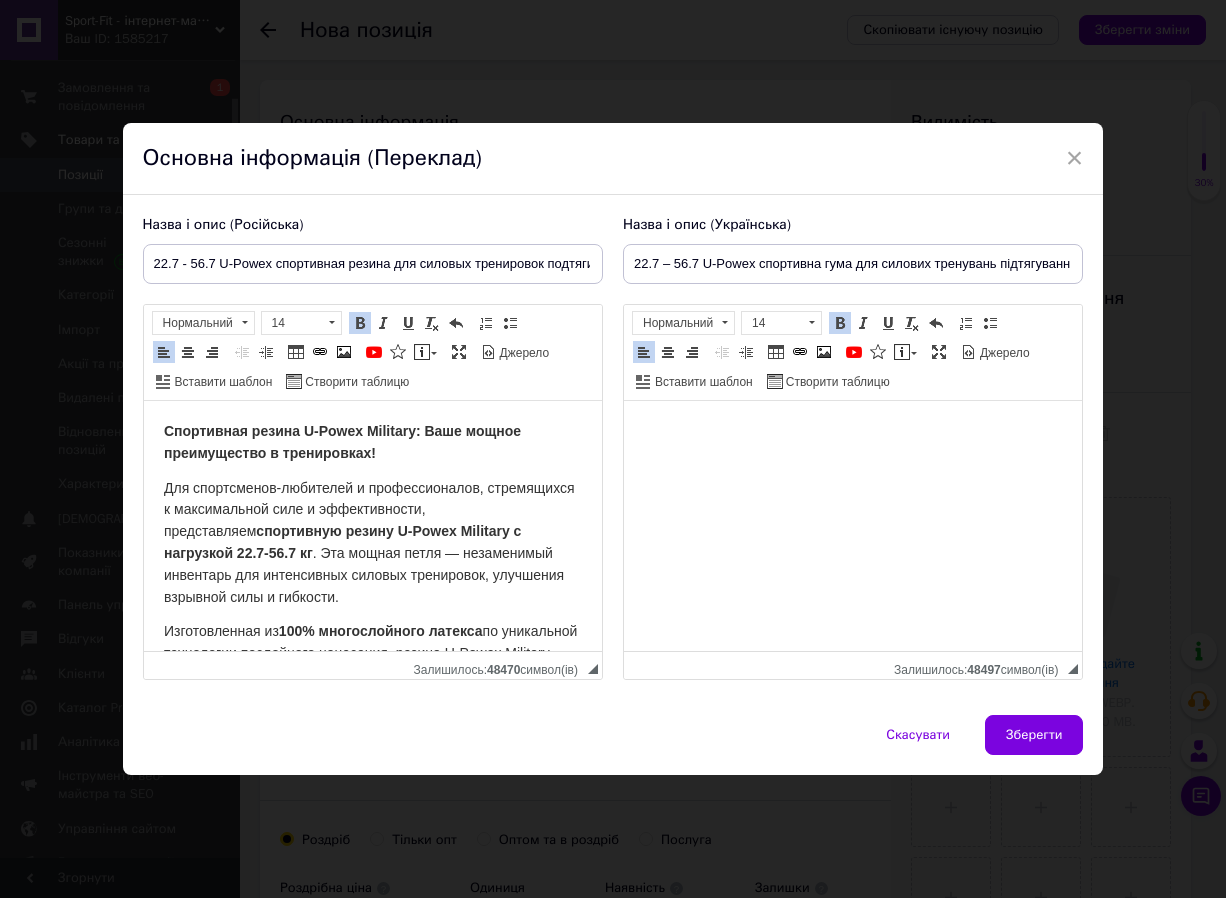 click on "Для спортсменов-любителей и профессионалов, стремящихся к максимальной силе и эффективности, представляем  спортивную резину U-Powex Military с нагрузкой 22.7-56.7 кг . Эта мощная петля — незаменимый инвентарь для интенсивных силовых тренировок, улучшения взрывной силы и гибкости." at bounding box center [368, 542] 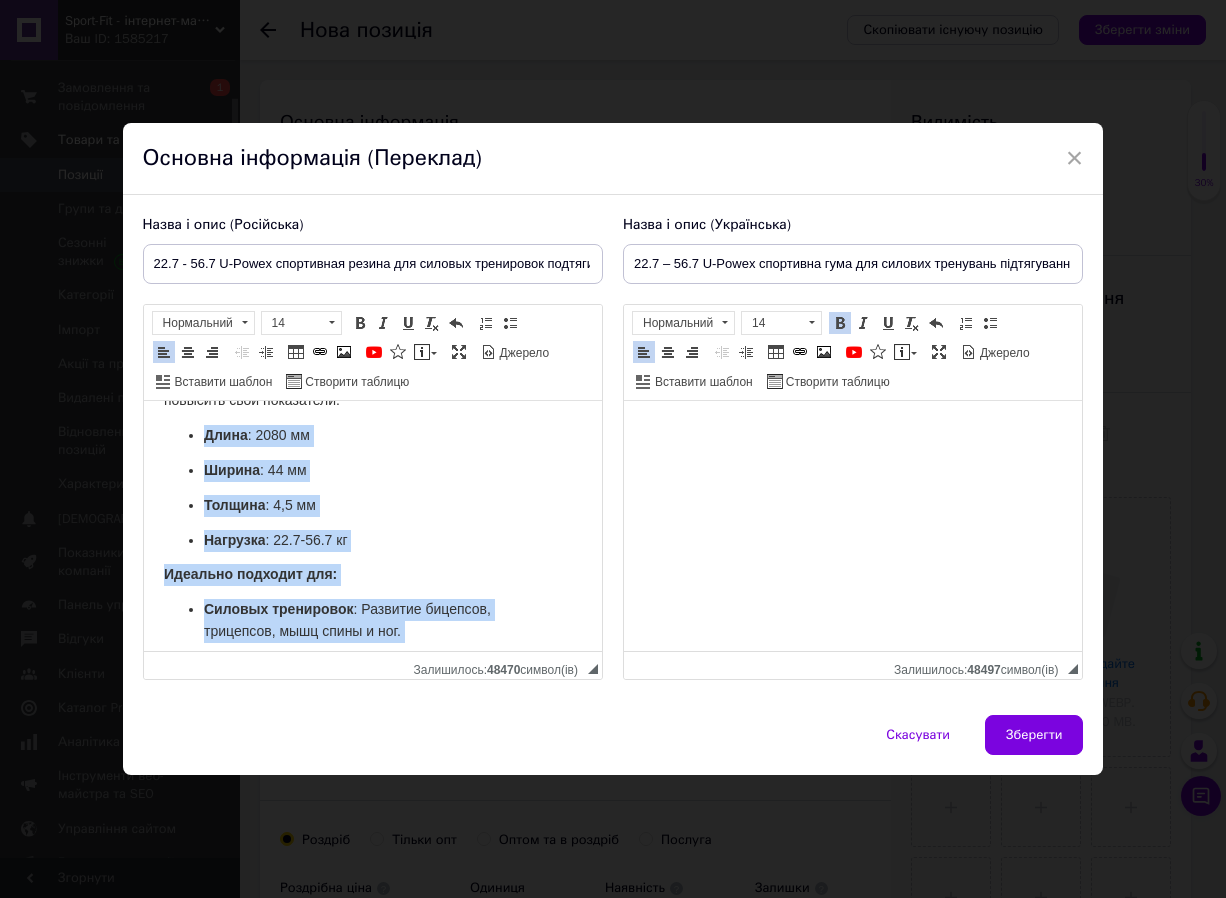 scroll, scrollTop: 0, scrollLeft: 0, axis: both 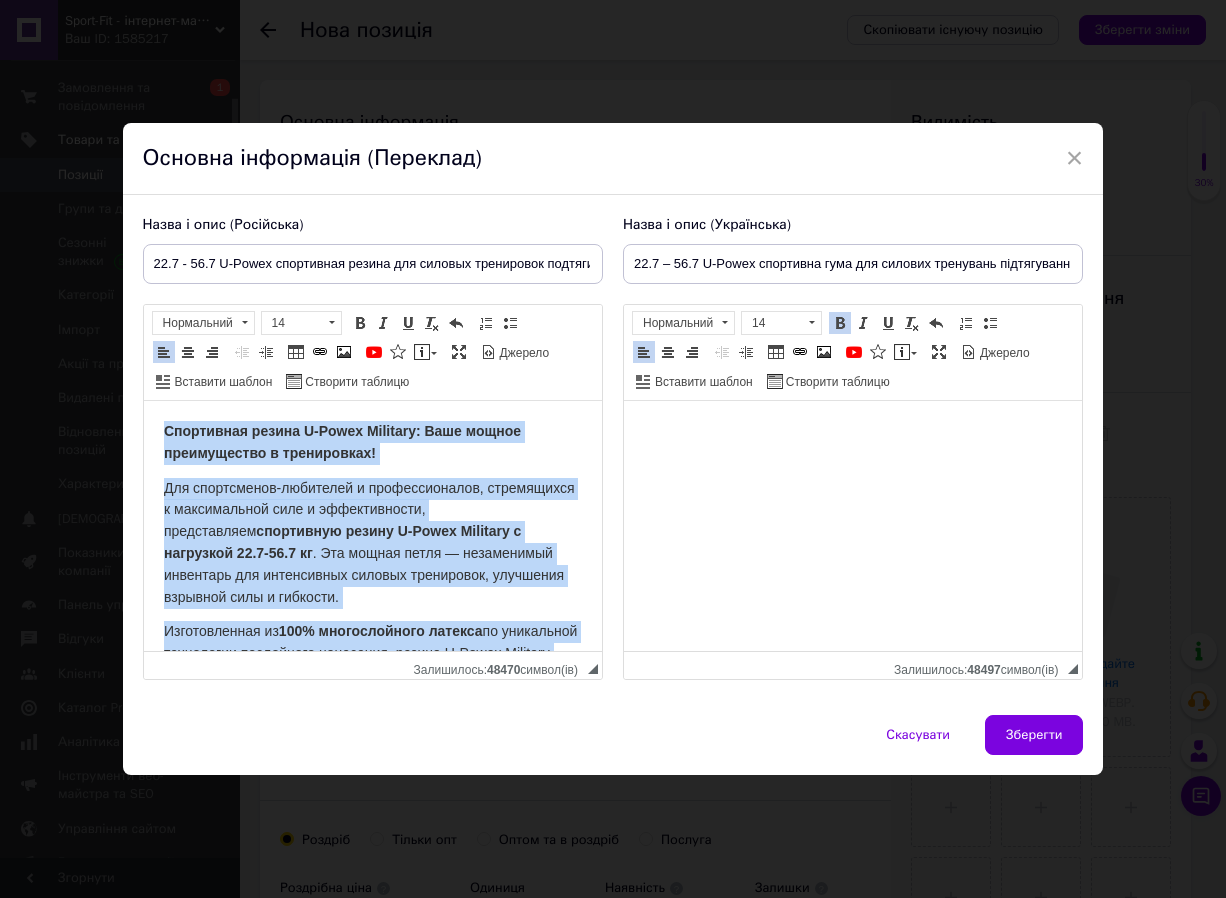 drag, startPoint x: 562, startPoint y: 613, endPoint x: -53, endPoint y: 152, distance: 768.60004 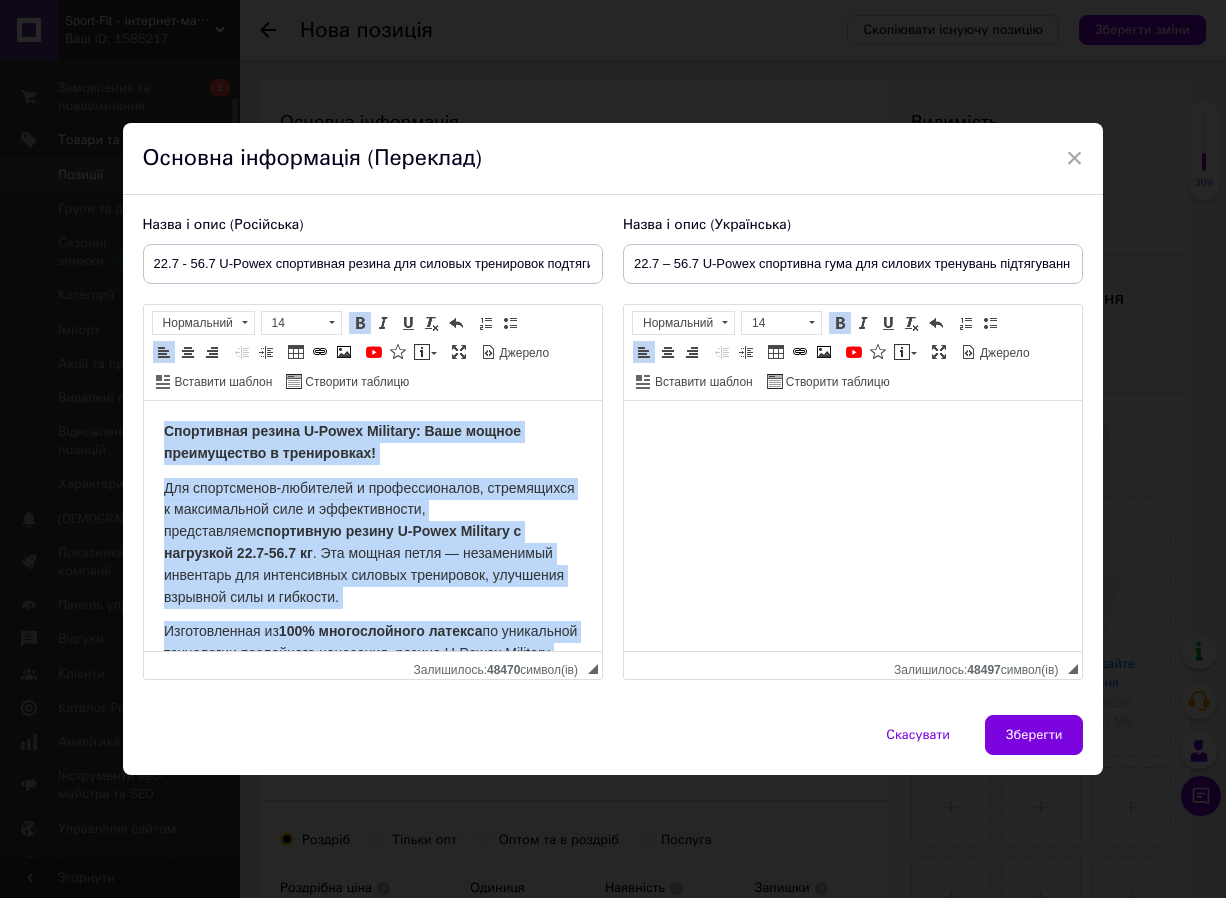copy on "Loremipsum dolors A-Conse Adipisci: Elit seddoe temporincidi u laboreetdol! Mag aliquaenima-minimveni q nostrudexercit, ullamcolabo n aliquipexeac cons d auteirureinre, voluptatevel  essecillum fugiat N-Paria Excepteu s occaecatc 28.1-52.5 no . Pro suntcu quiof — deseruntmol animidest lab perspiciati undeomn istenatuse, voluptate accusant dolo l totamrem. Aperiameaquei qu  947% abilloinvento veritat  qu architecto beataevita dictaexpli nemoenimi, quiavo A-Autod Fugitcon magnidolore eosrationesequ nesciuntn p quisquamdolor adip num eiusm tempora inciduntm. Qua etiamminuss nob eli, opt cum nihil impedit quoplaceat facereposs a repellend temporib aute quibusdamo: Debit : 6356 re Necess : 88 sa Eveniet : 5,0 vo Repudian : 48.5-42.6 re Itaqueea hictenet sap: Delectu reiciendis : Voluptat maioresa, perferend, dolo asper r min. Nostrumexerc : Ullamcor suscipitl aliquidcommo, consequa quidmaxim mollitiamo harumquide rer facilis e disti namlibe temporecu. Solutanob e optiocu : Nihilimpe minusquodmaxi, place fac pos..." 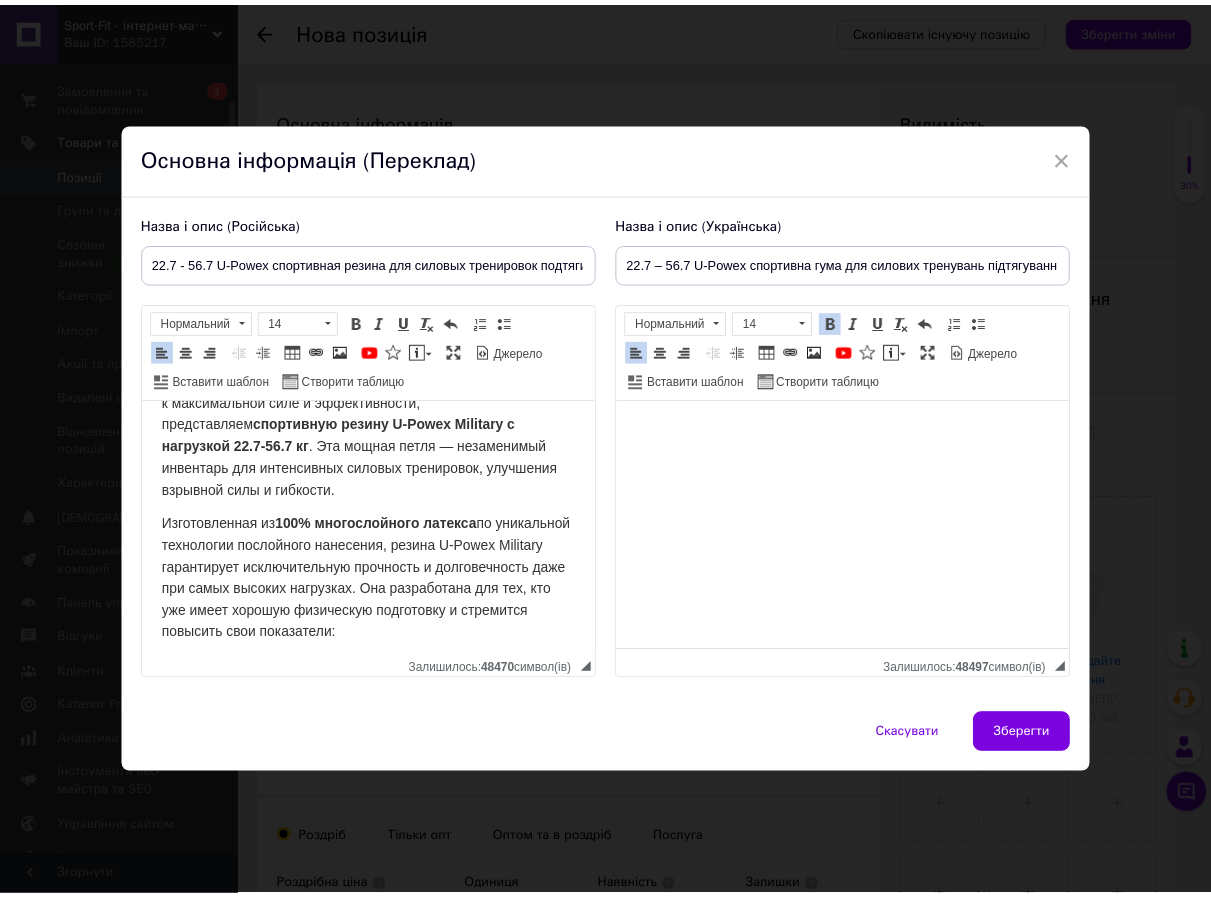 scroll, scrollTop: 0, scrollLeft: 0, axis: both 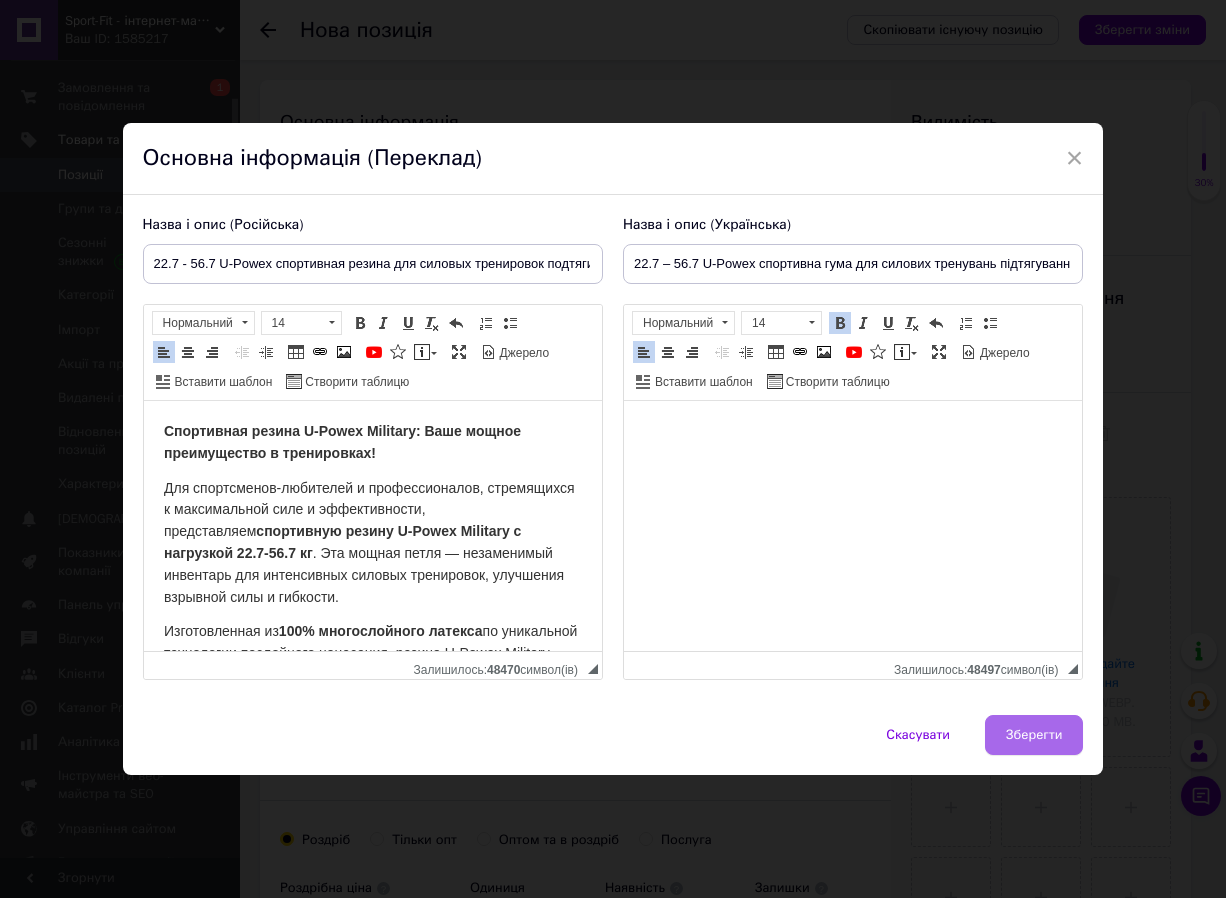 click on "Зберегти" at bounding box center [1034, 735] 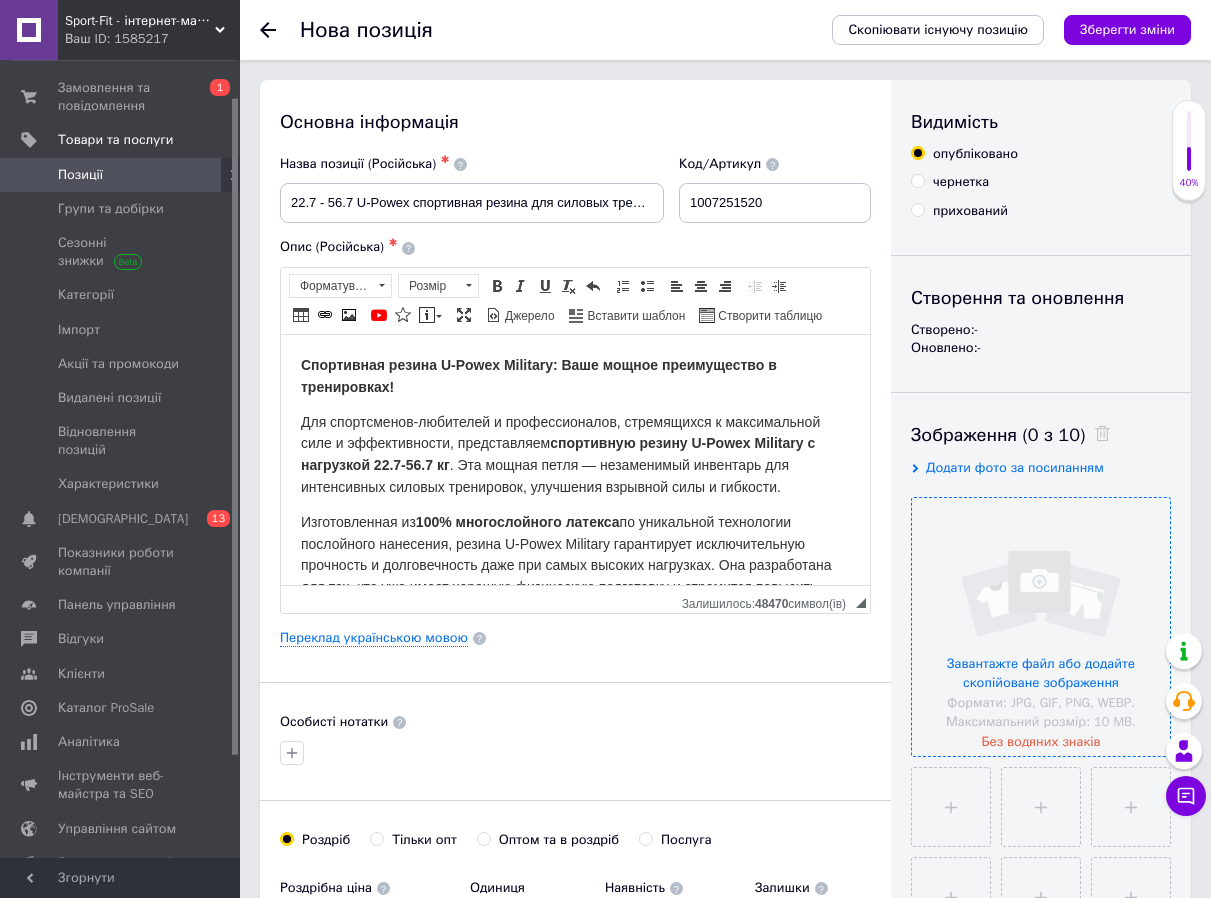 click at bounding box center (1041, 627) 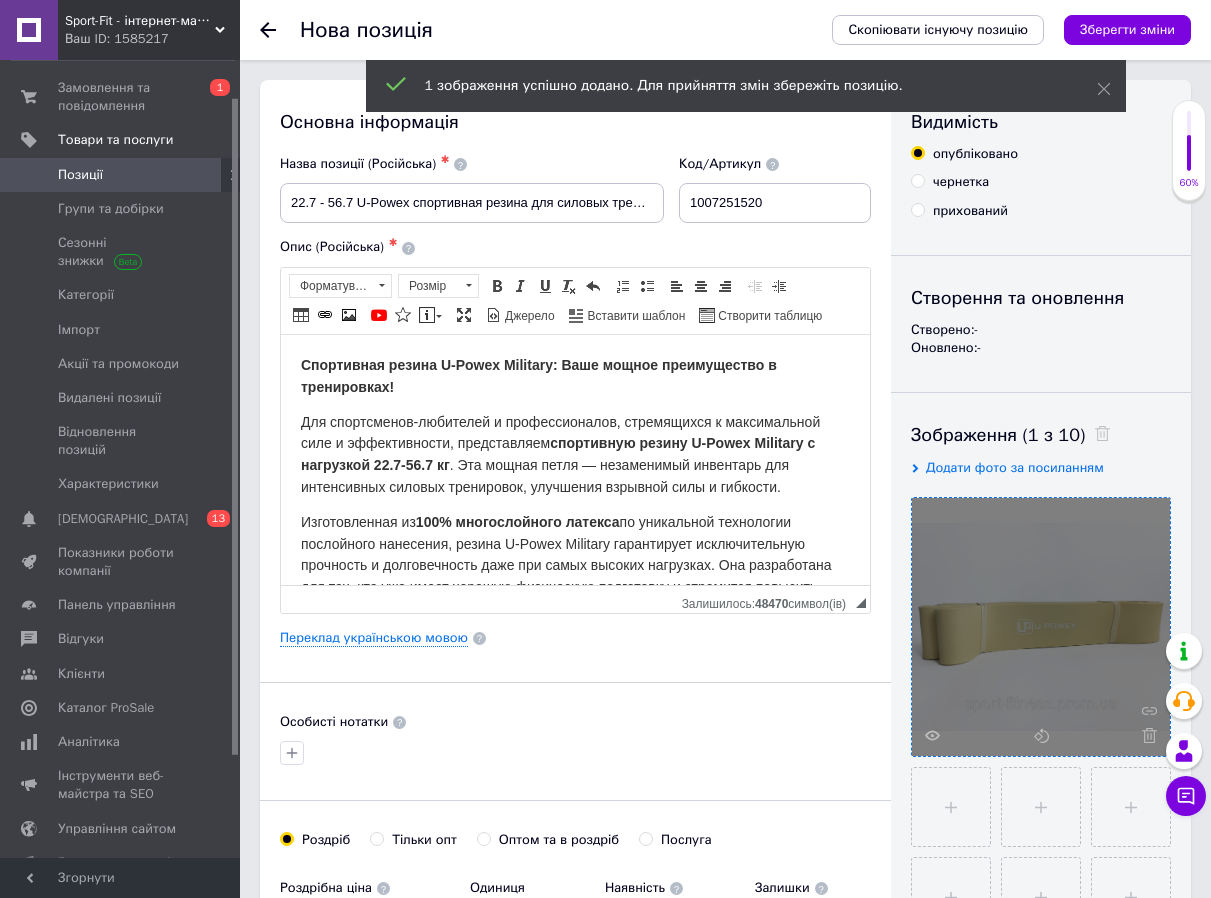 scroll, scrollTop: 400, scrollLeft: 0, axis: vertical 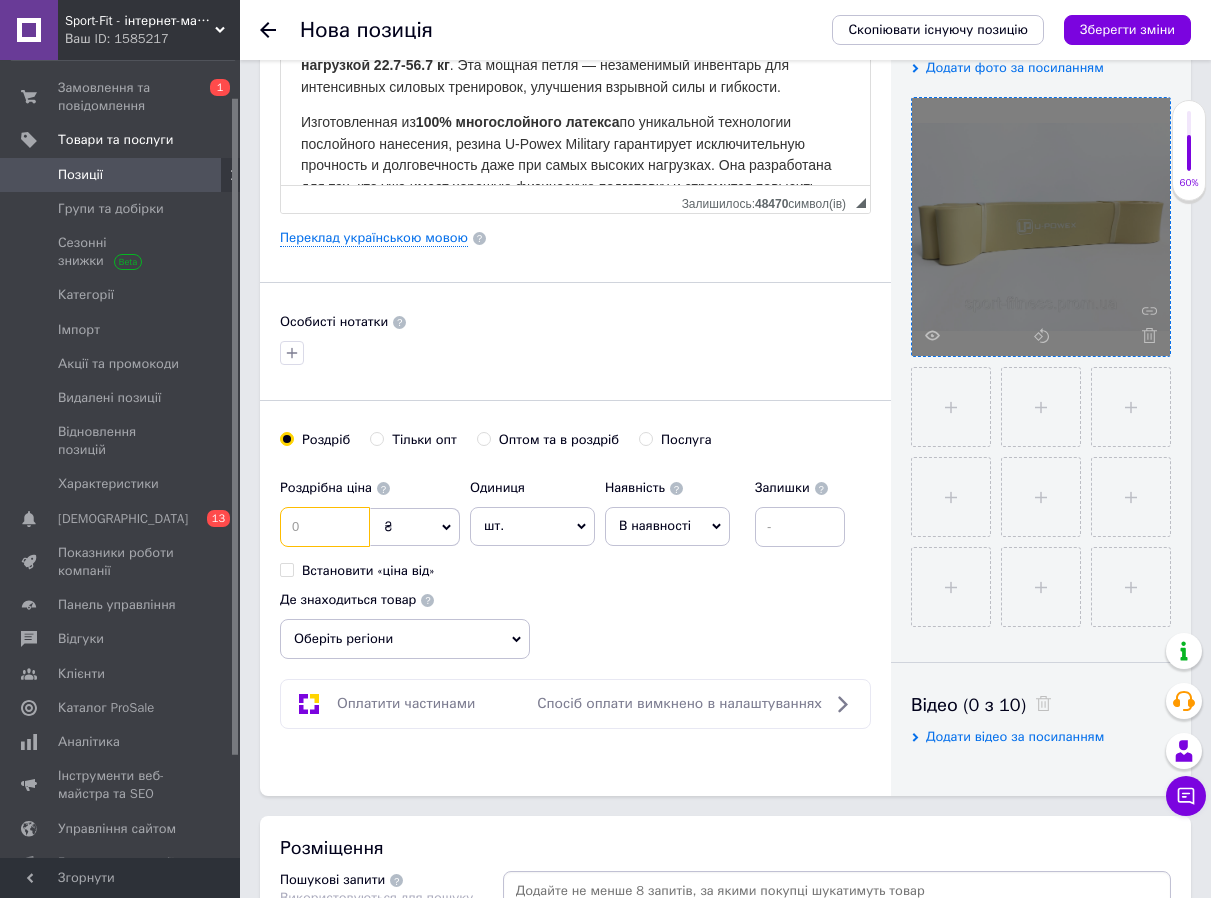 click at bounding box center (325, 527) 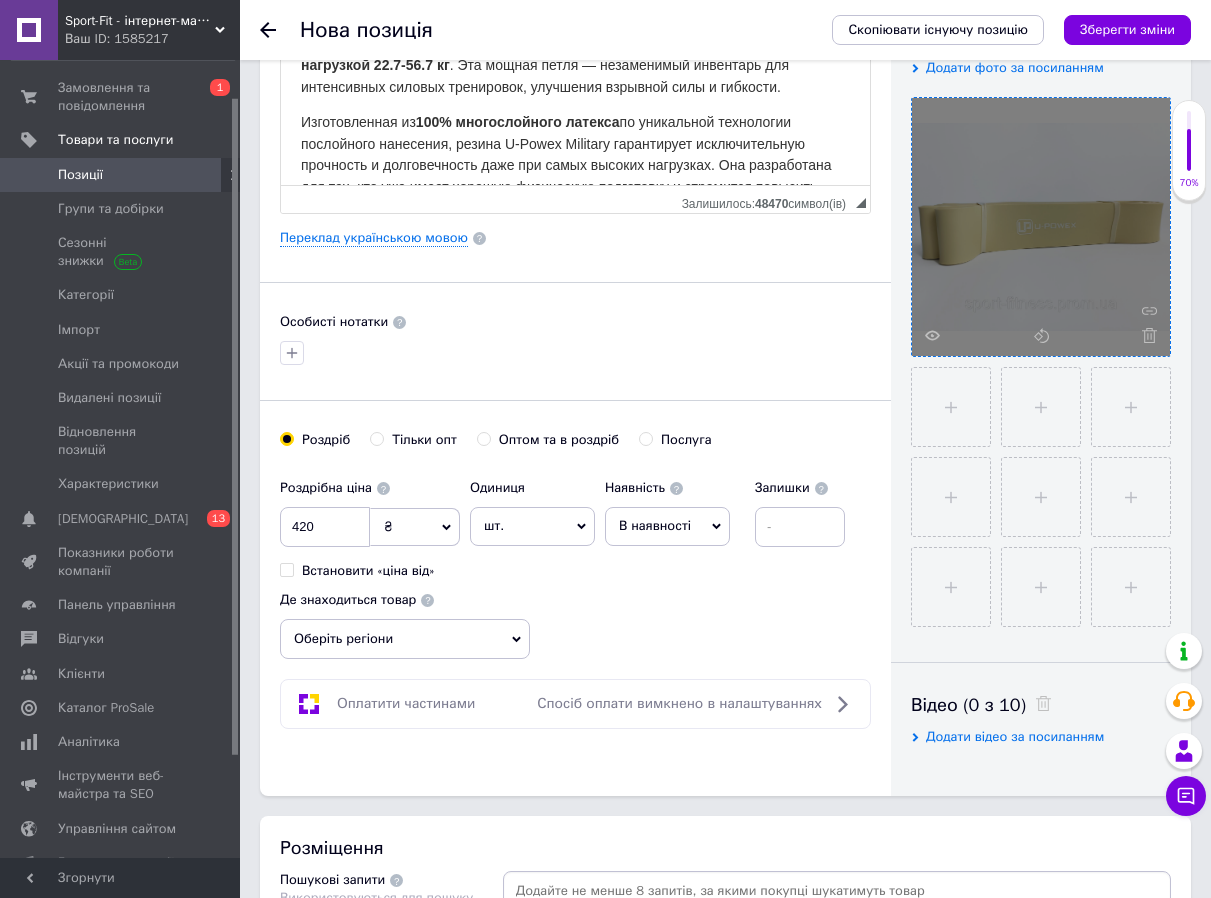 click on "В наявності" at bounding box center [667, 526] 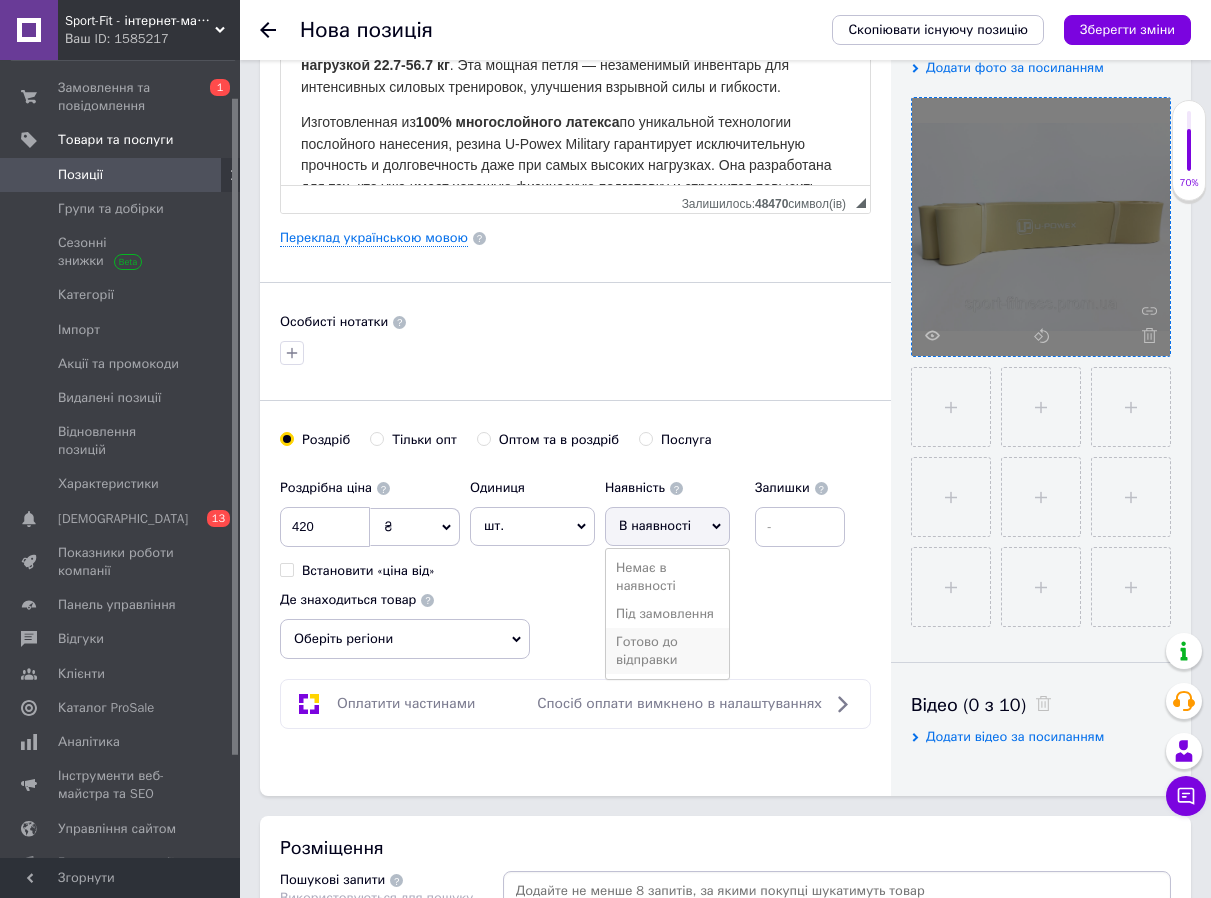 click on "Готово до відправки" at bounding box center [667, 651] 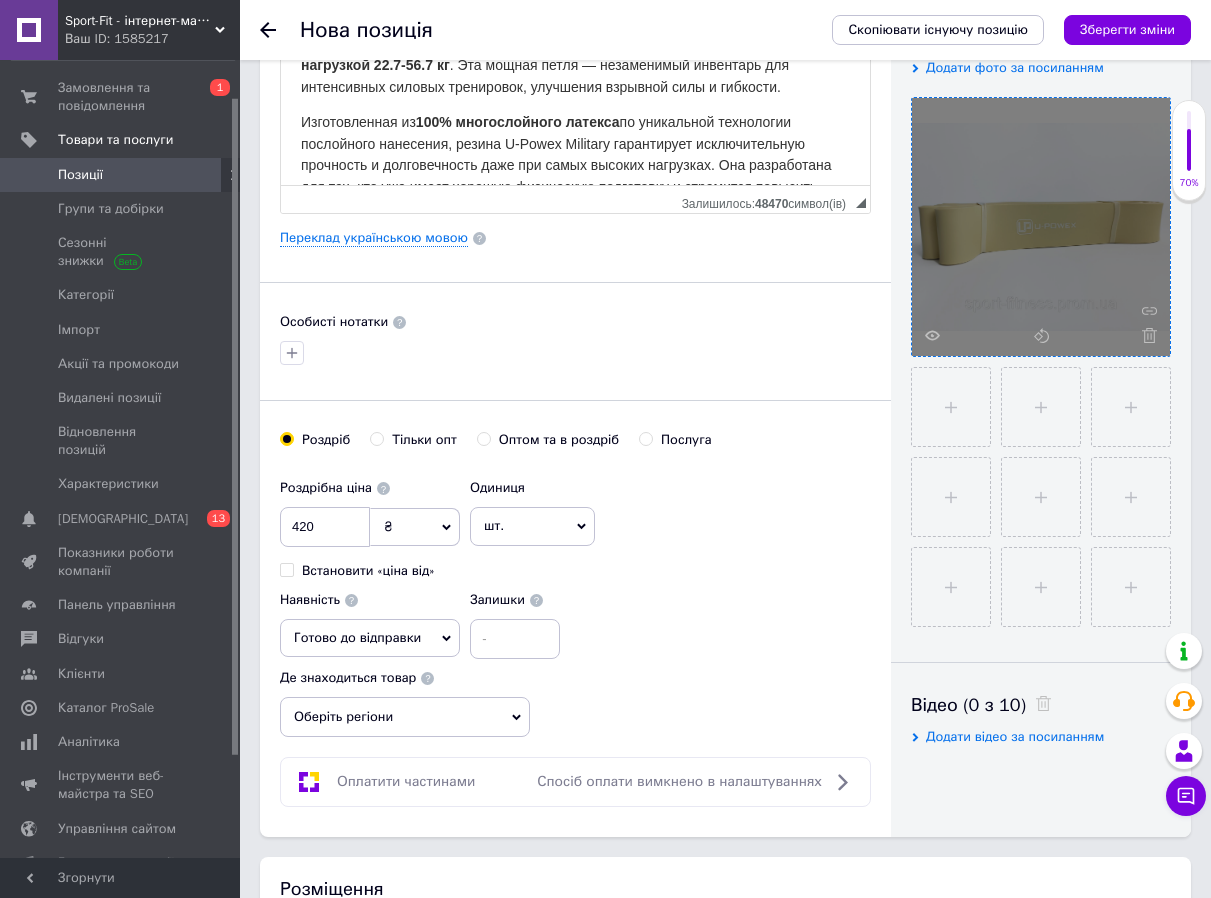 click 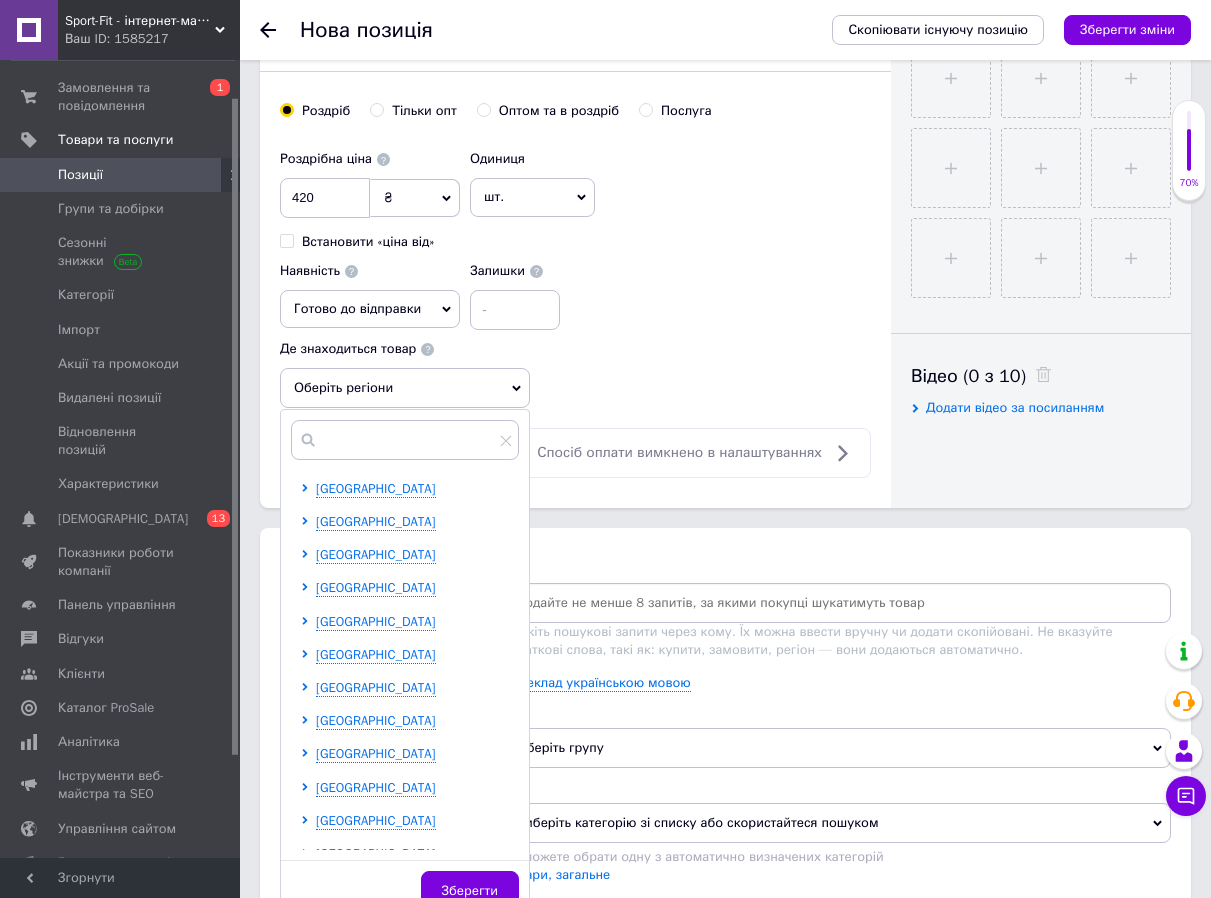 scroll, scrollTop: 800, scrollLeft: 0, axis: vertical 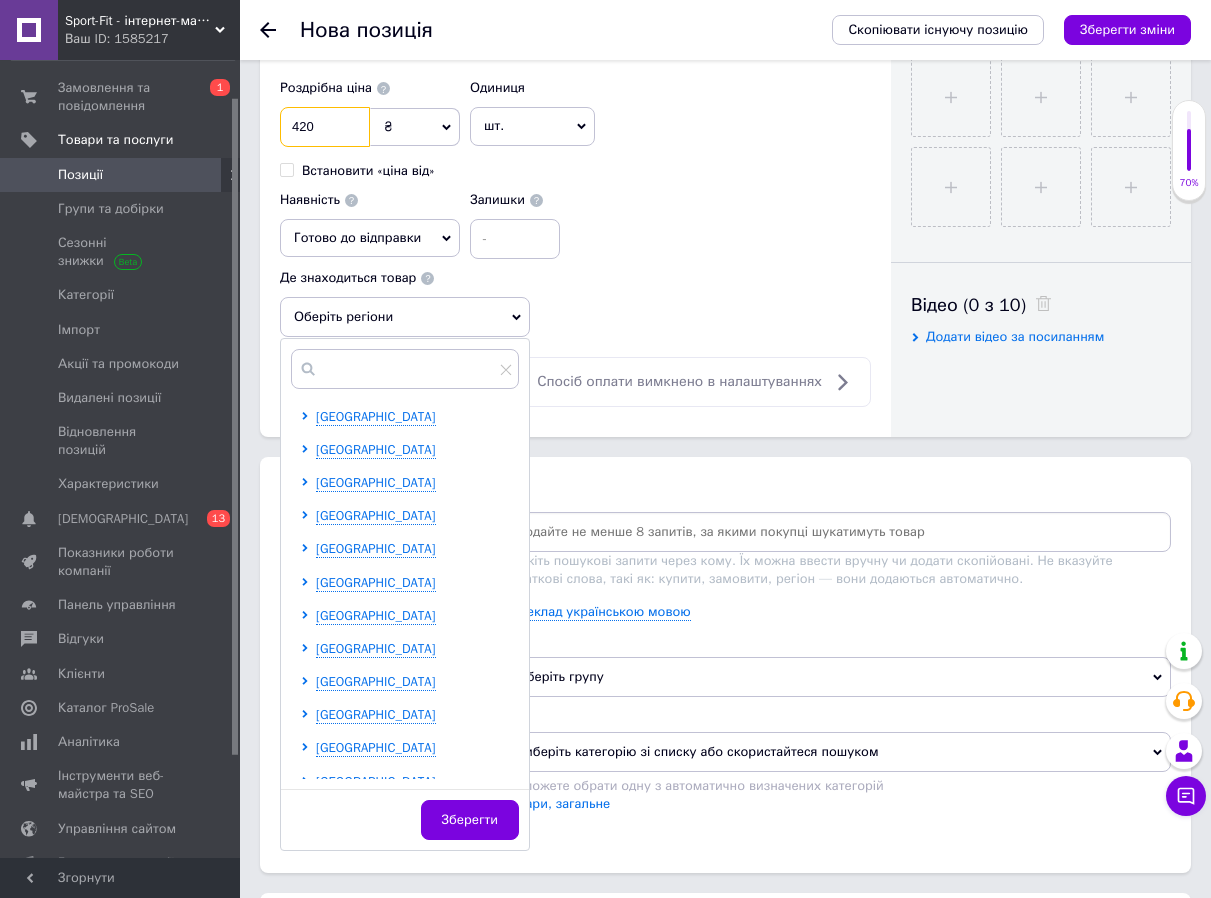 click on "420" at bounding box center (325, 127) 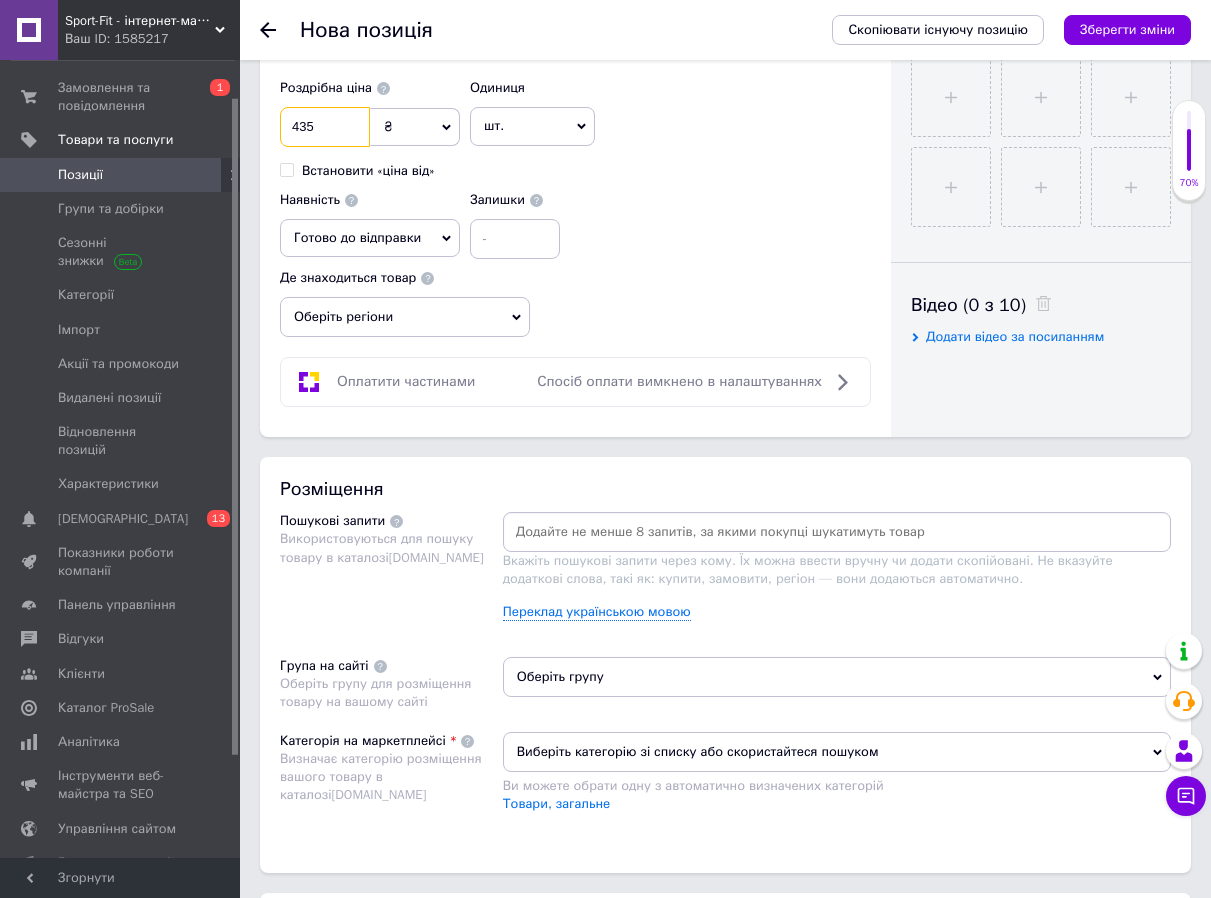 type on "435" 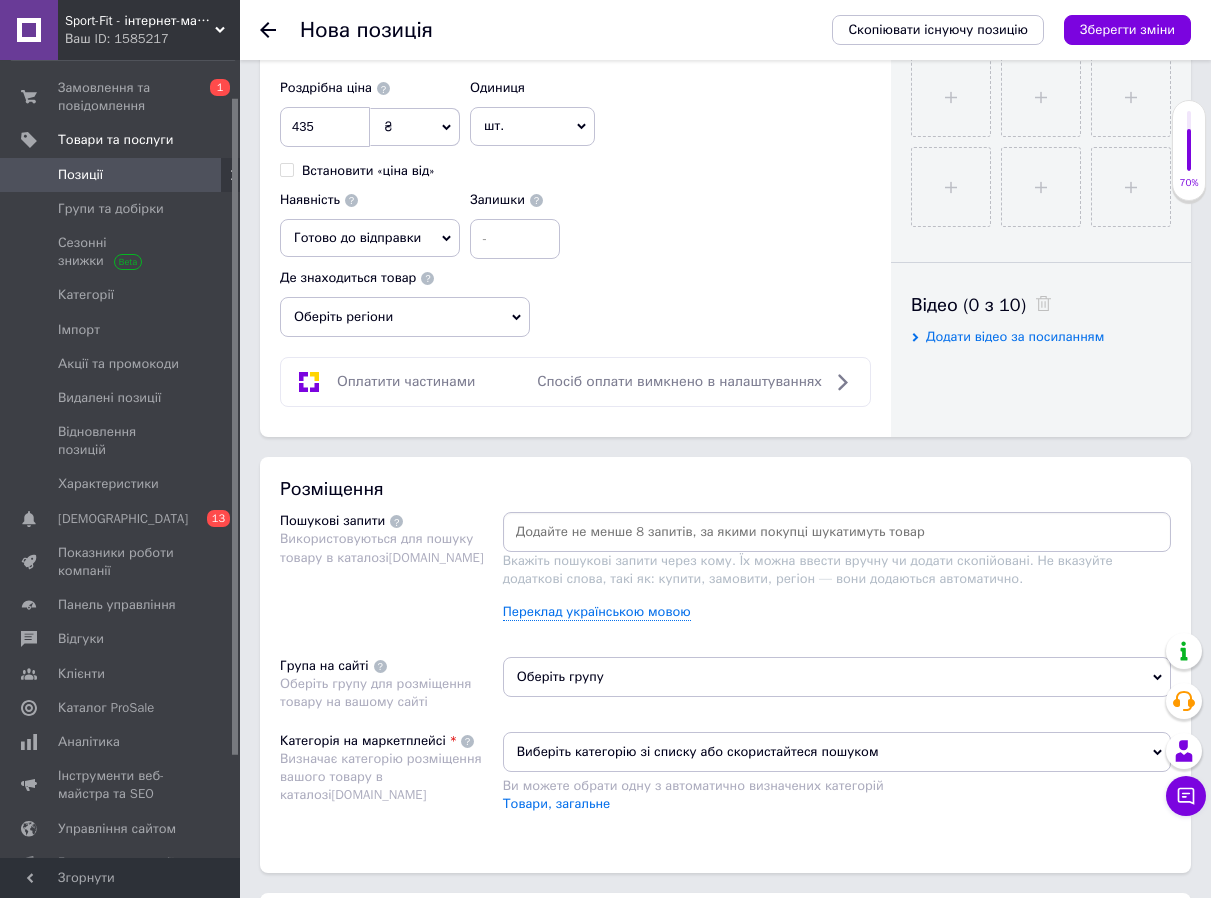 click on "Оберіть регіони" at bounding box center [405, 317] 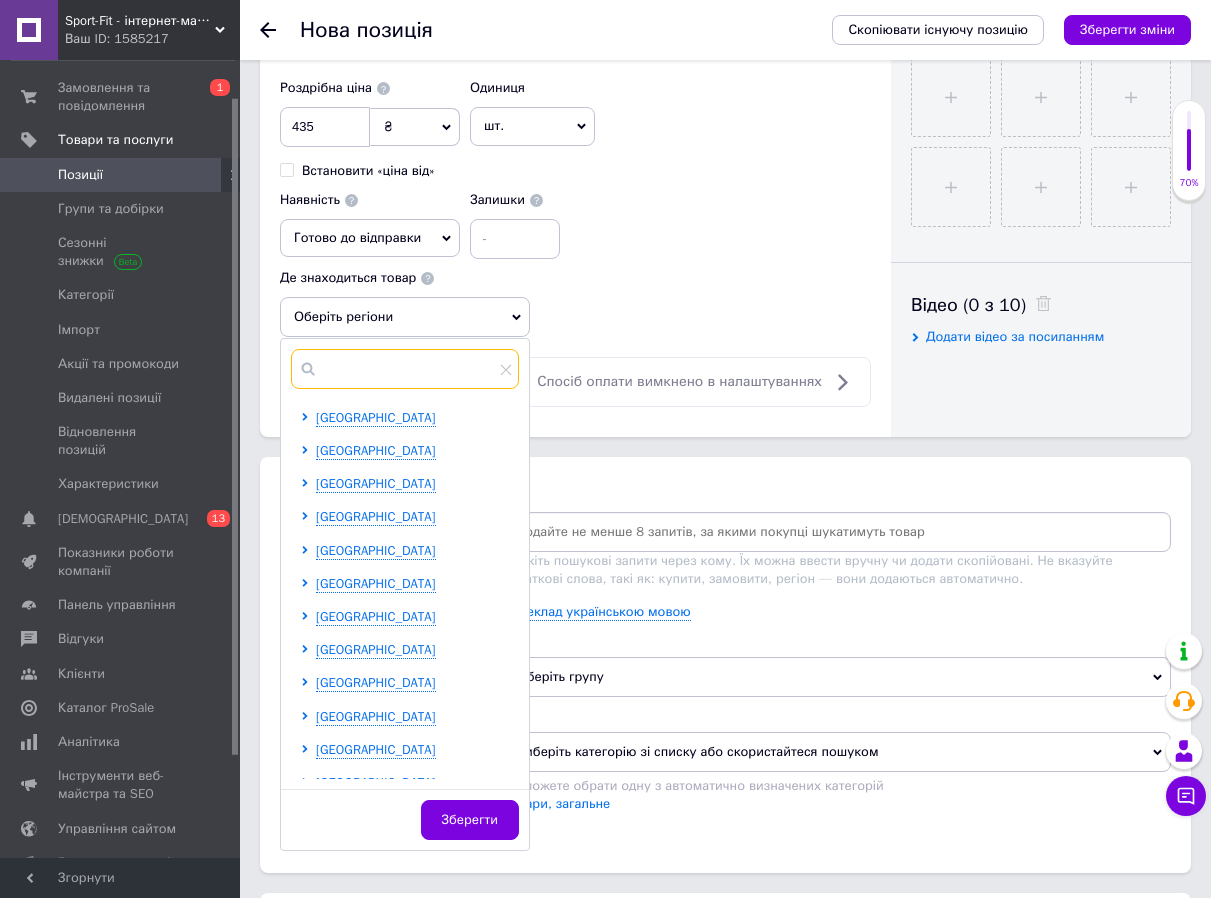 click at bounding box center (405, 369) 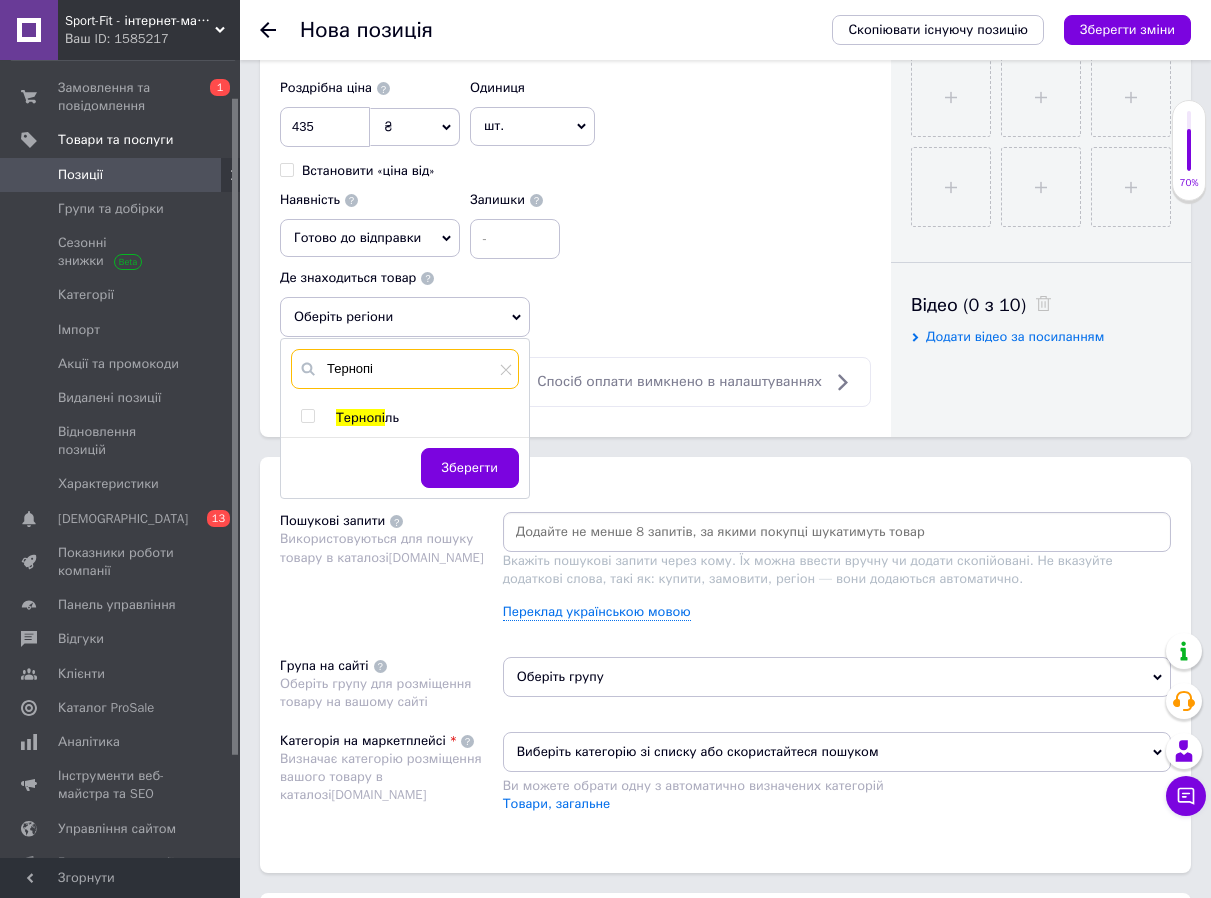 type on "Тернопі" 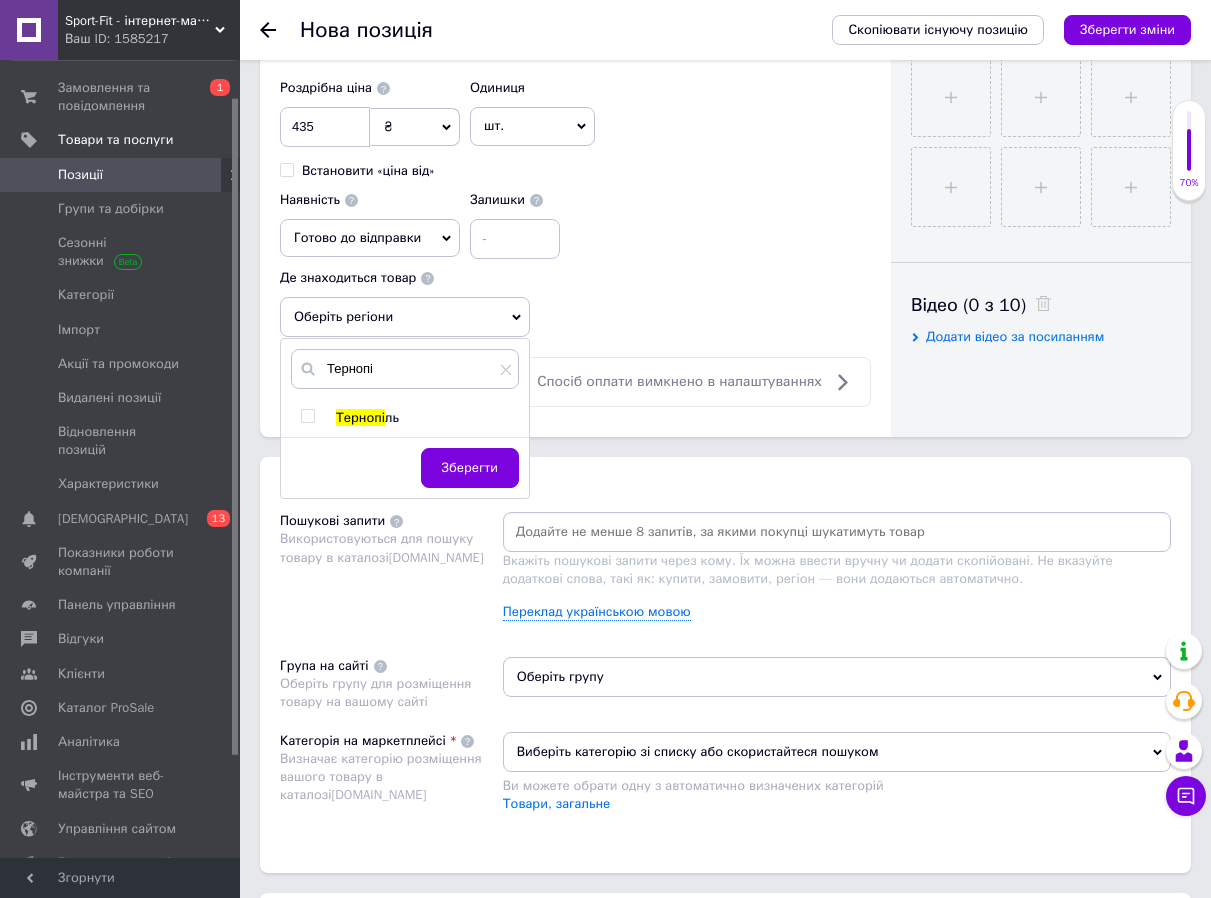click at bounding box center (307, 416) 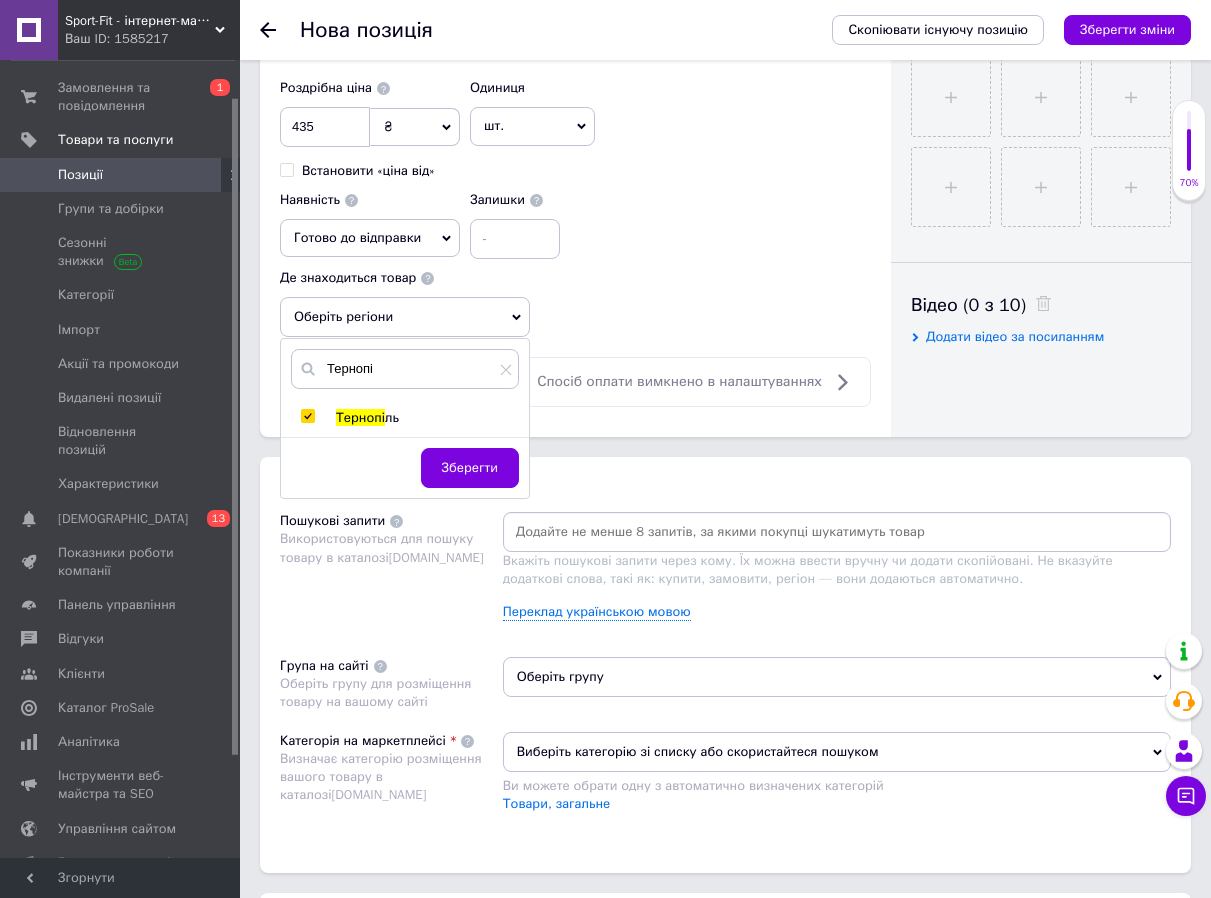 checkbox on "true" 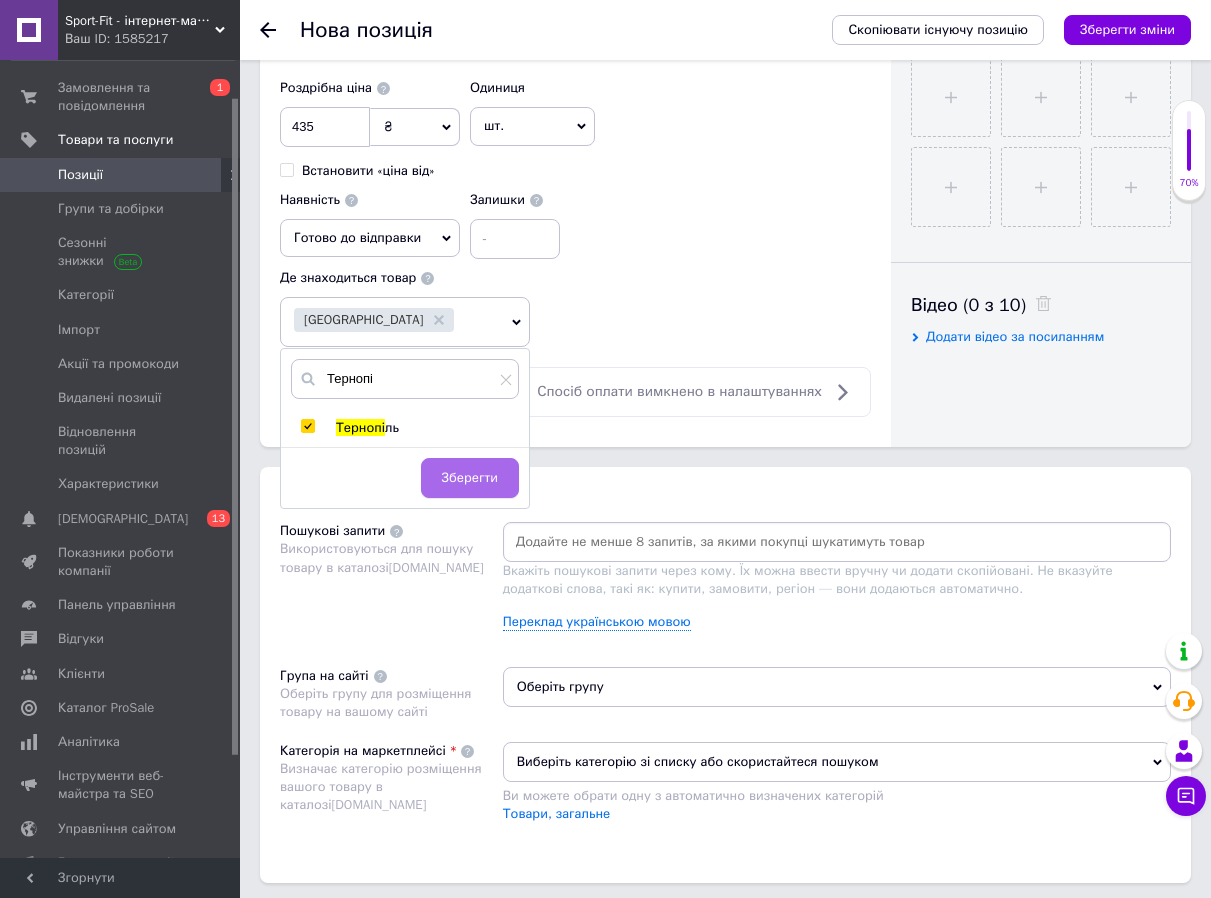 click on "Зберегти" at bounding box center [470, 478] 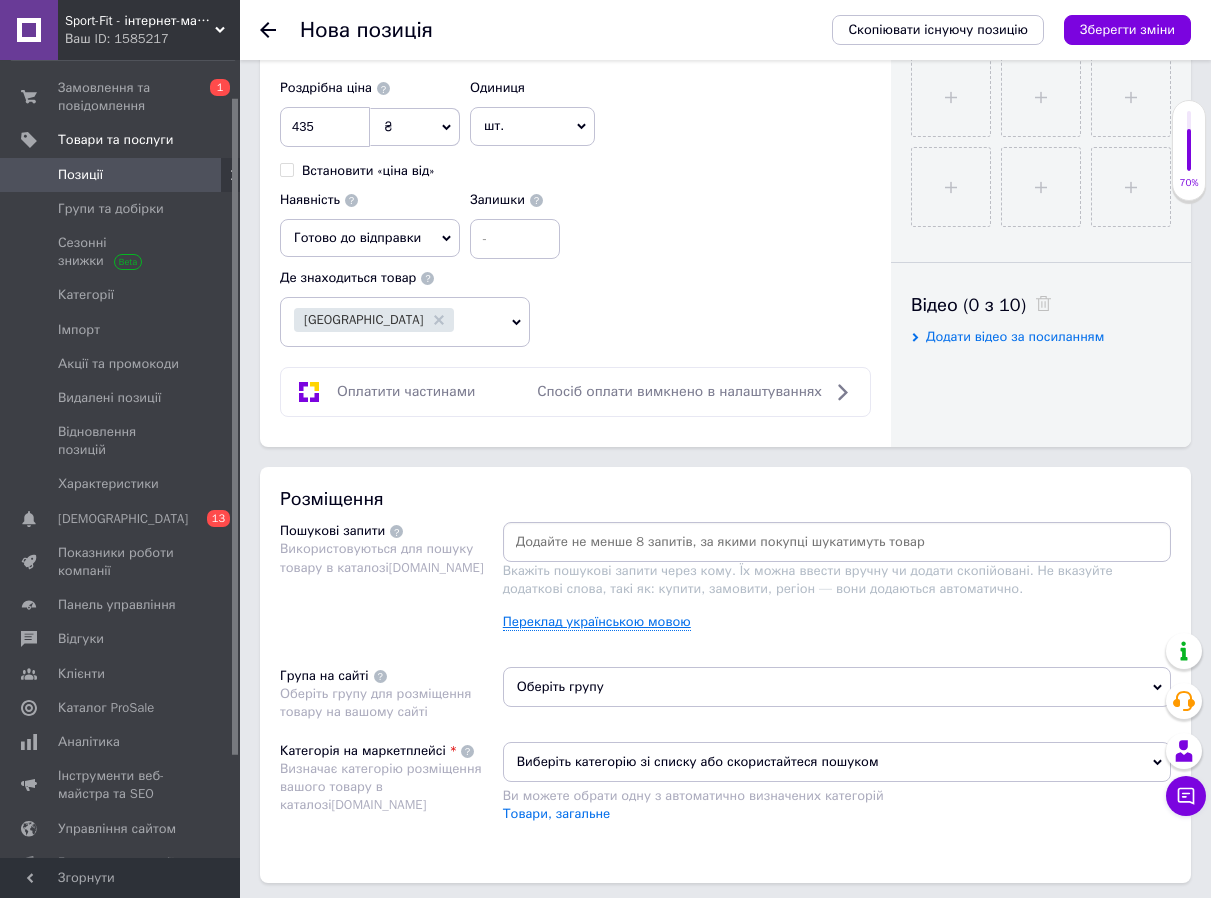 click on "Переклад українською мовою" at bounding box center [597, 622] 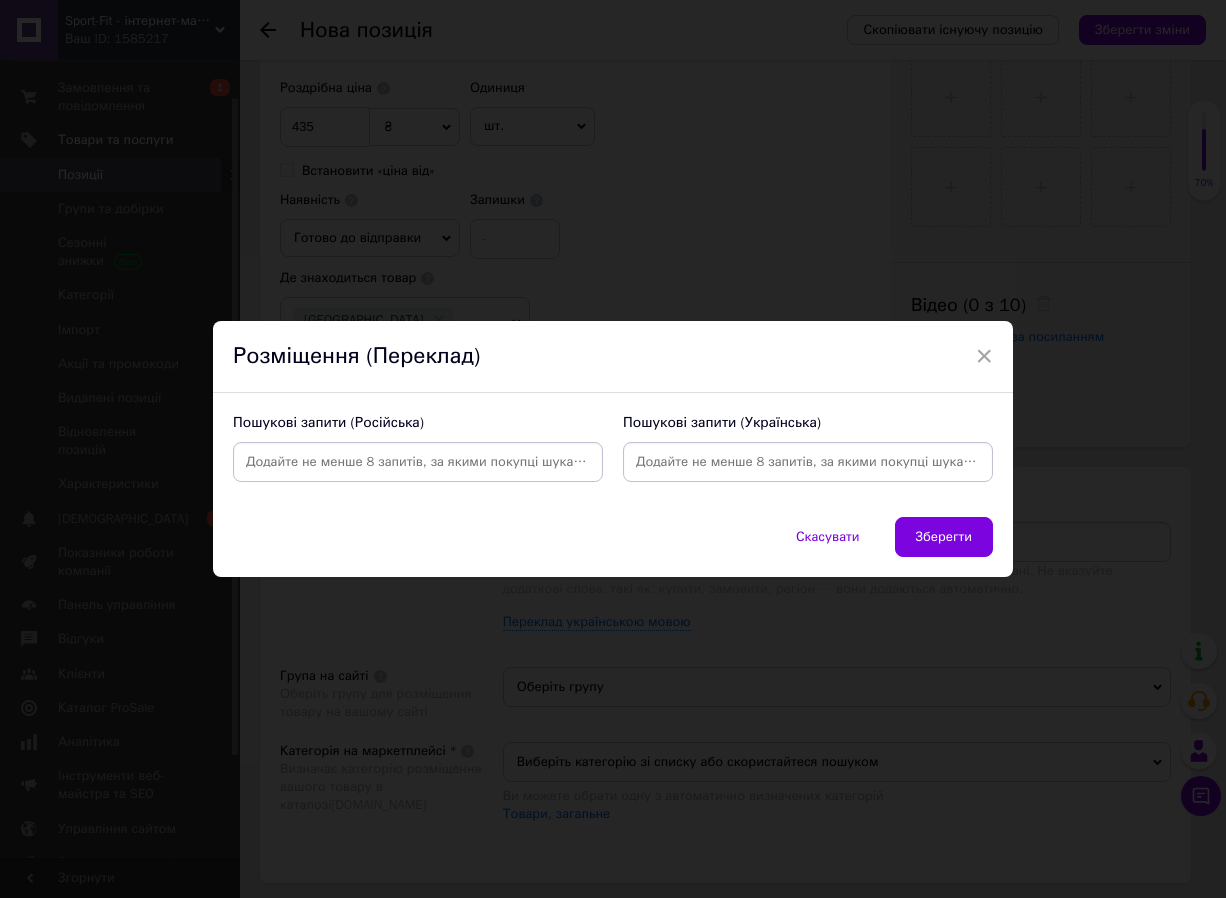 click at bounding box center [418, 462] 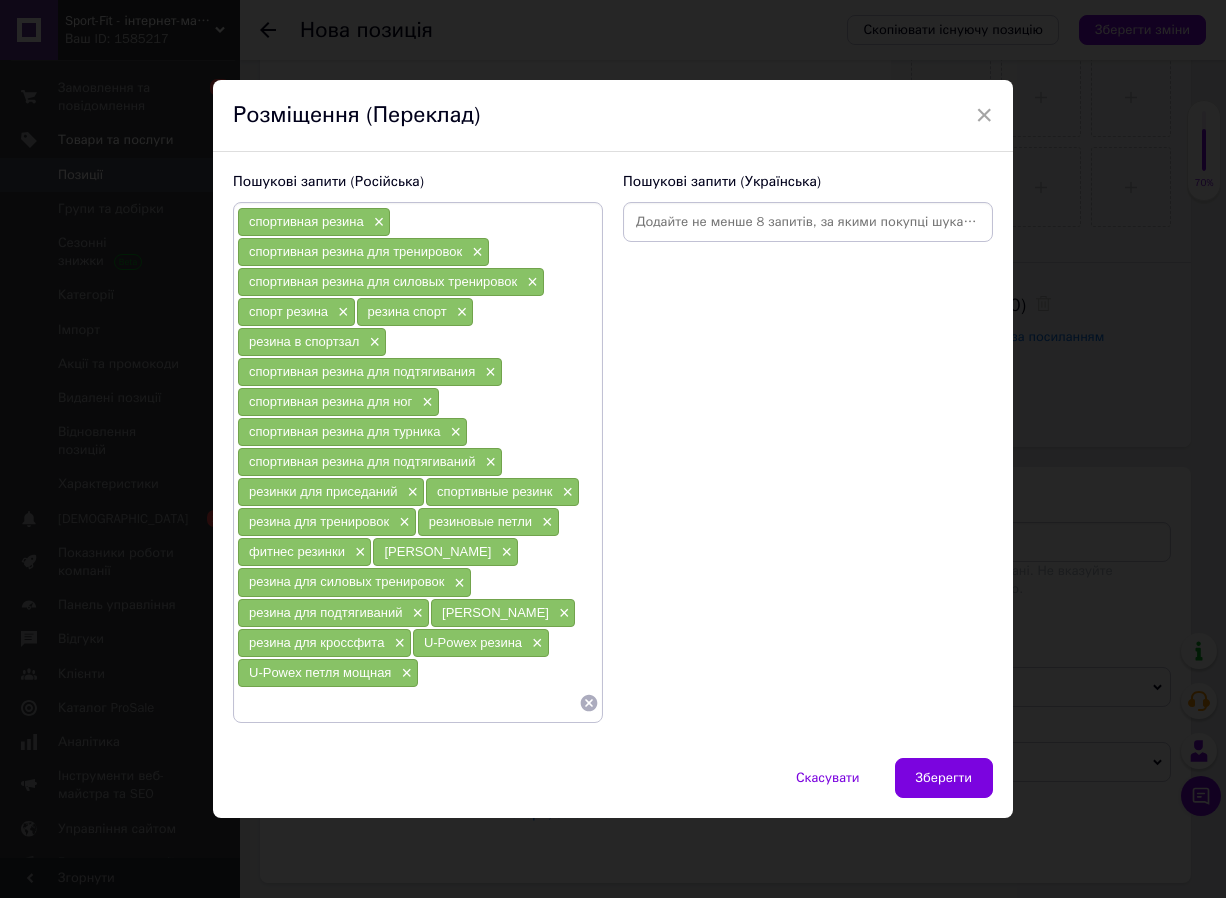 click at bounding box center [808, 222] 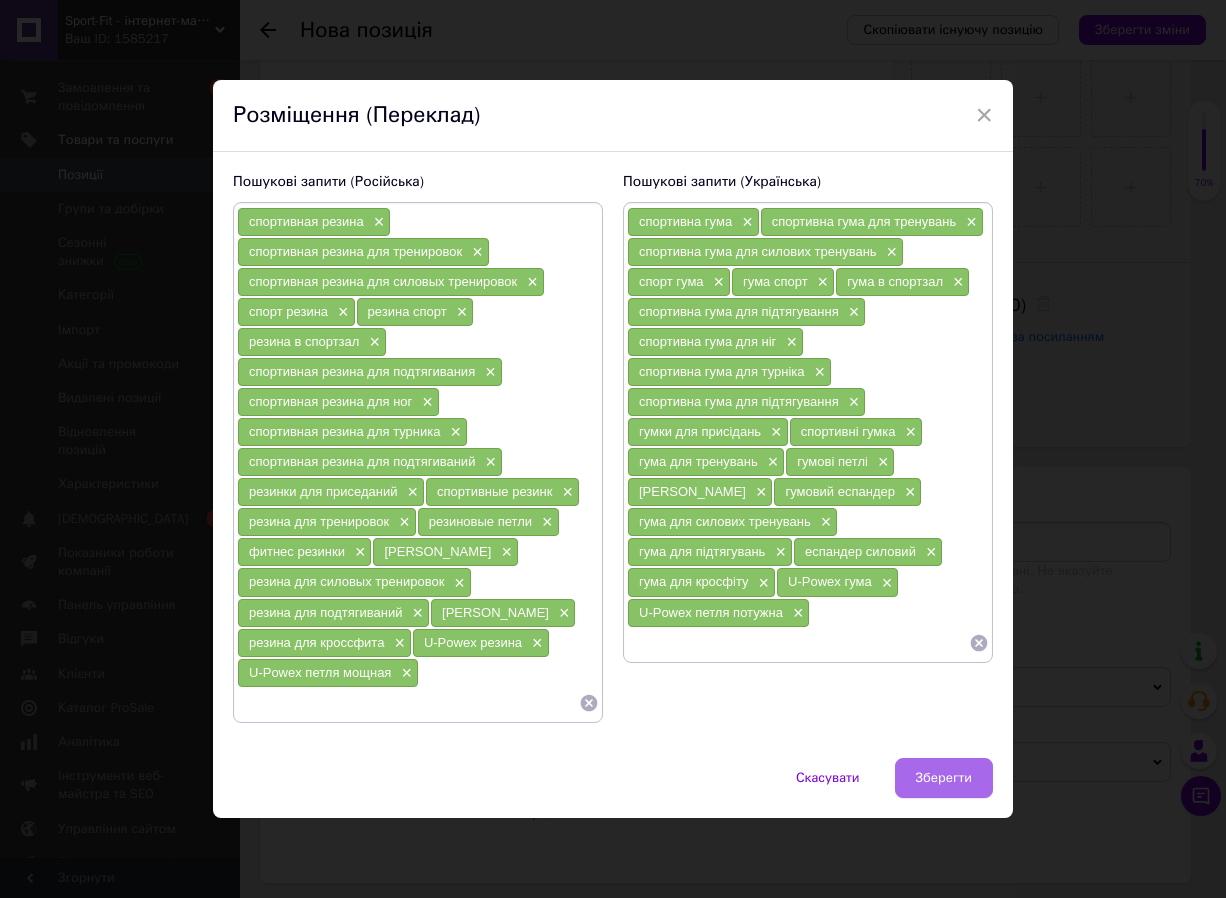 click on "Зберегти" at bounding box center [944, 778] 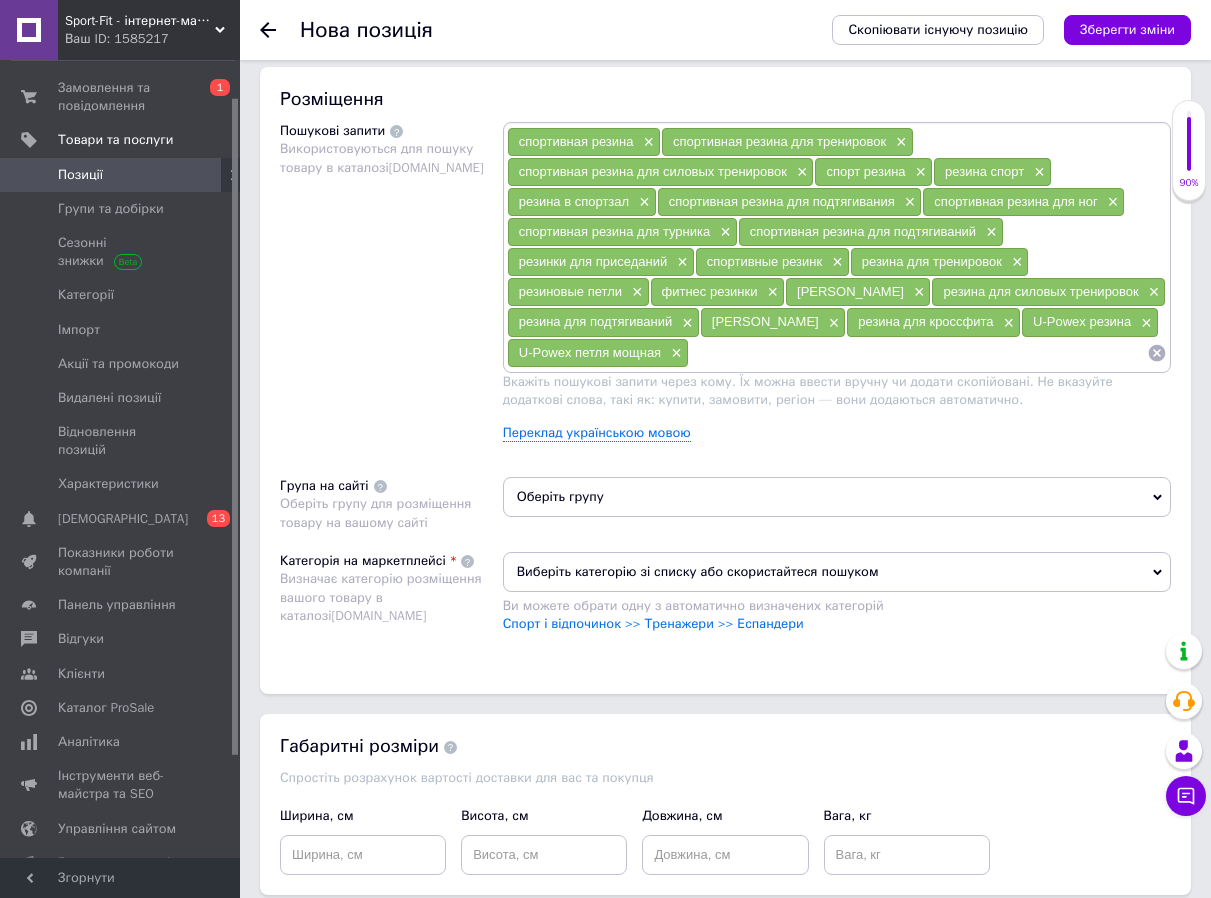scroll, scrollTop: 1400, scrollLeft: 0, axis: vertical 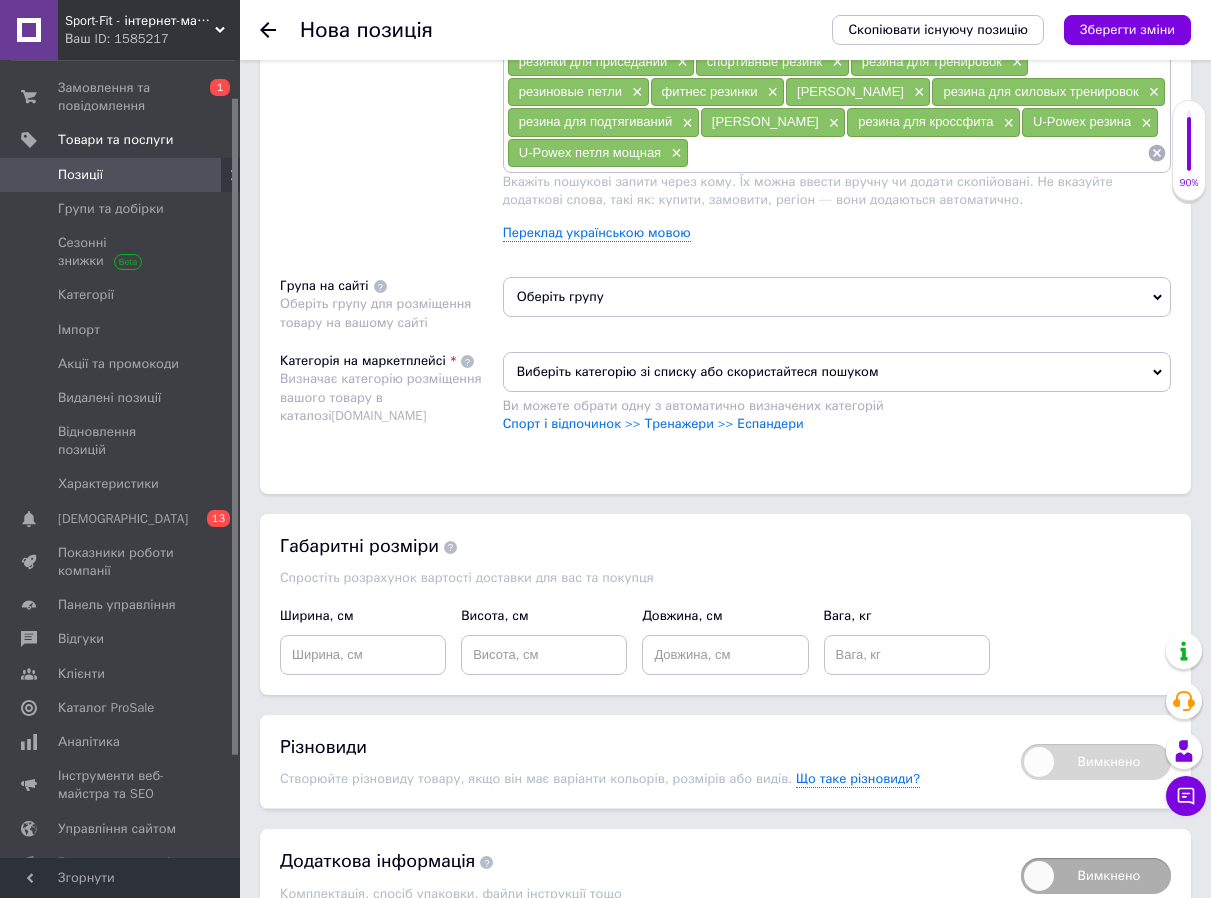 click on "Оберіть групу" at bounding box center (837, 297) 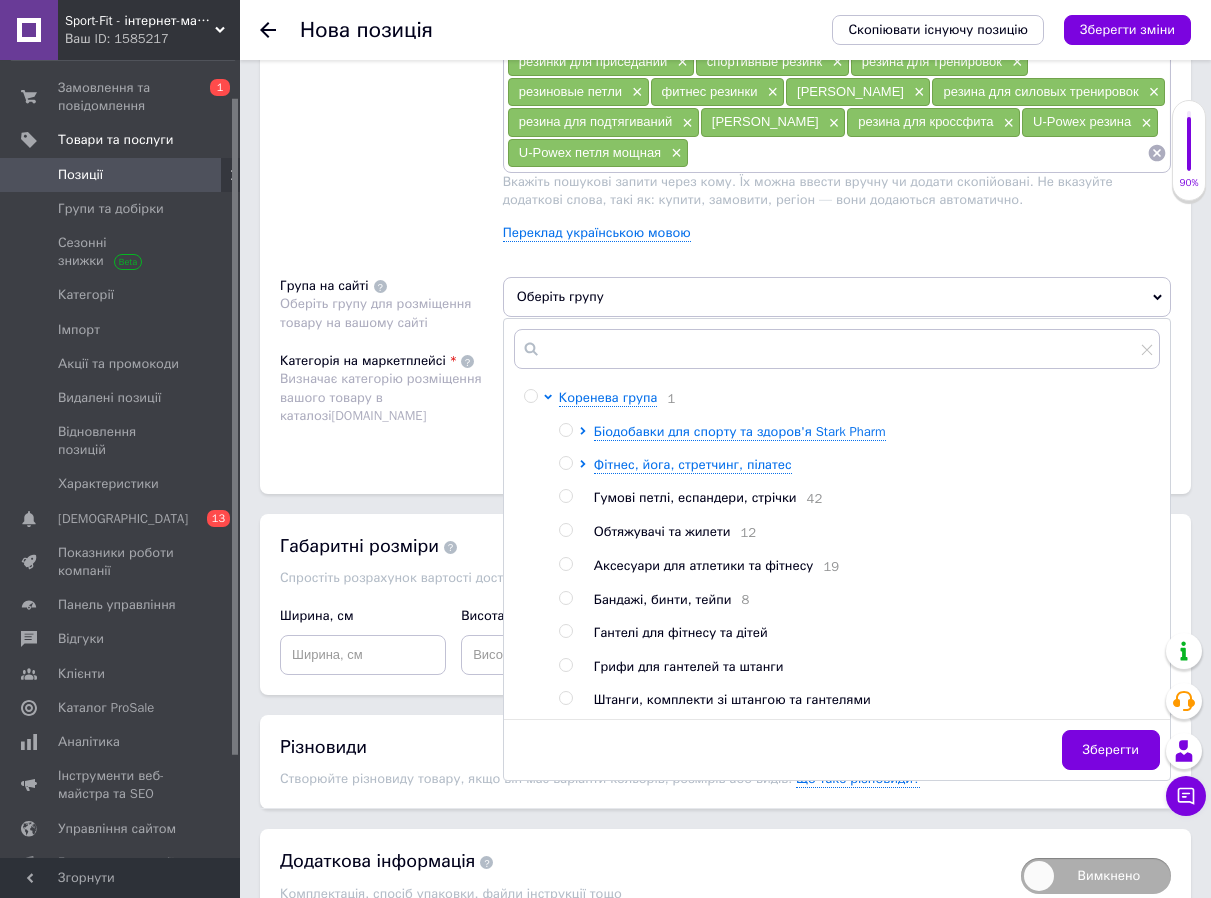 click at bounding box center [565, 496] 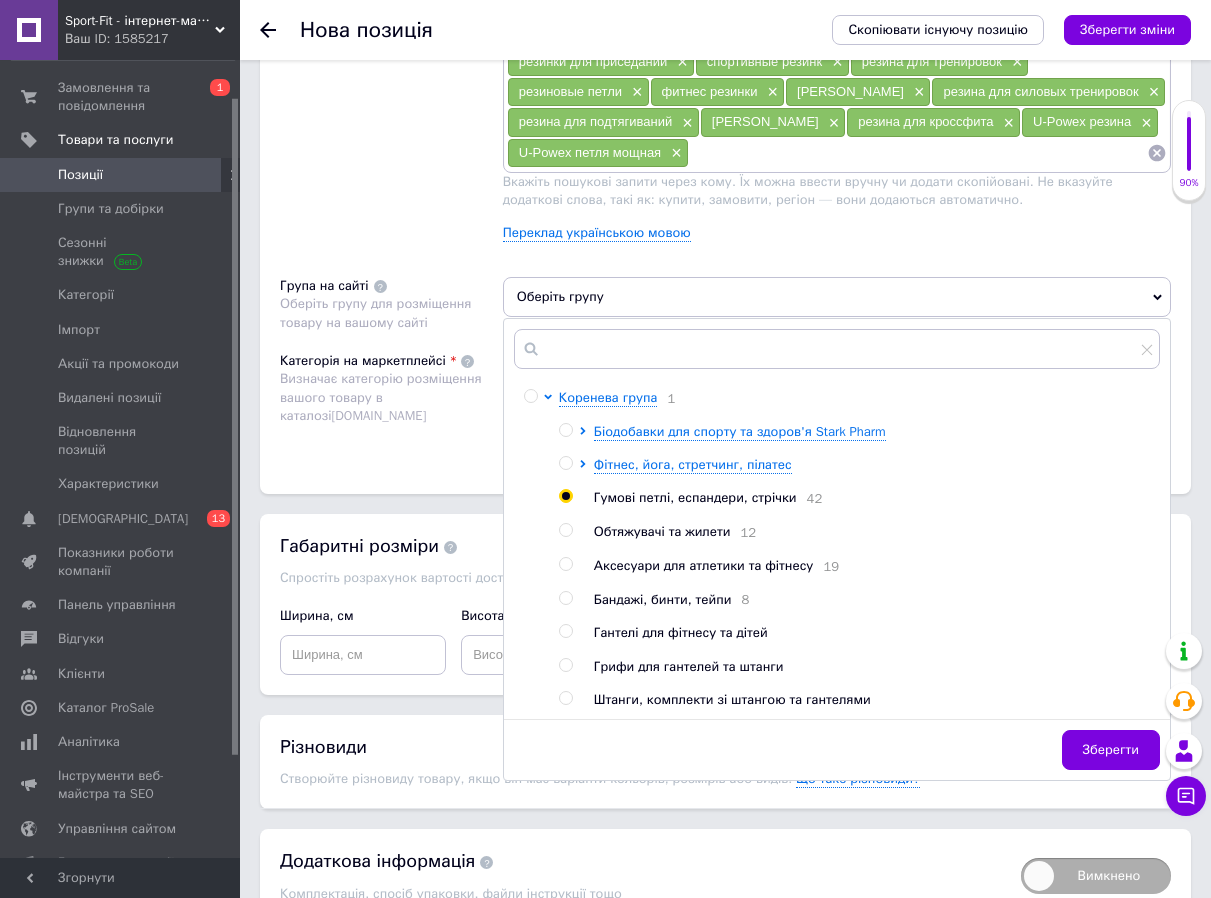 radio on "true" 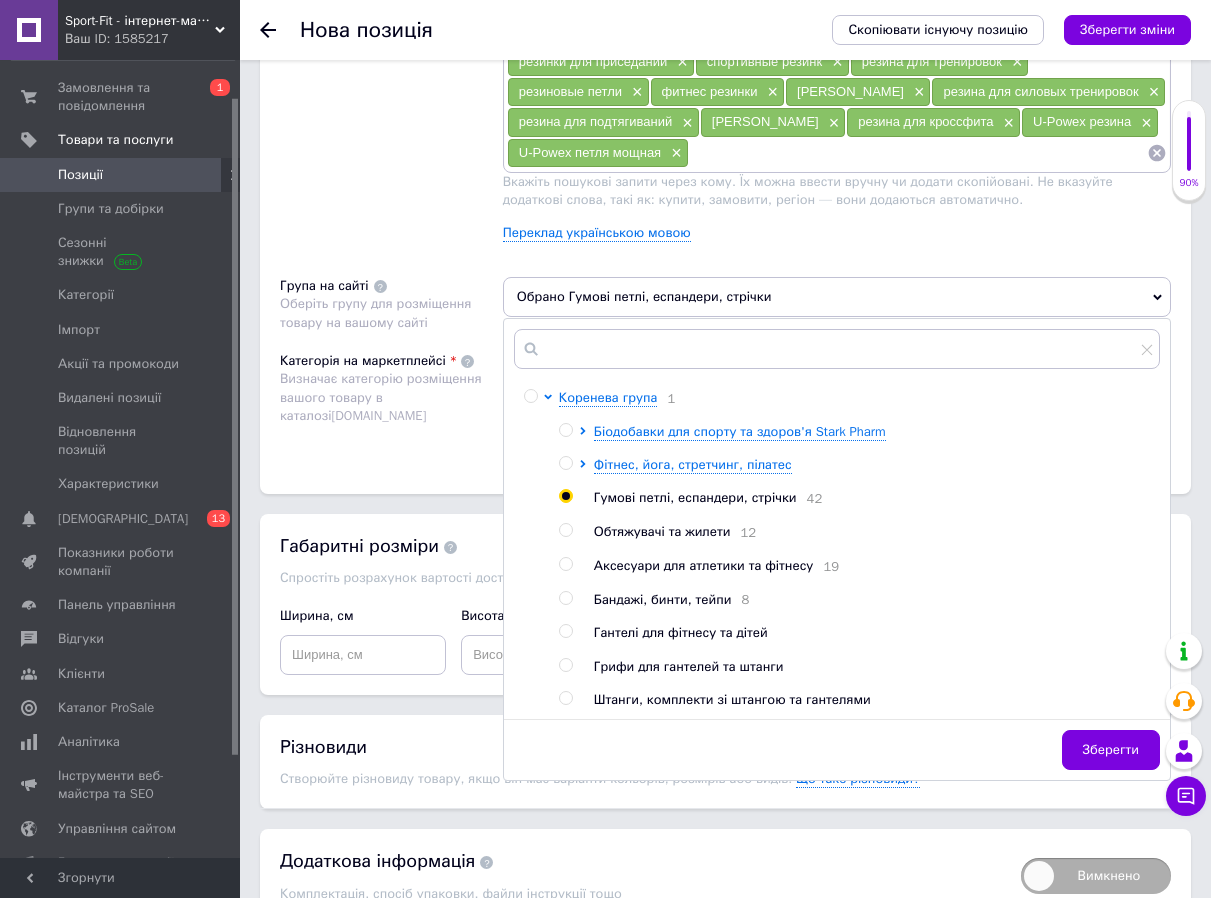 click on "Зберегти" at bounding box center (1111, 750) 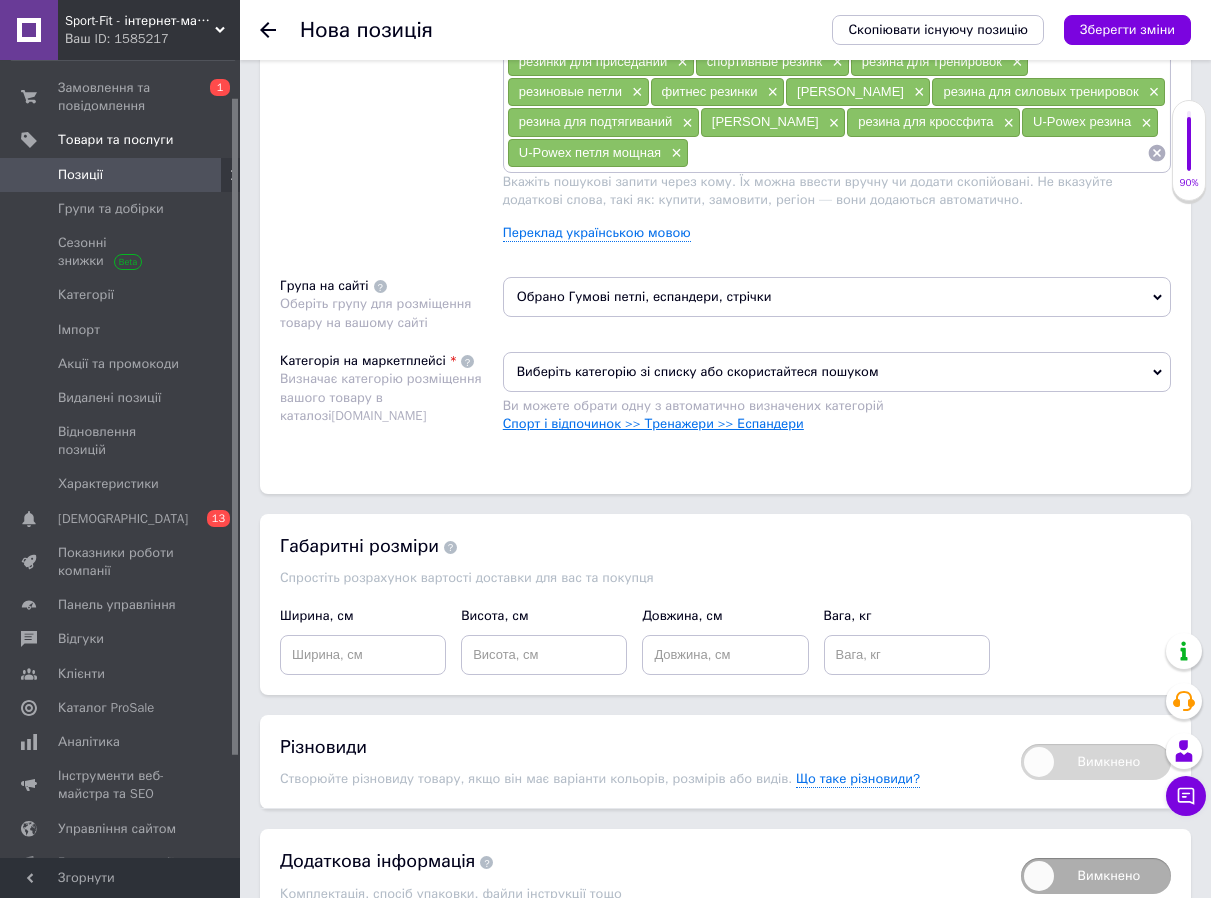 click on "Спорт і відпочинок >> Тренажери >> Еспандери" at bounding box center (653, 423) 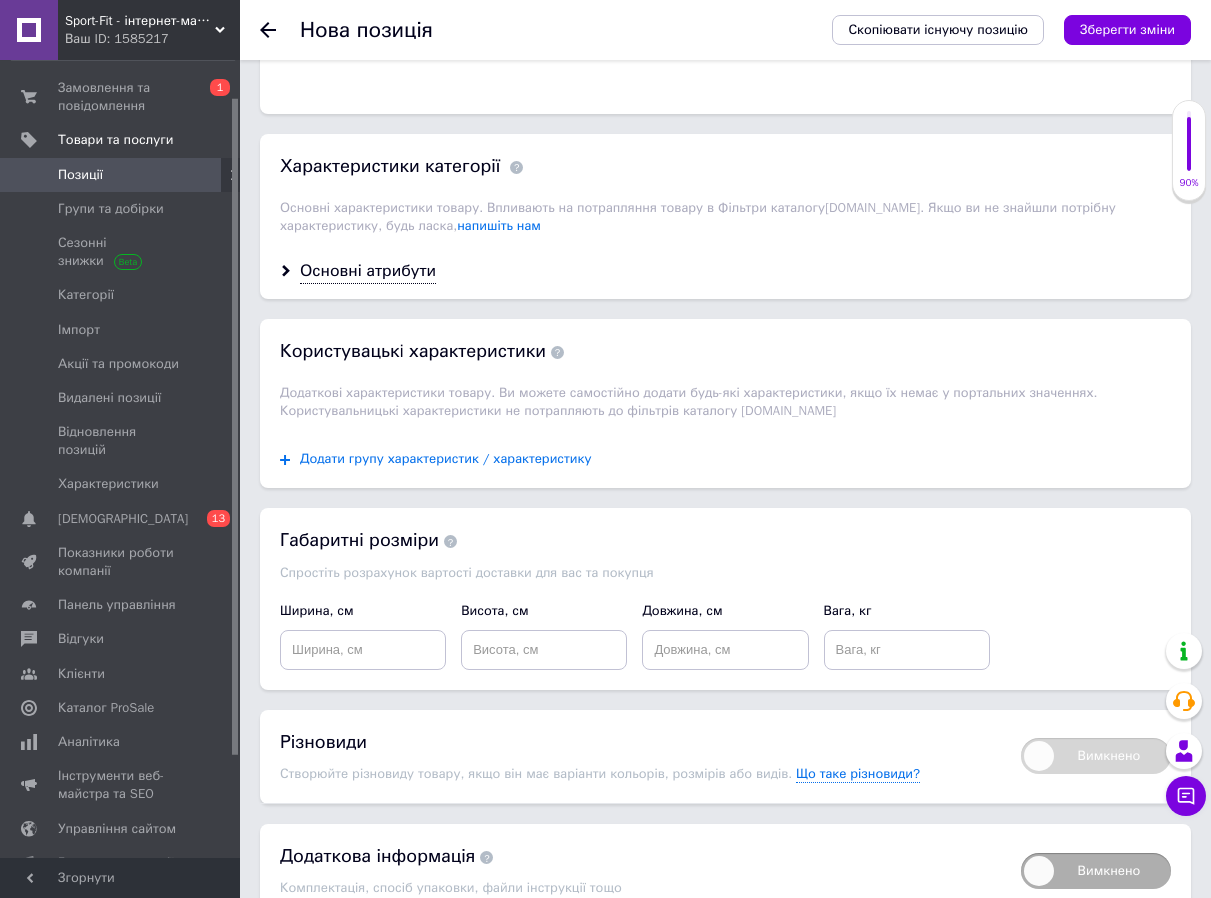 scroll, scrollTop: 1800, scrollLeft: 0, axis: vertical 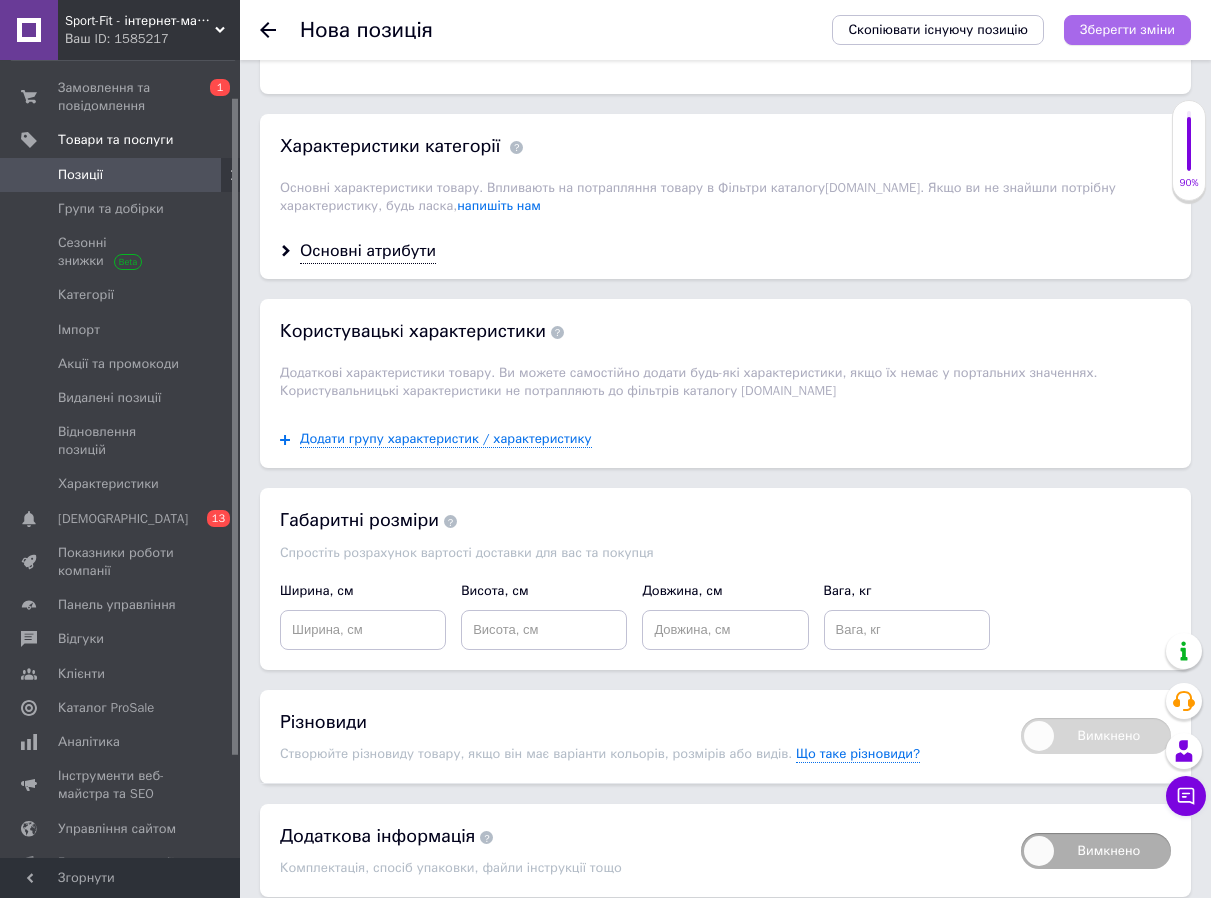 click on "Зберегти зміни" at bounding box center [1127, 29] 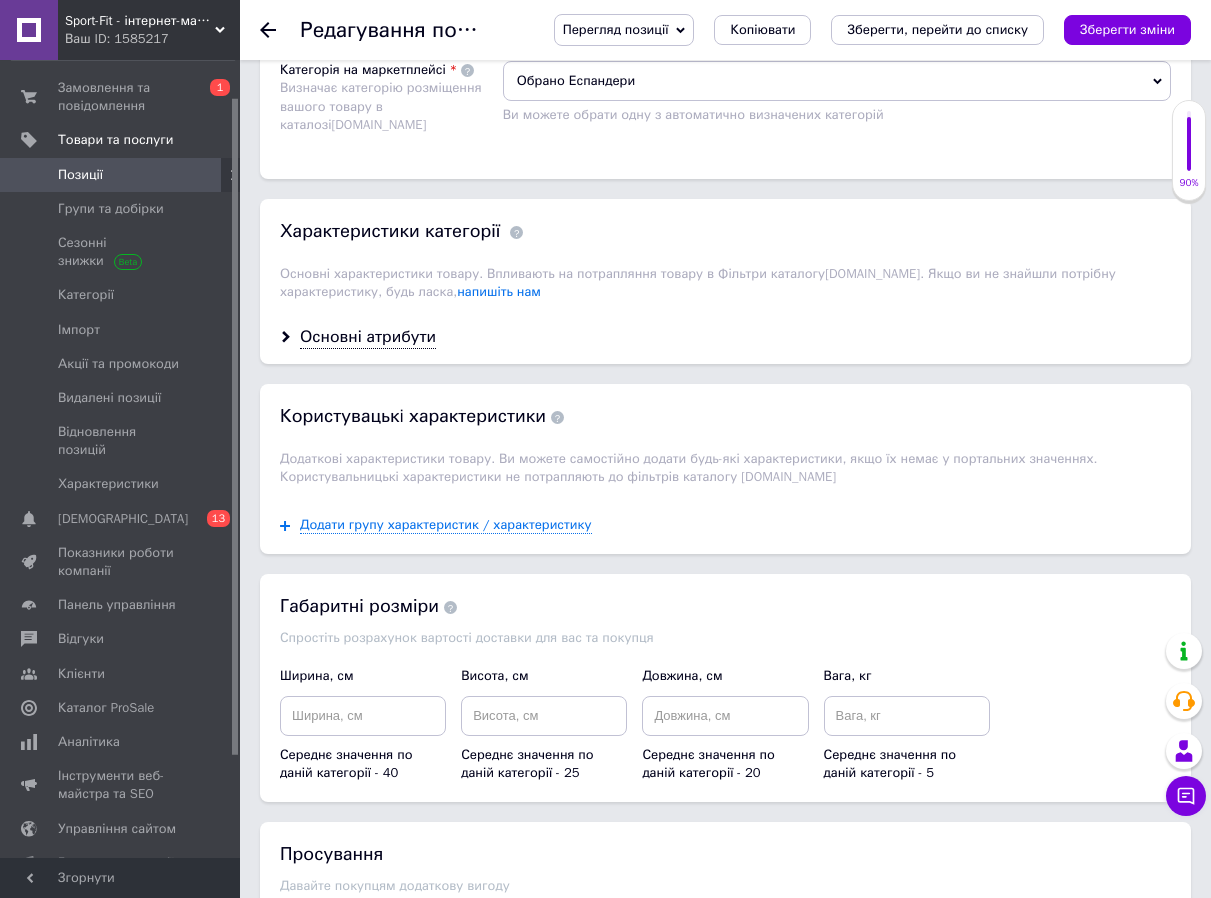 scroll, scrollTop: 1700, scrollLeft: 0, axis: vertical 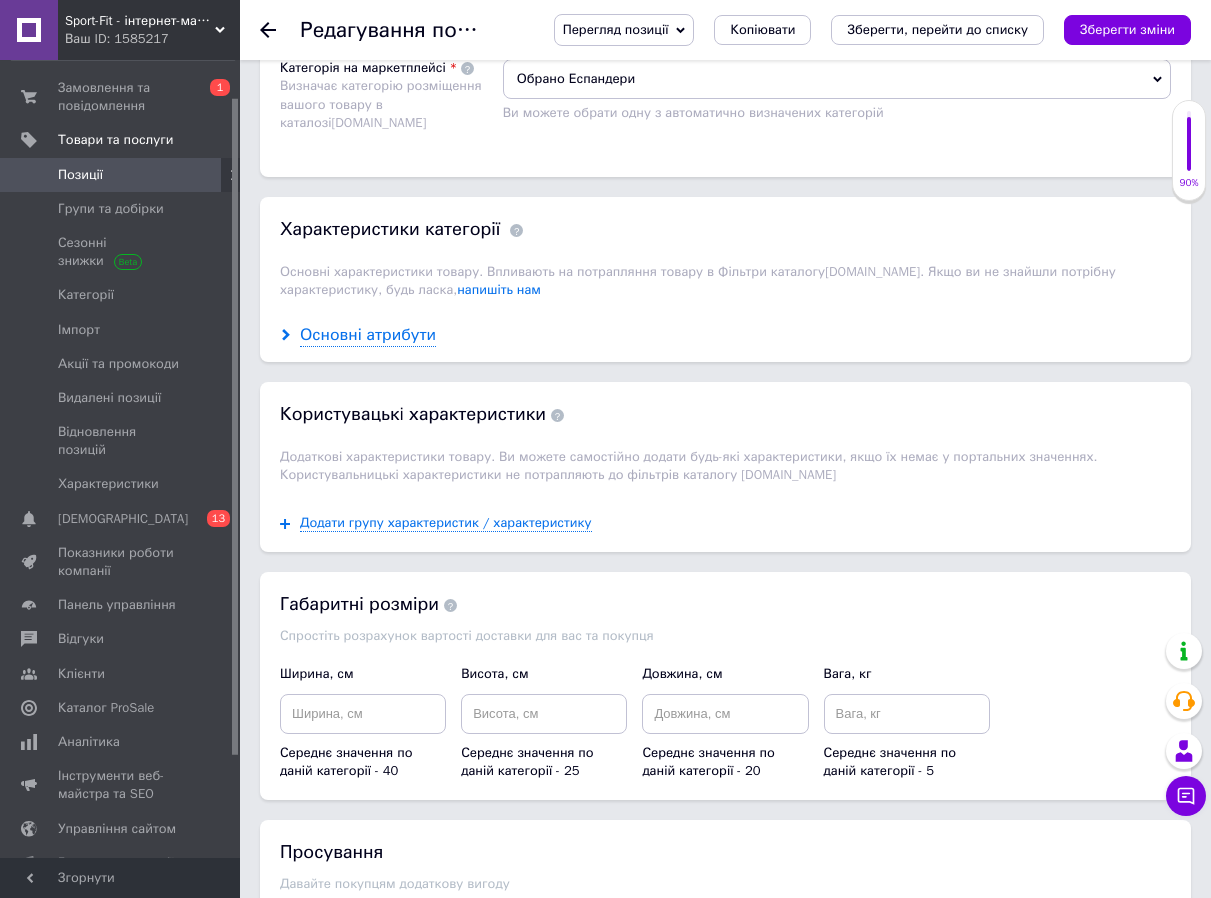 click on "Основні атрибути" at bounding box center (368, 335) 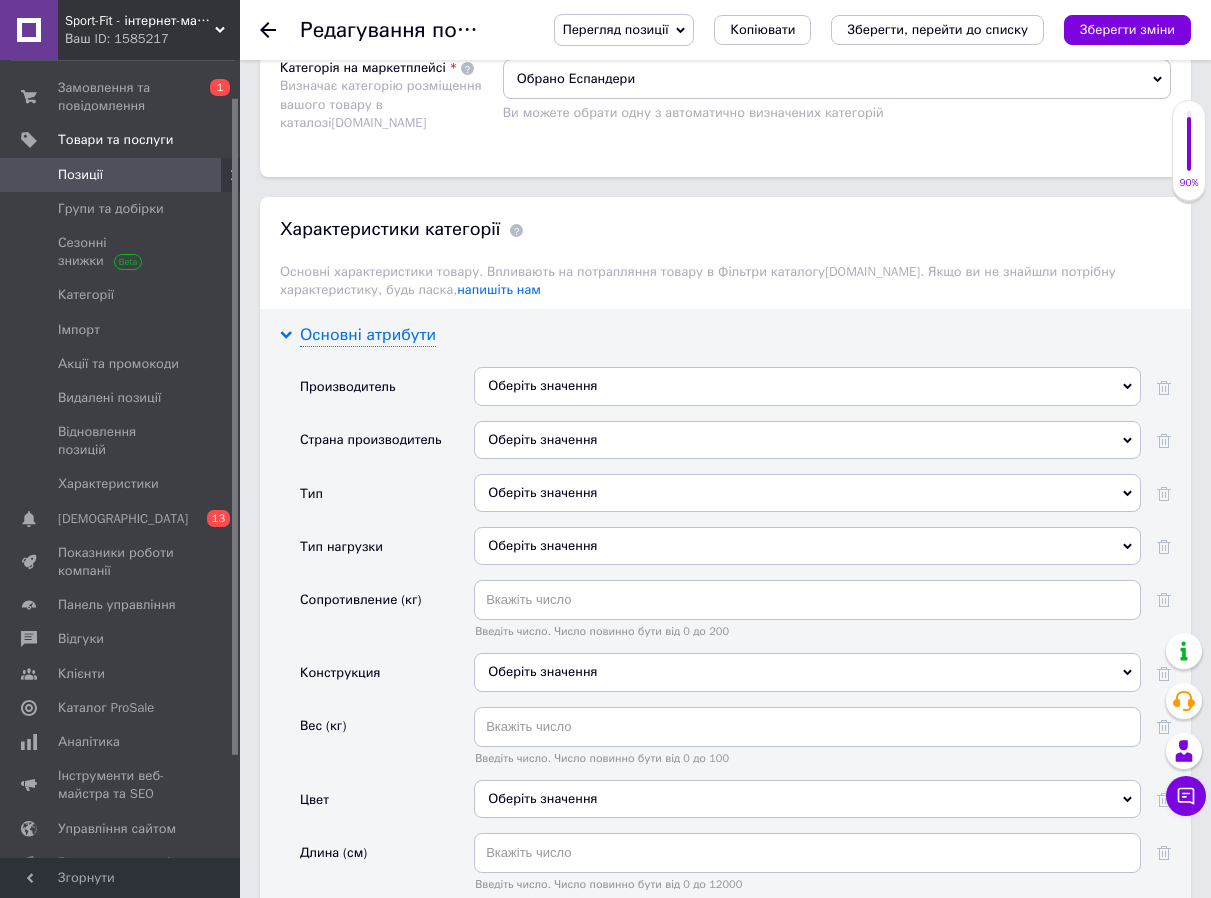 scroll, scrollTop: 1900, scrollLeft: 0, axis: vertical 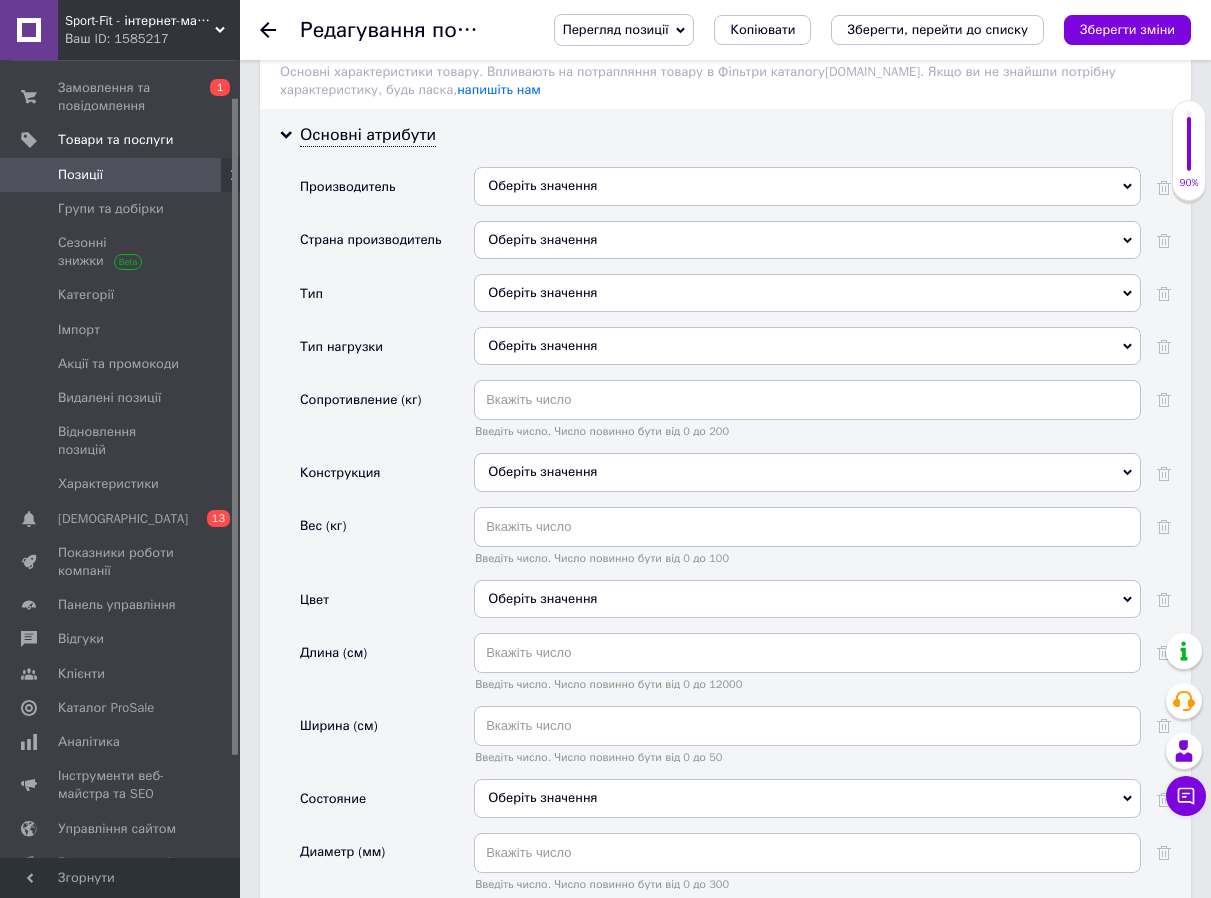click on "Оберіть значення" at bounding box center [807, 186] 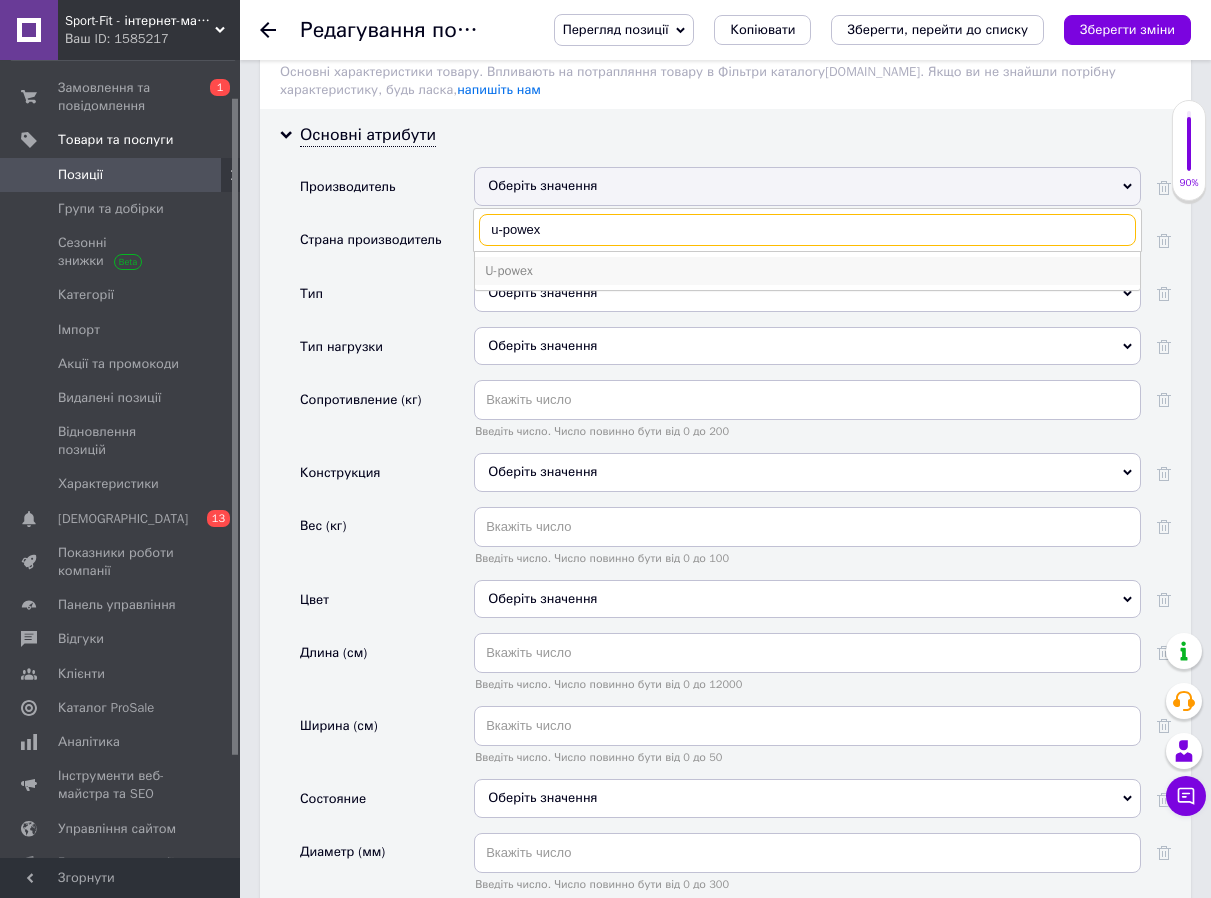 type on "u-powex" 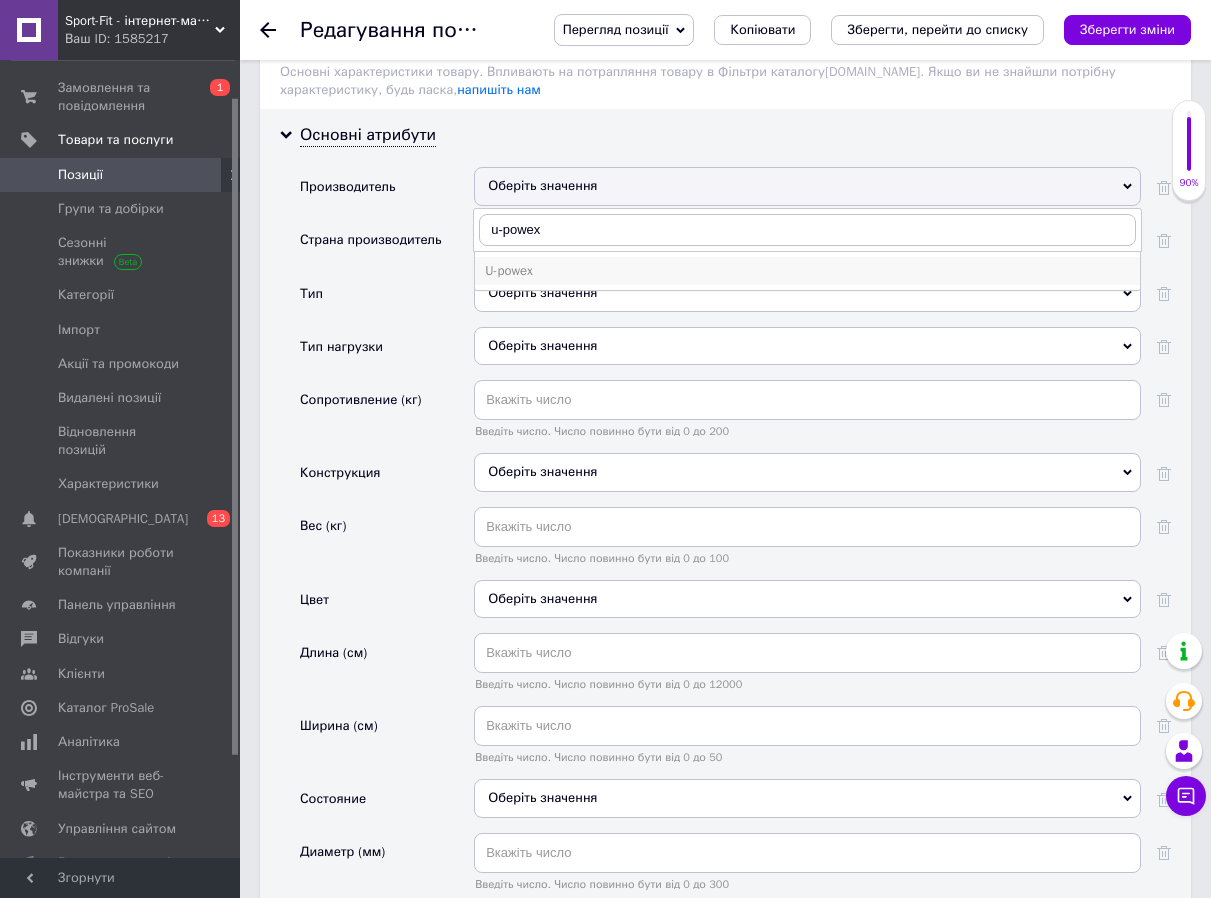 click on "U-powex" at bounding box center [807, 271] 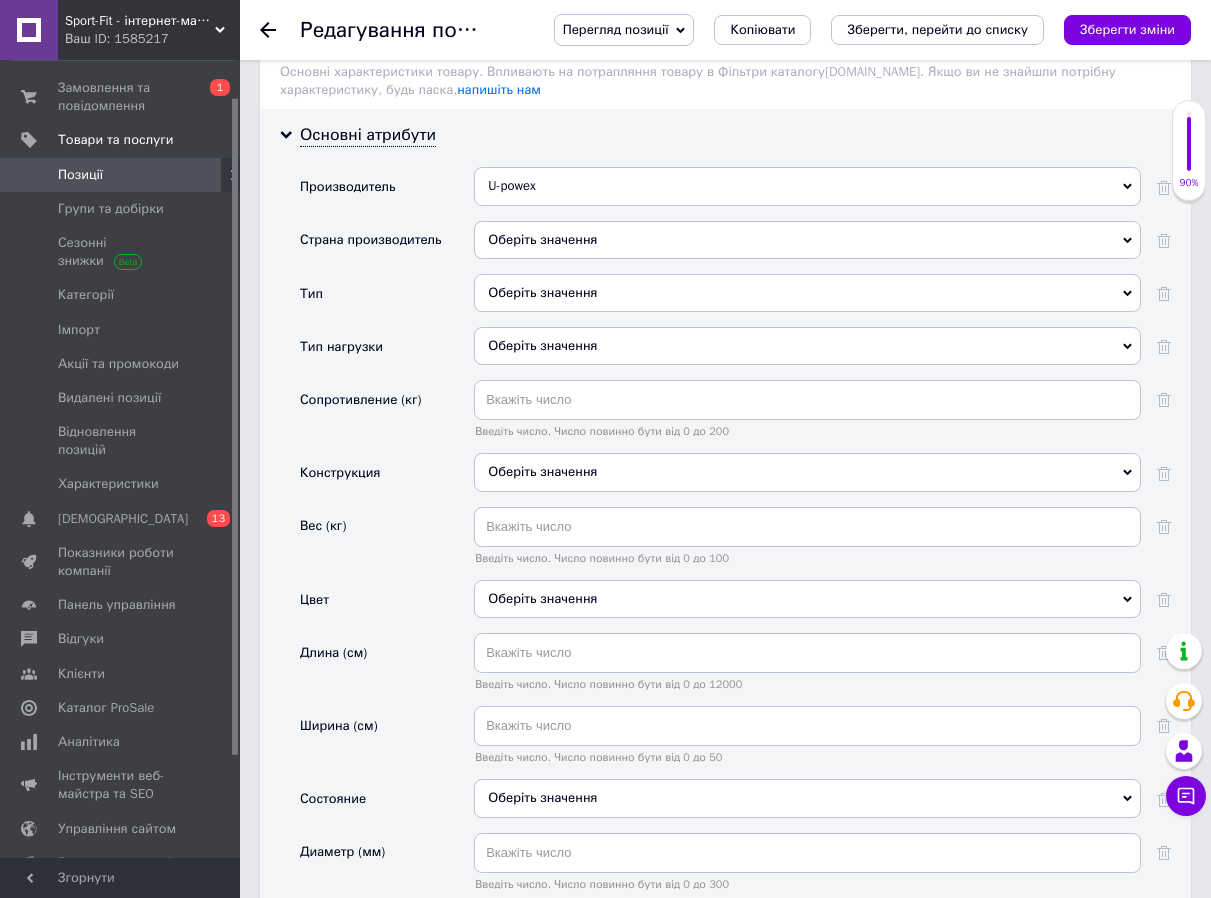 click on "Оберіть значення" at bounding box center [807, 240] 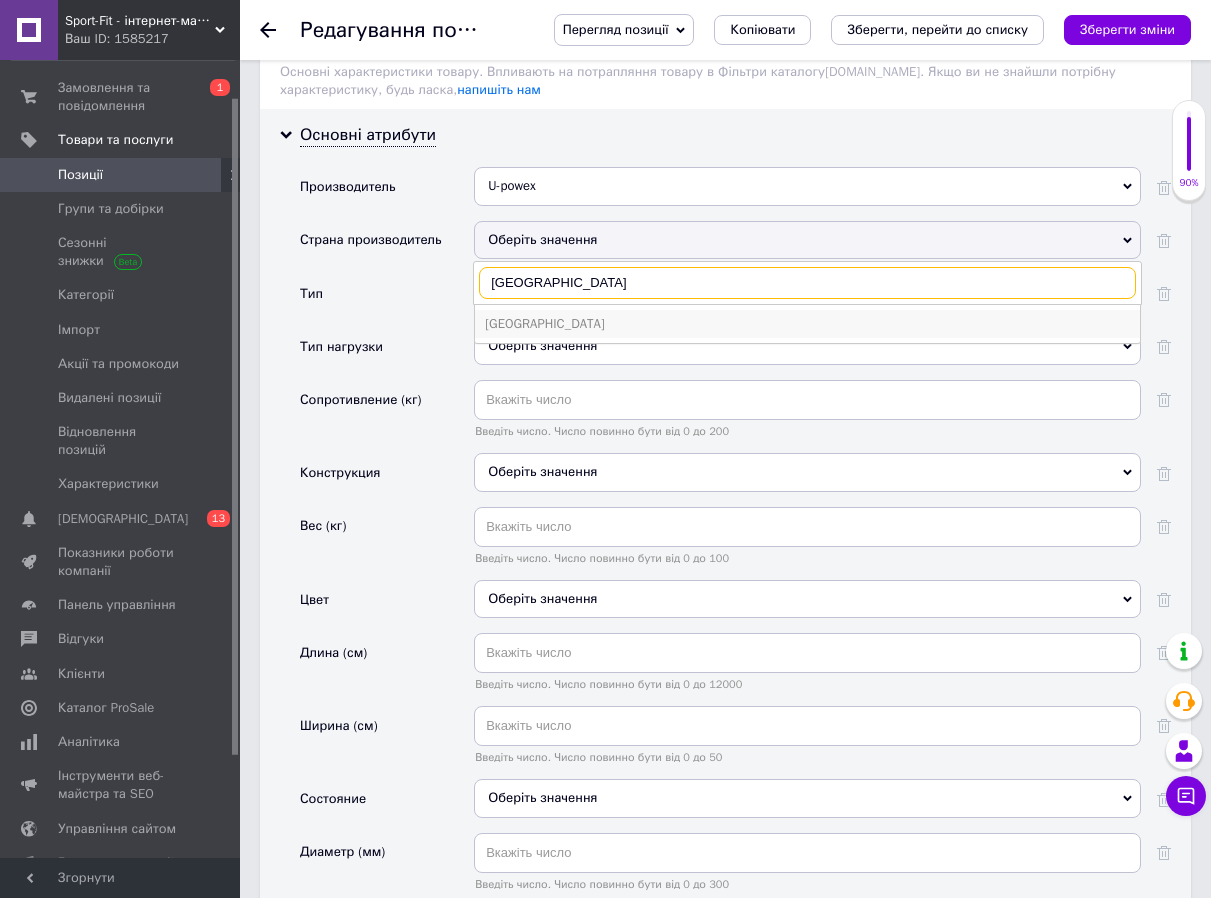 type on "[GEOGRAPHIC_DATA]" 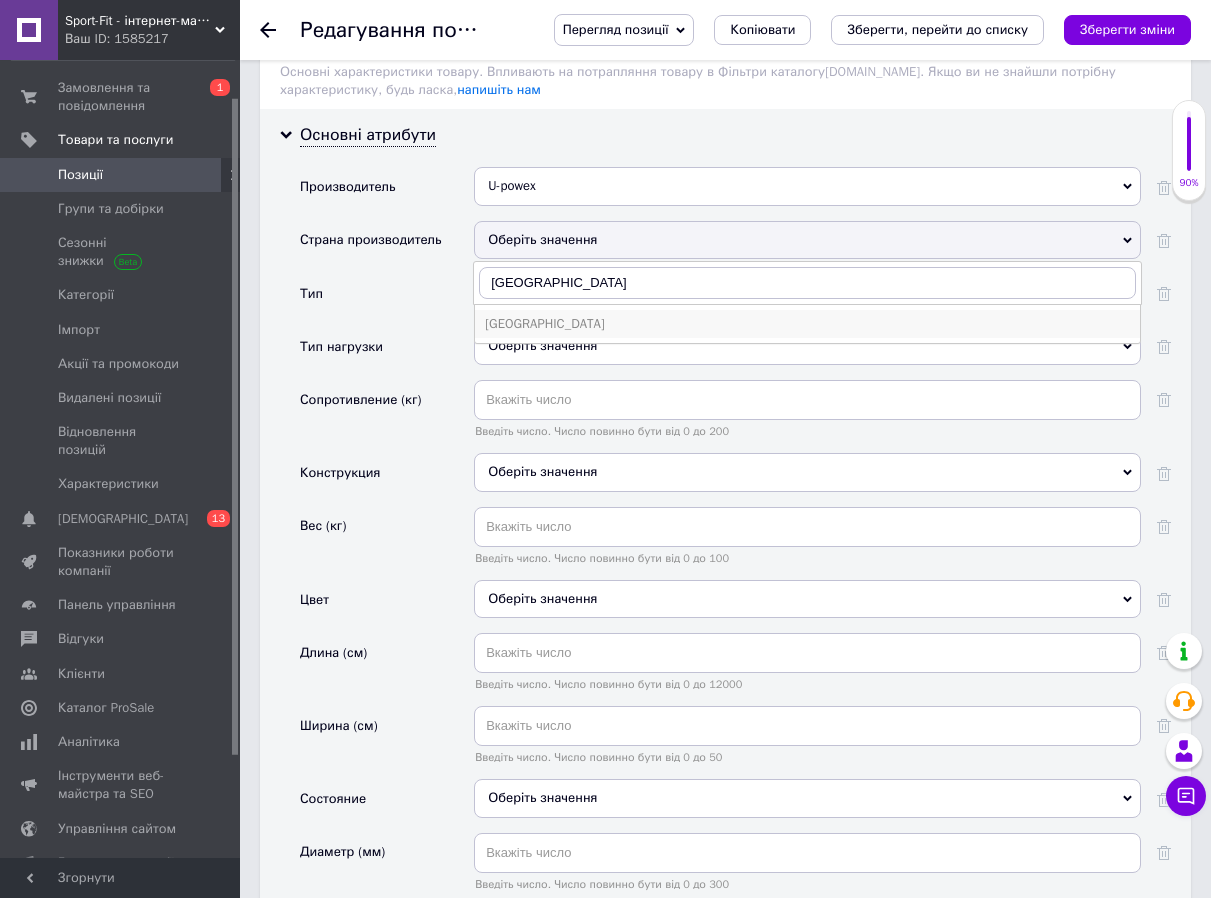 click on "[GEOGRAPHIC_DATA]" at bounding box center [807, 324] 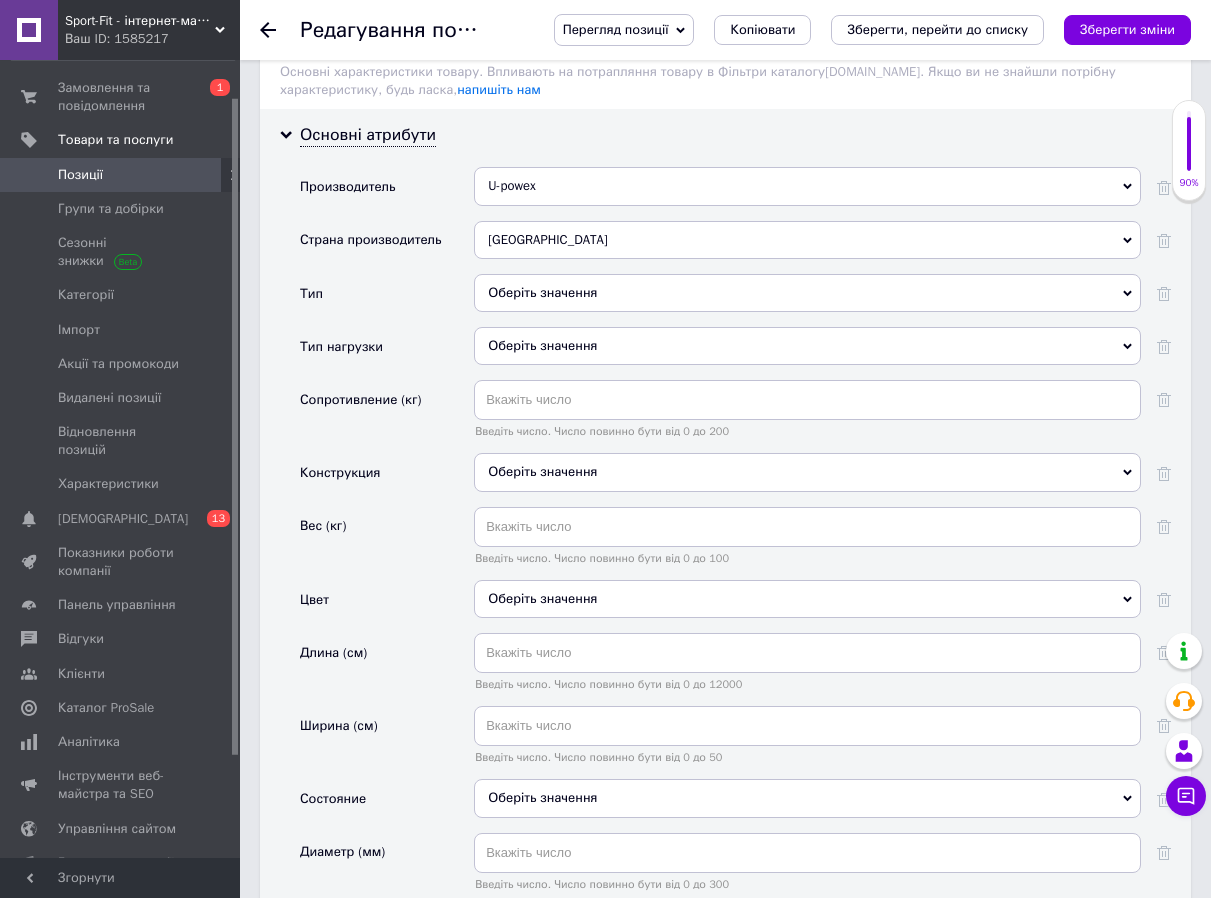 click on "Оберіть значення" at bounding box center (807, 293) 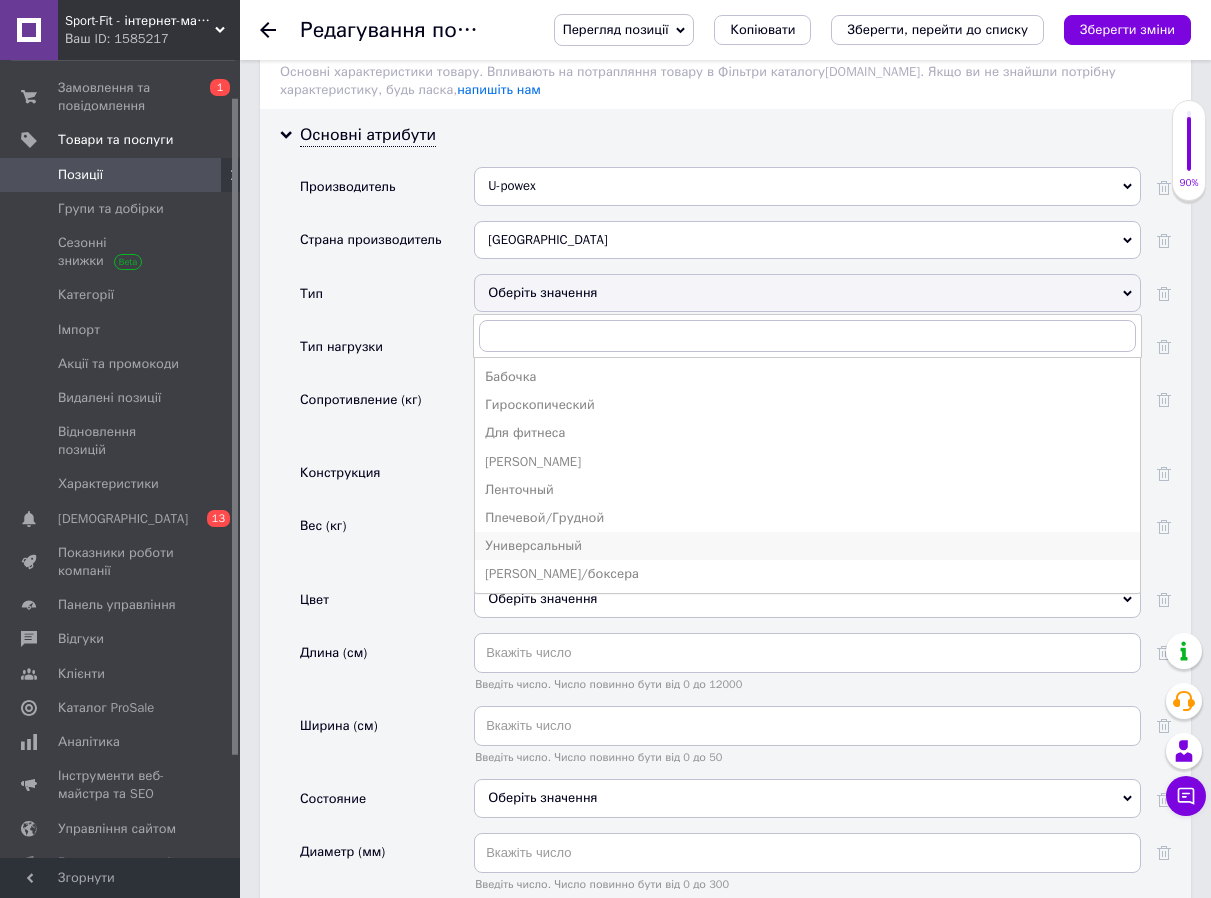 click on "Универсальный" at bounding box center (807, 546) 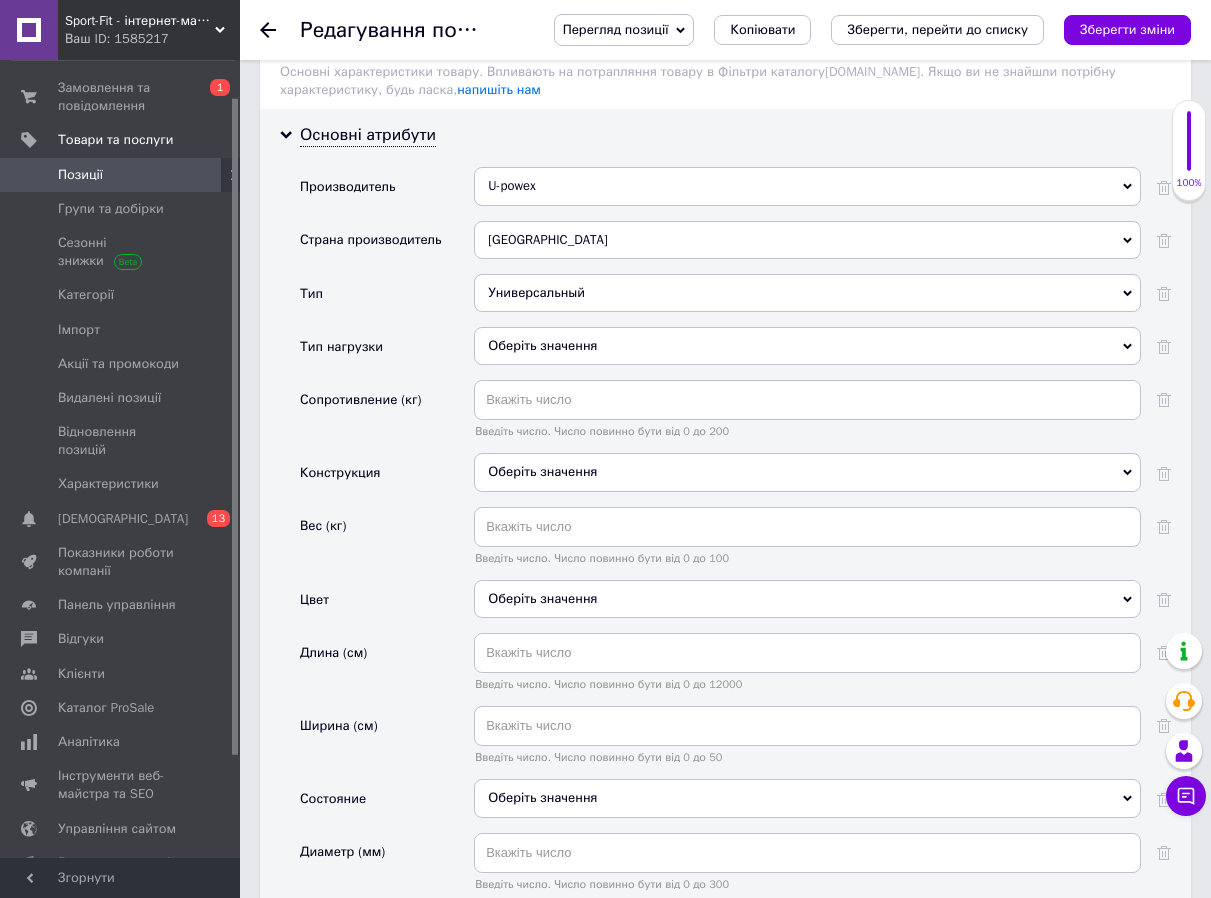 click on "Оберіть значення" at bounding box center (807, 346) 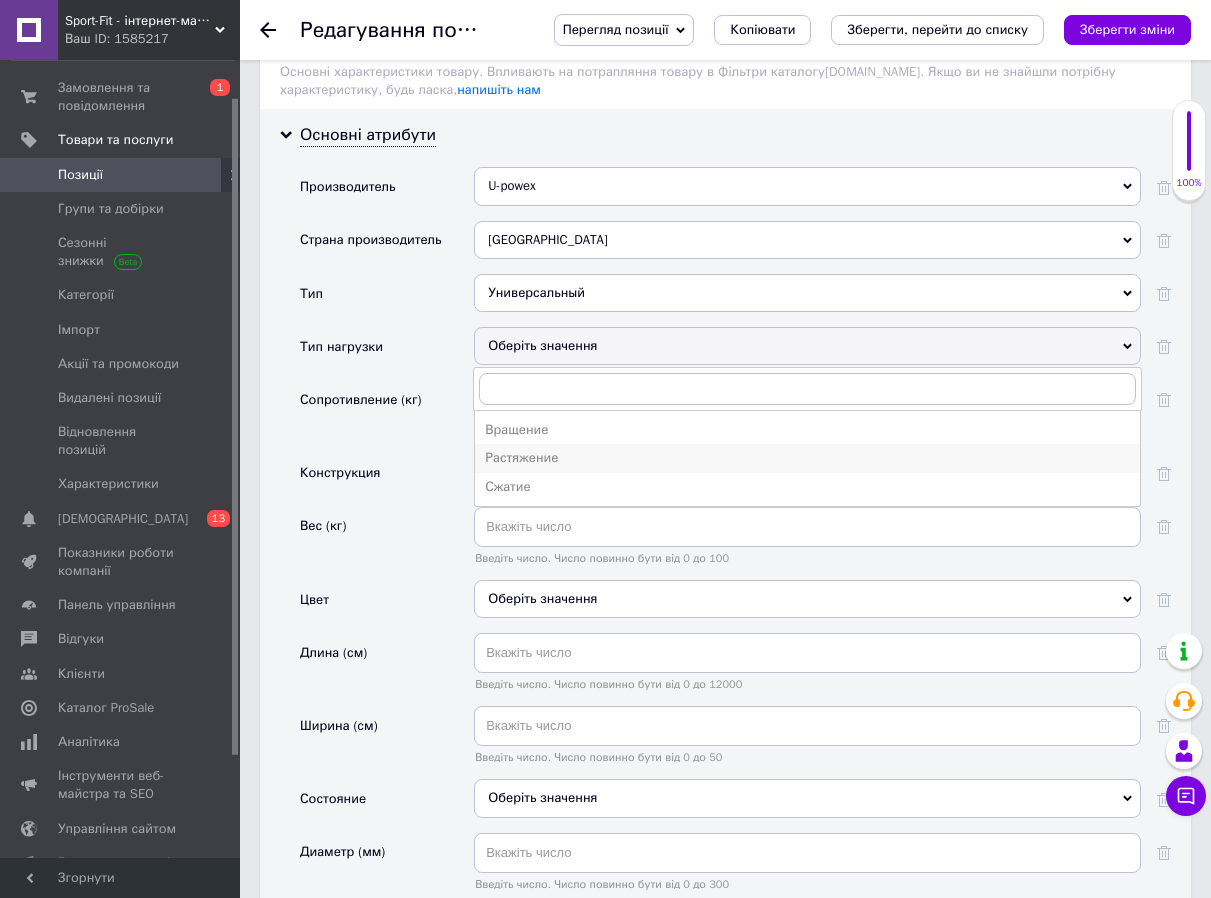 click on "Растяжение" at bounding box center (807, 458) 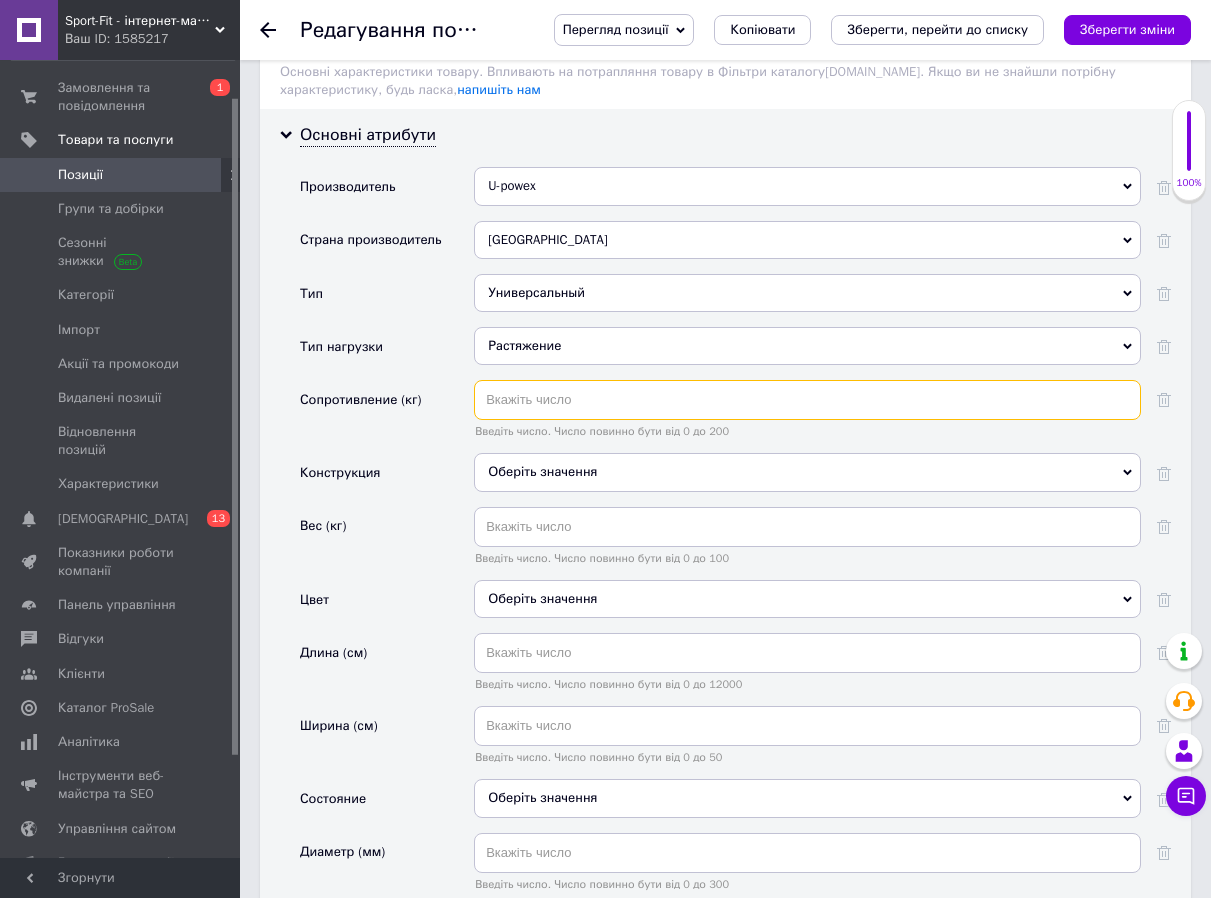 click at bounding box center [807, 400] 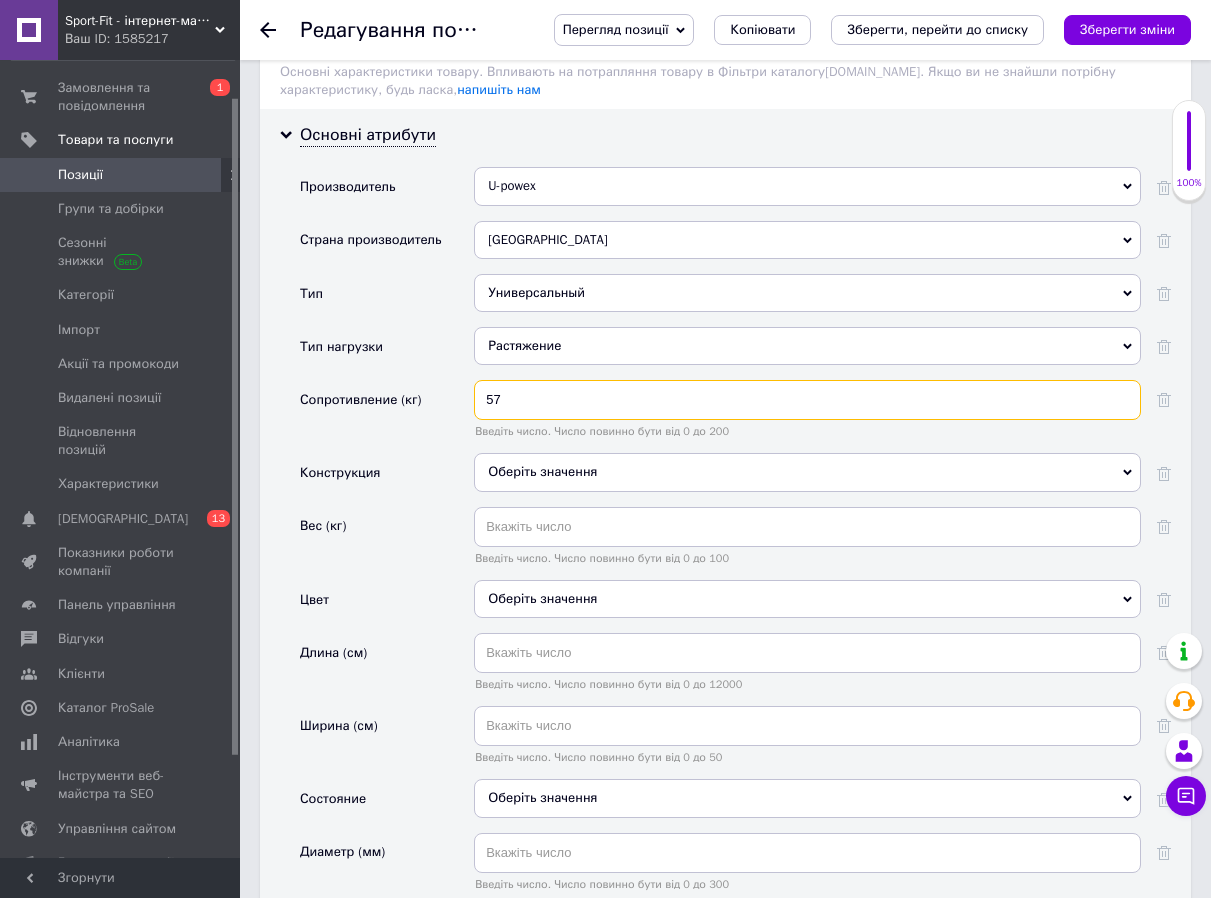 type on "57" 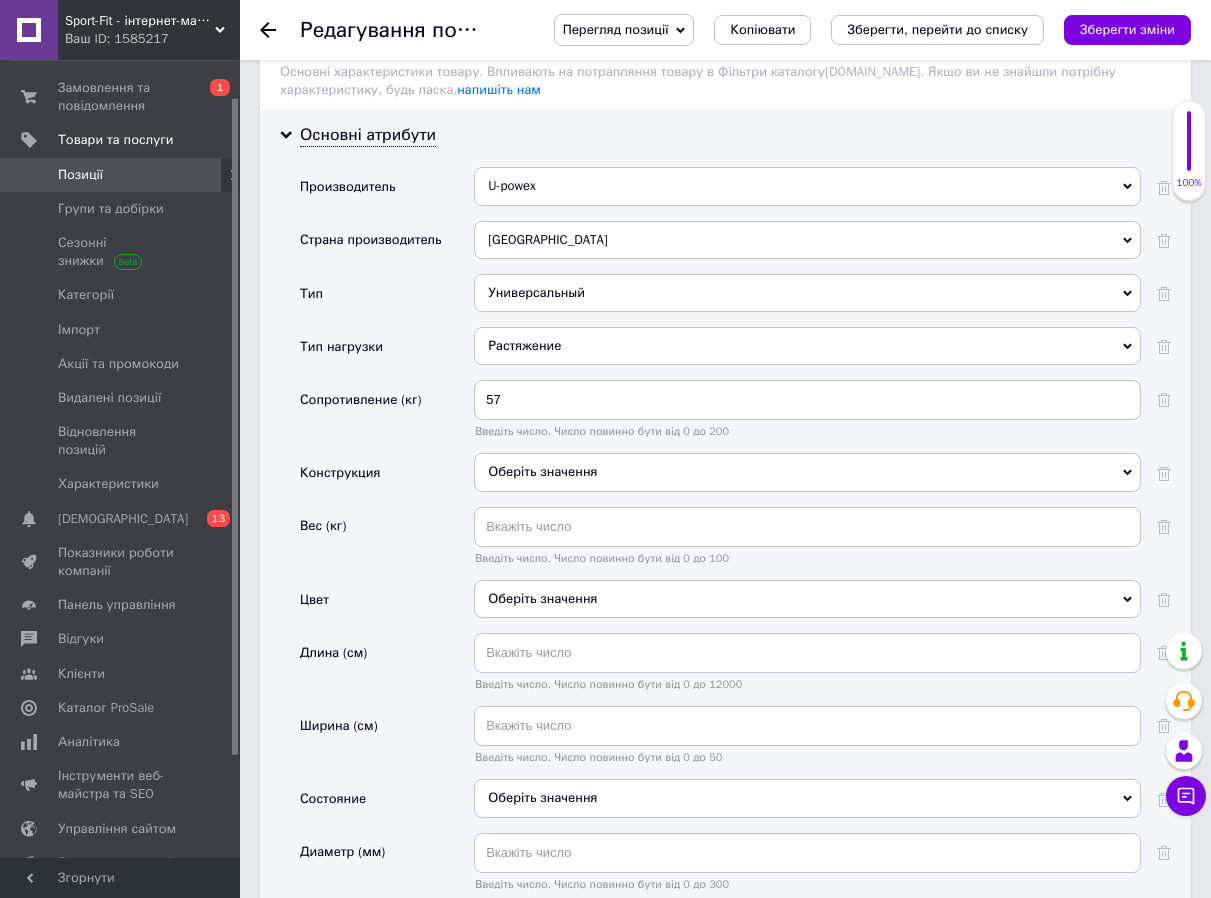 click on "Вес (кг)" at bounding box center [387, 543] 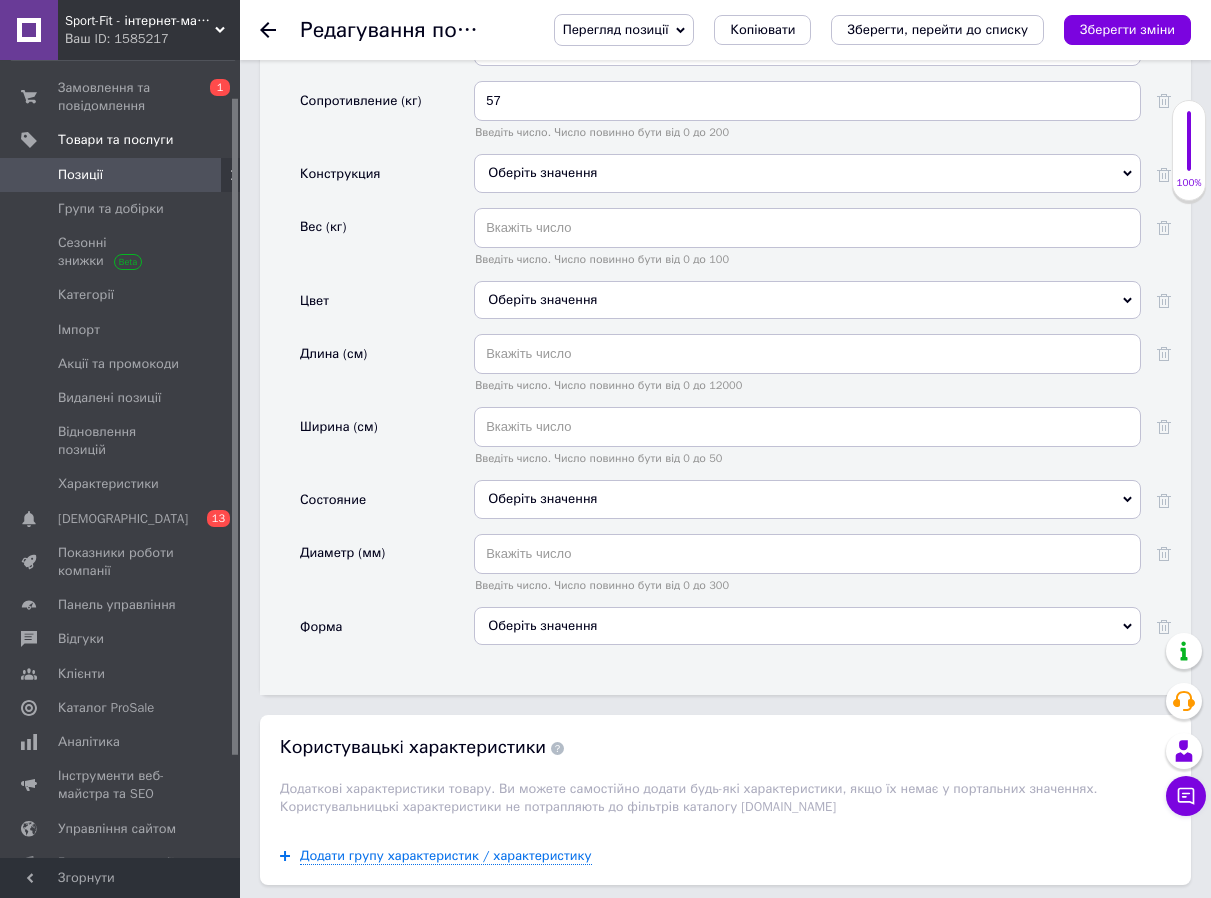 scroll, scrollTop: 2200, scrollLeft: 0, axis: vertical 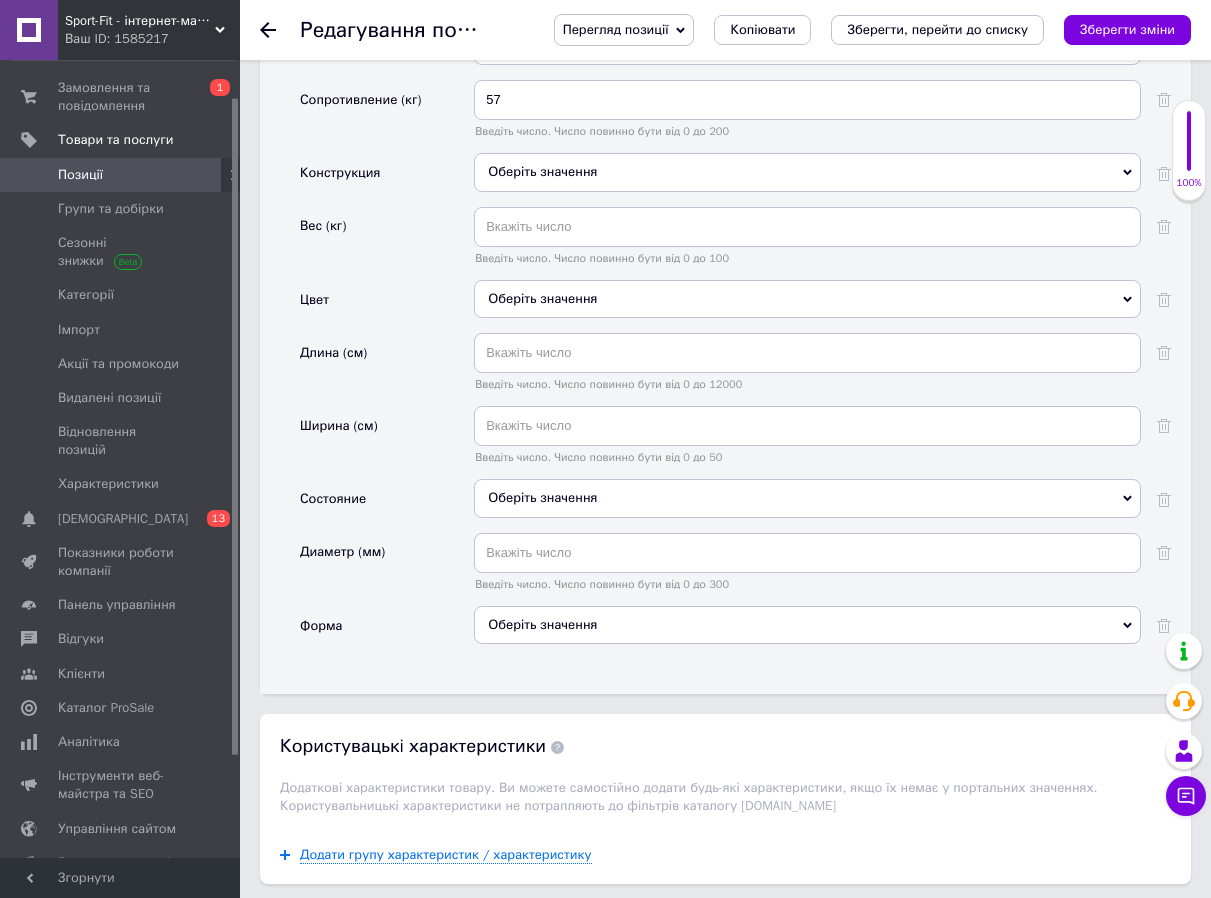 click on "Оберіть значення" at bounding box center [807, 172] 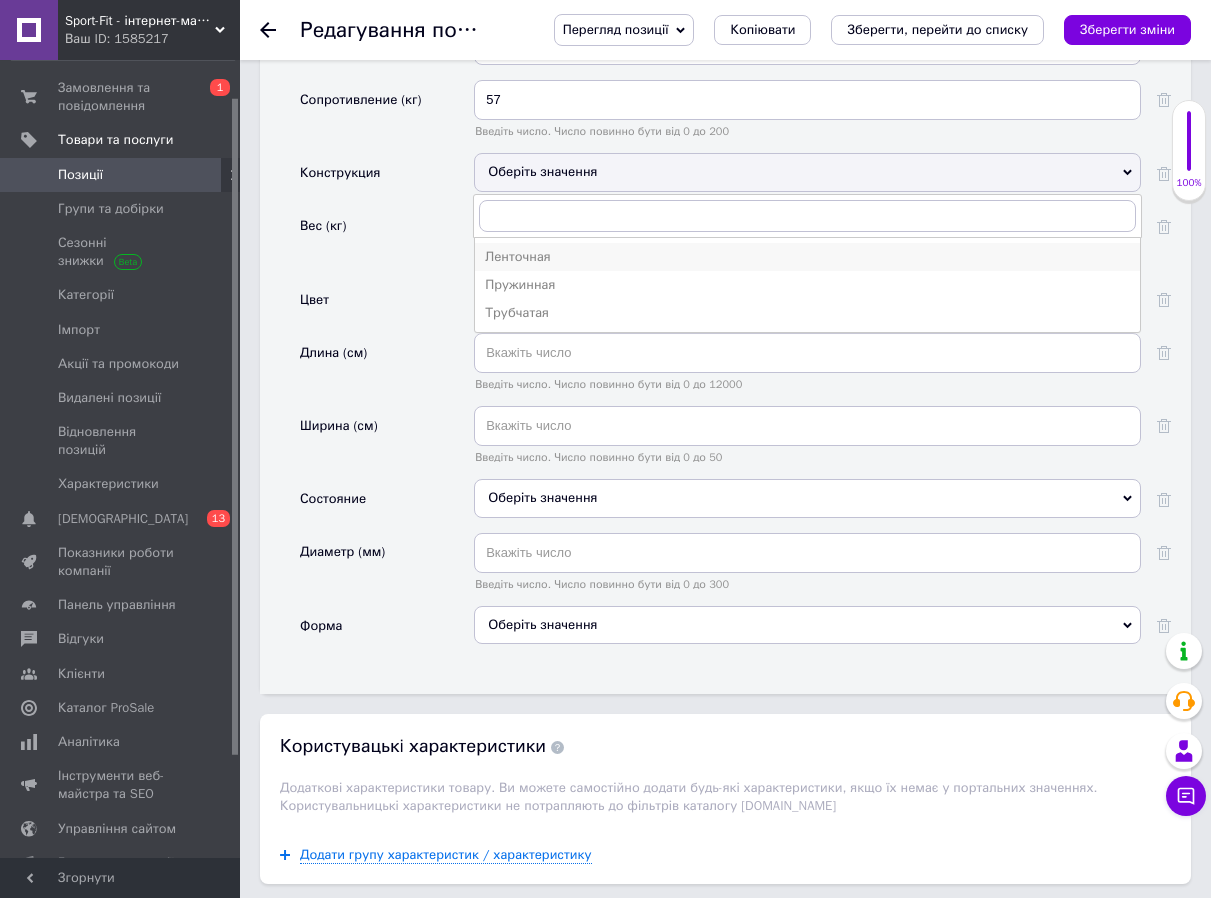click on "Ленточная" at bounding box center [807, 257] 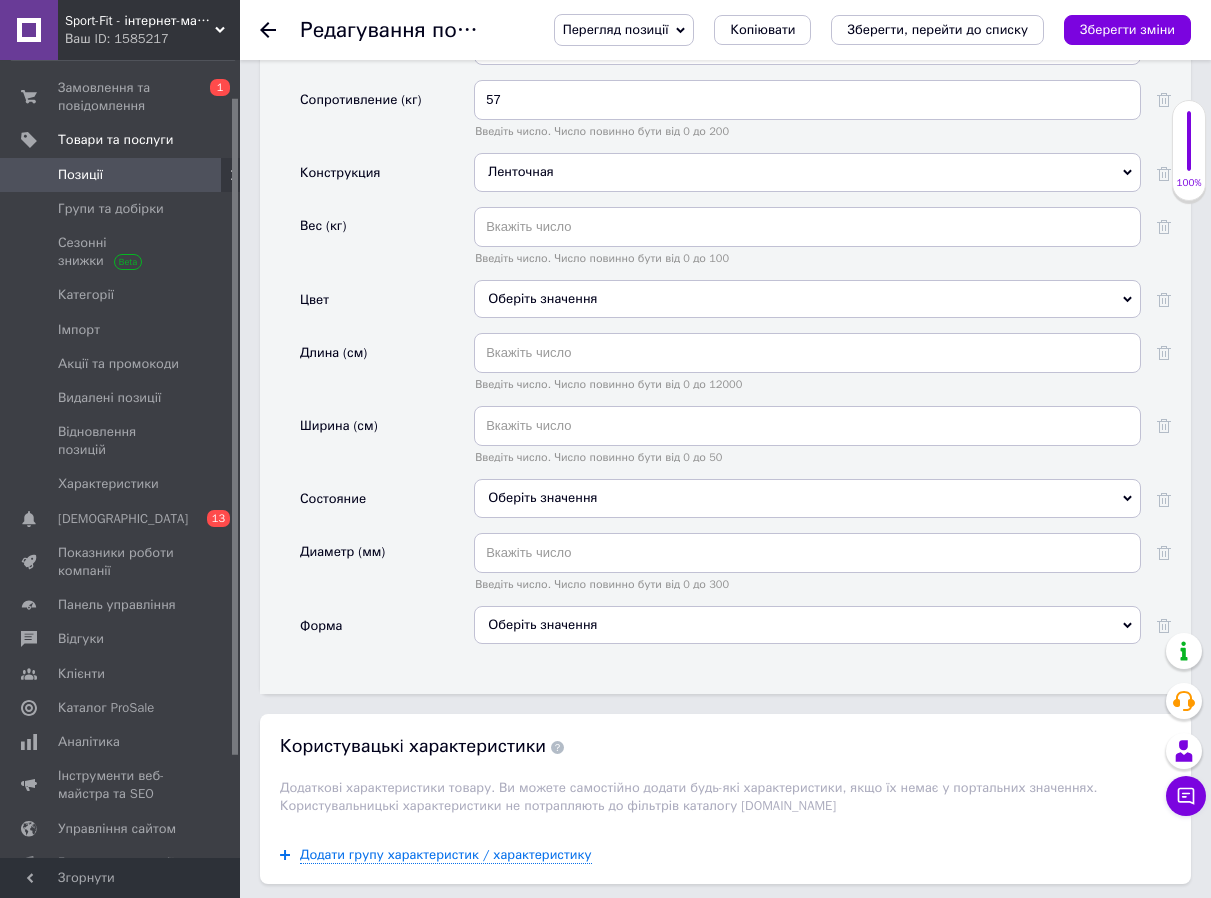 click on "Оберіть значення" at bounding box center [807, 299] 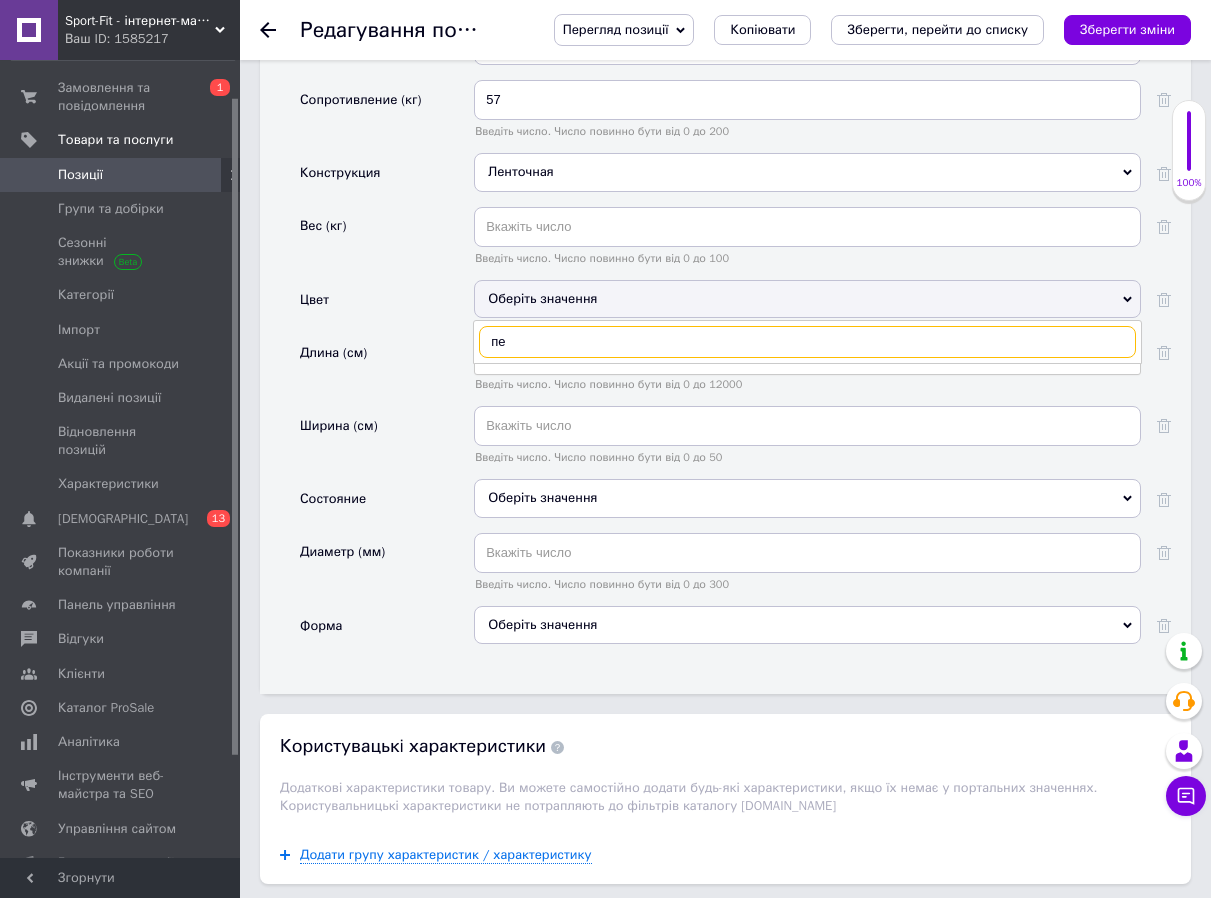 type on "п" 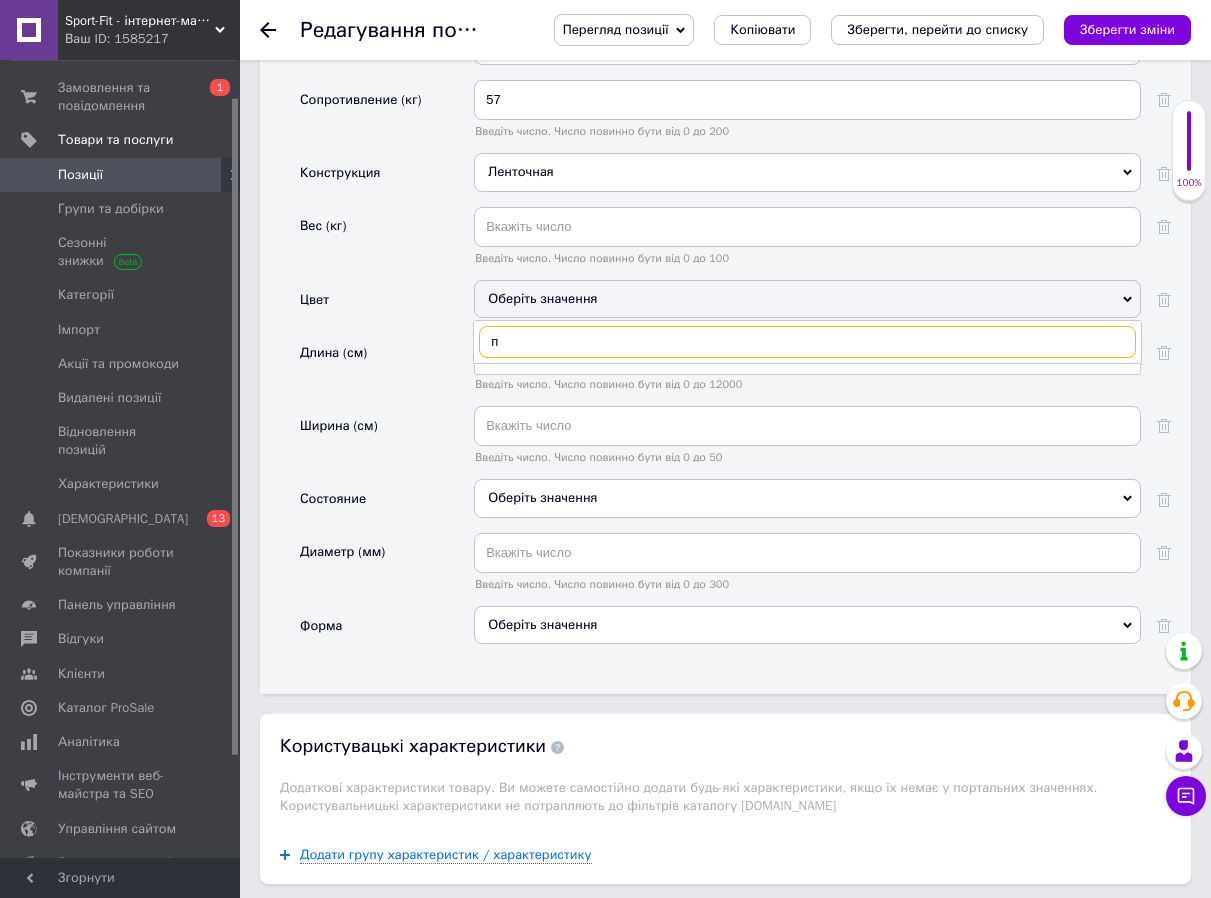 type 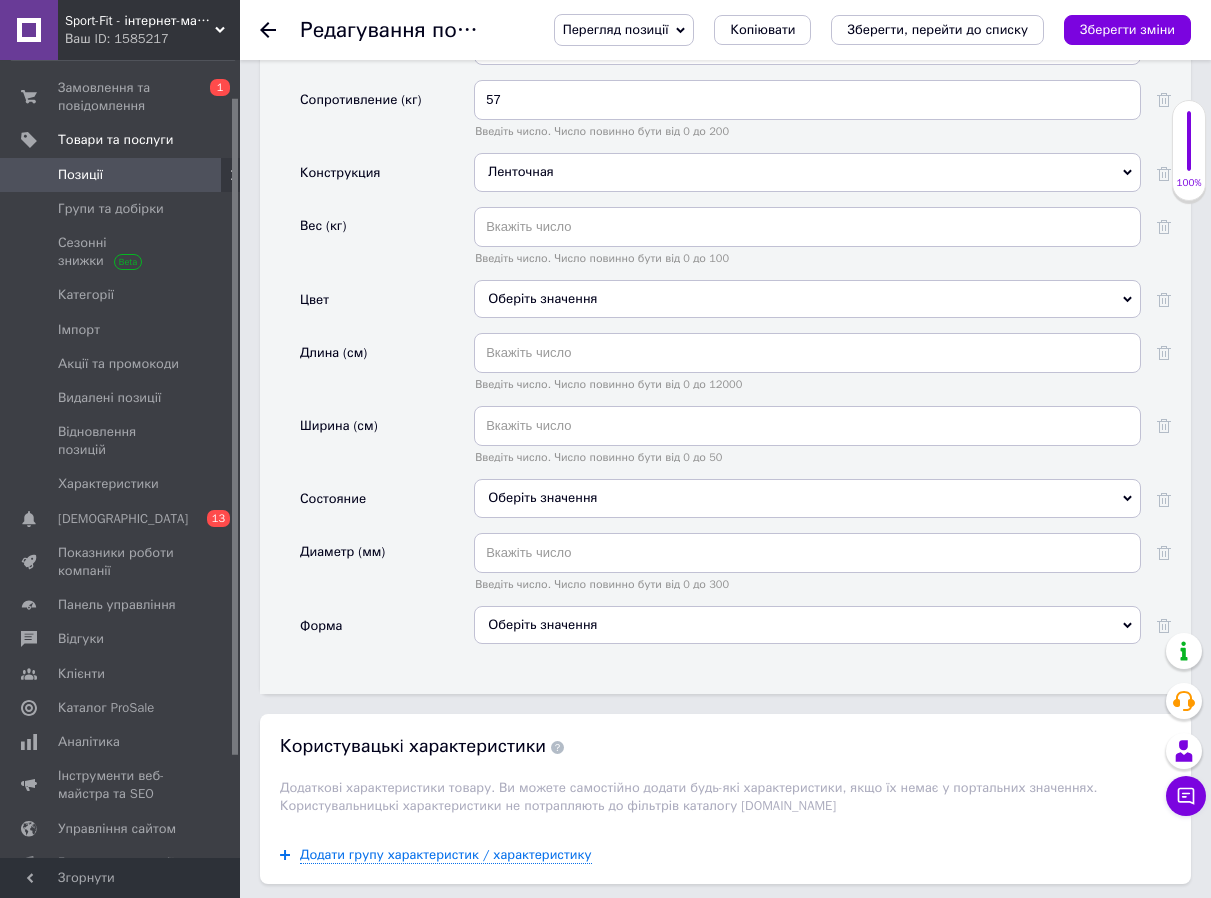 click on "Цвет" at bounding box center (387, 306) 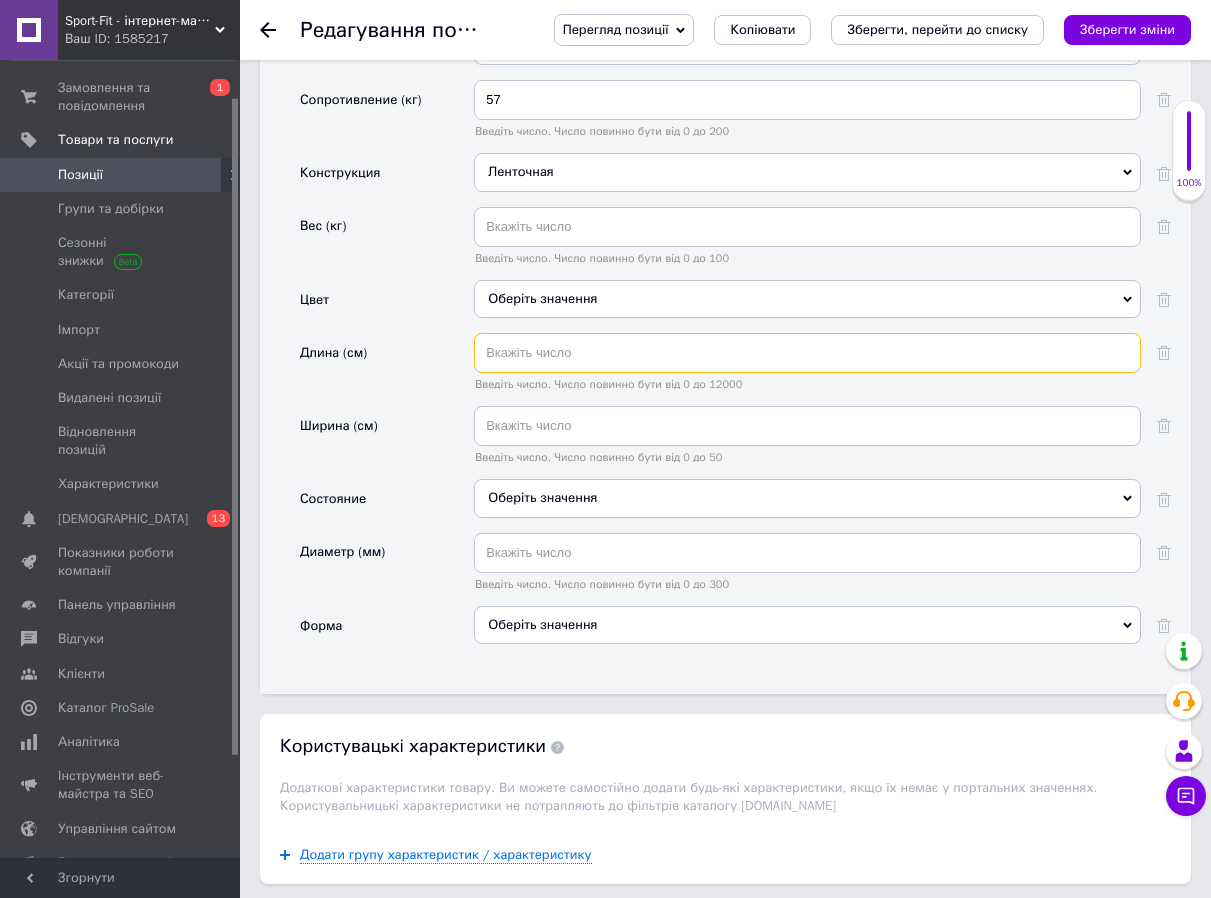 click at bounding box center [807, 353] 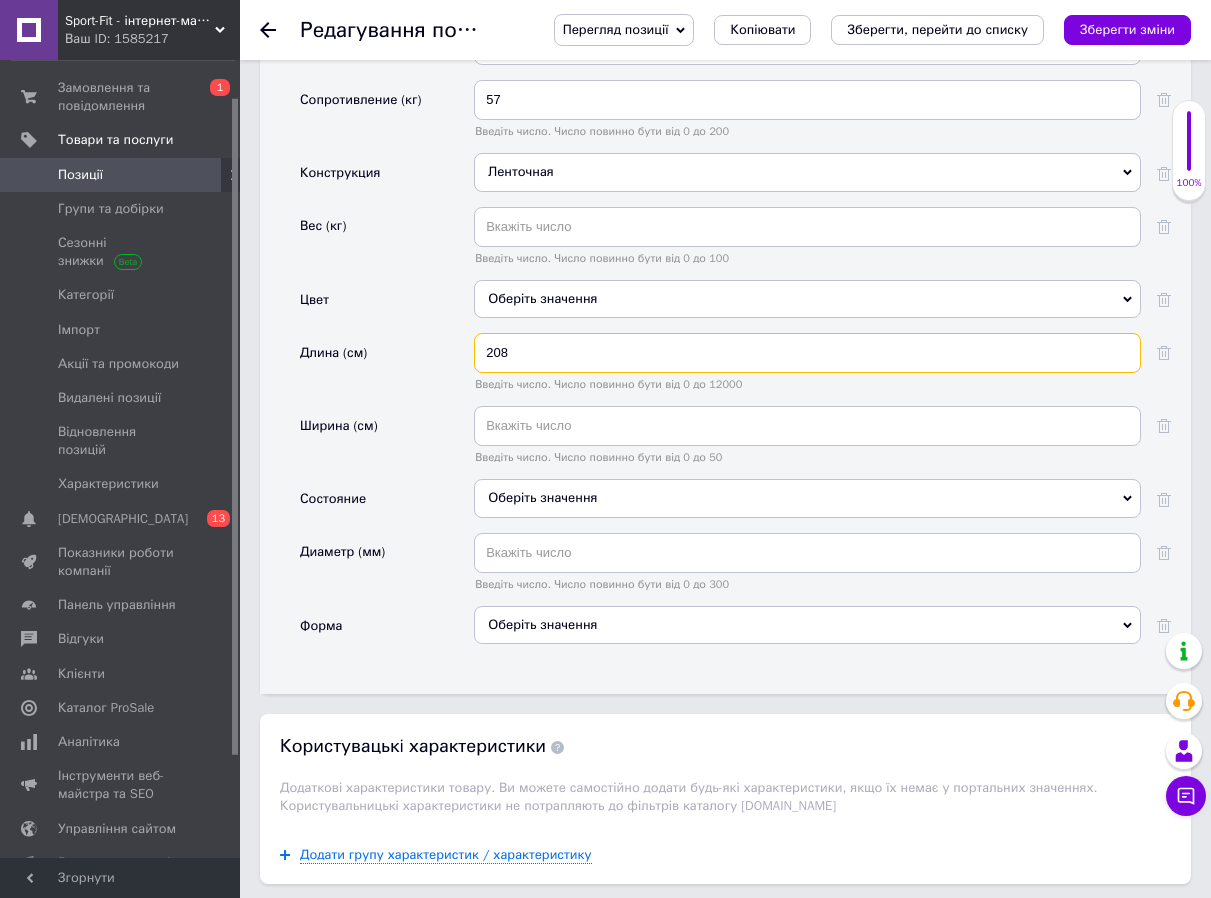 type on "208" 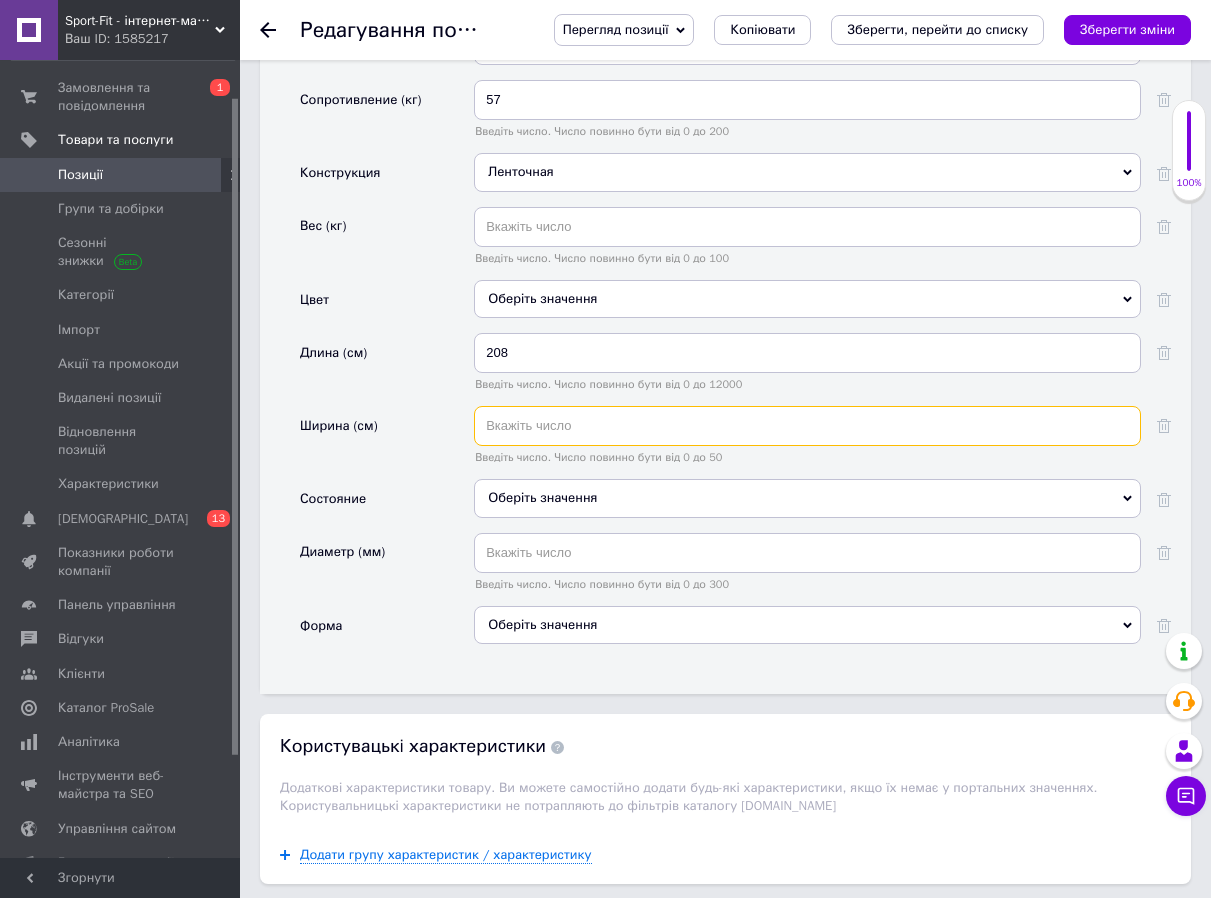 click at bounding box center (807, 426) 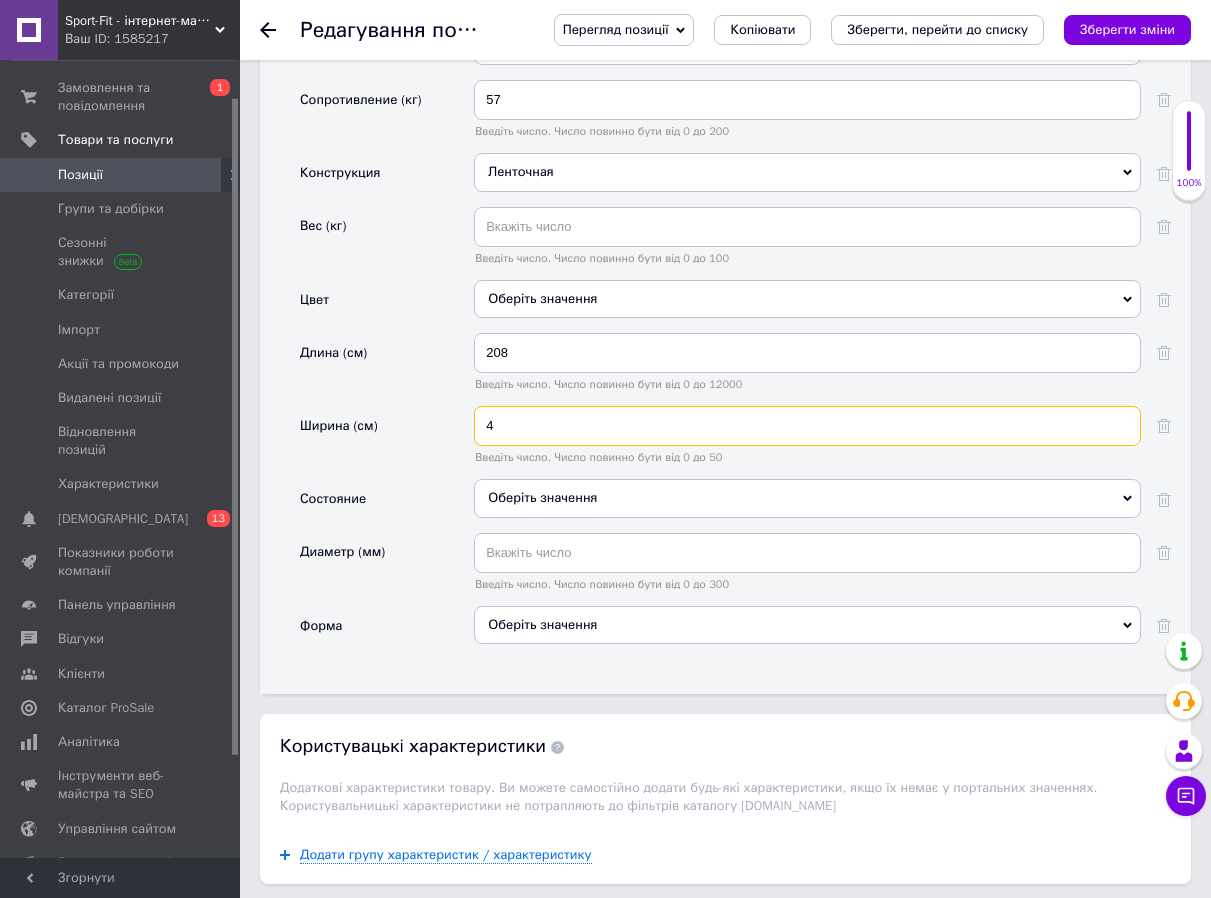 type on "4" 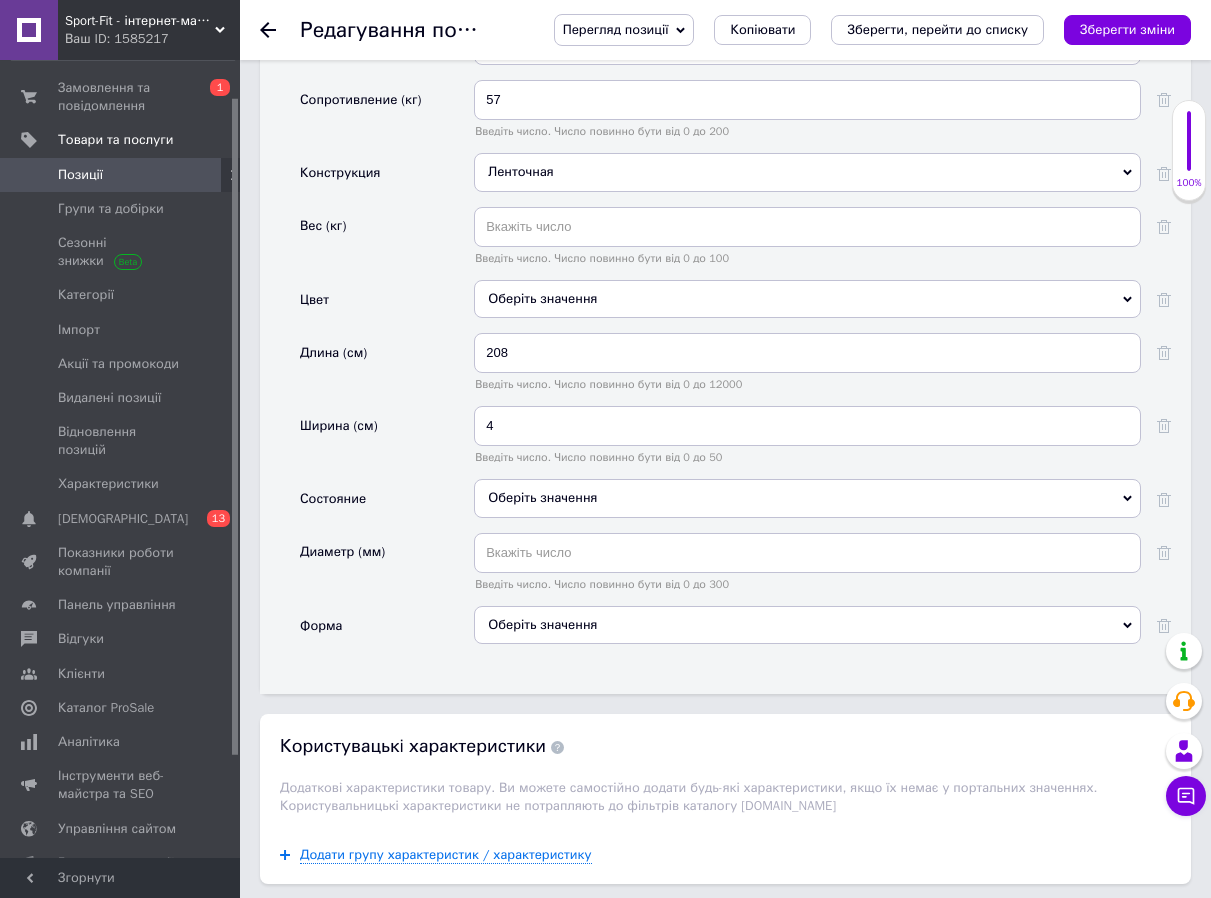 click on "Оберіть значення" at bounding box center [807, 498] 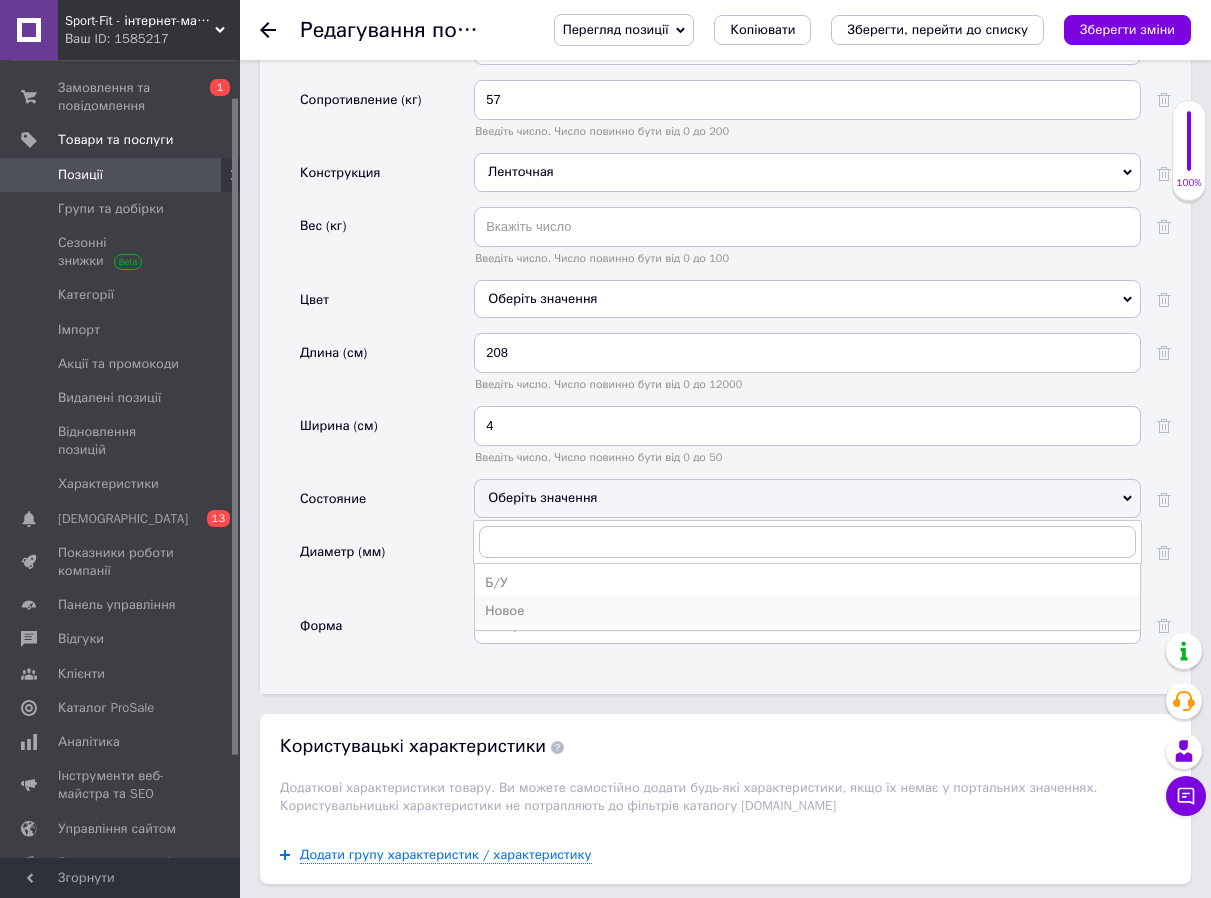 click on "Новое" at bounding box center [807, 611] 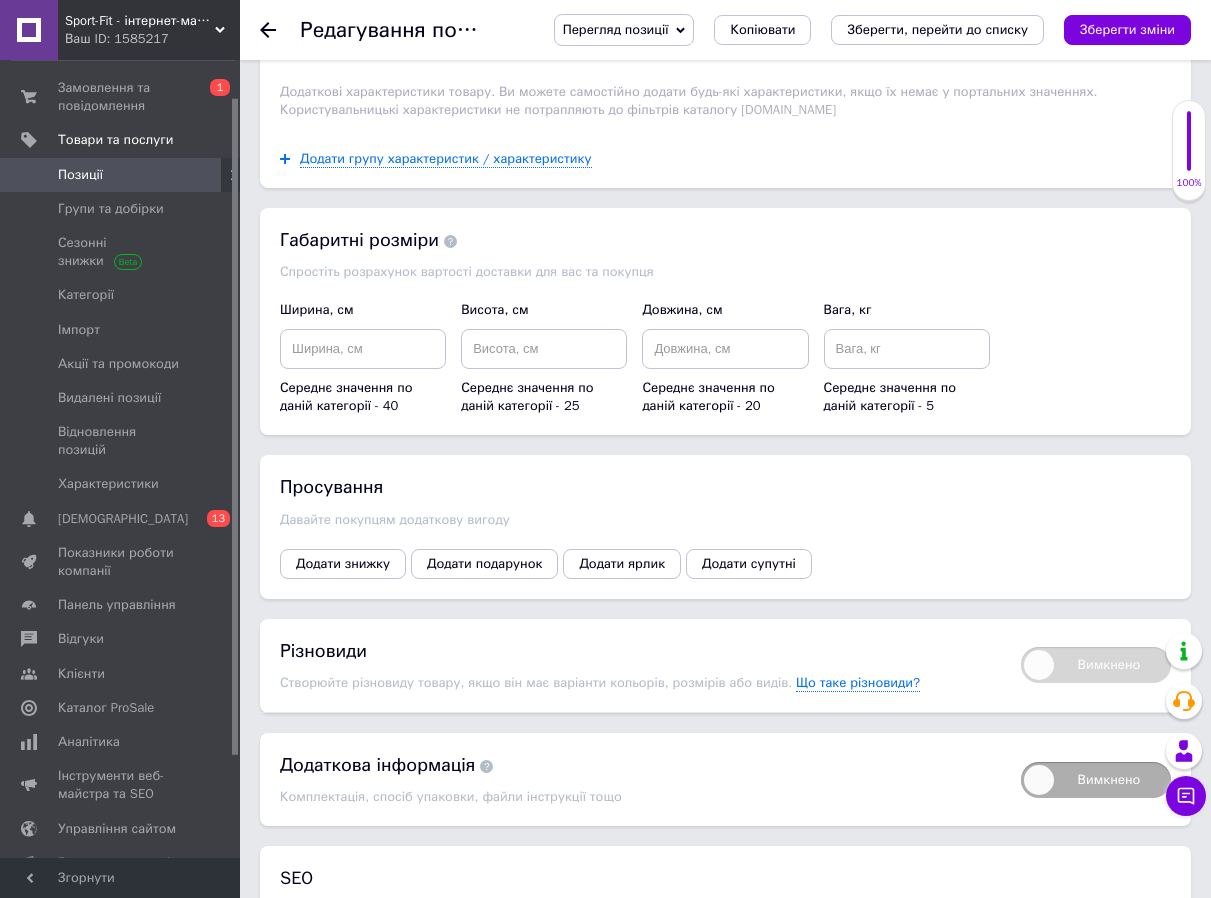 scroll, scrollTop: 2900, scrollLeft: 0, axis: vertical 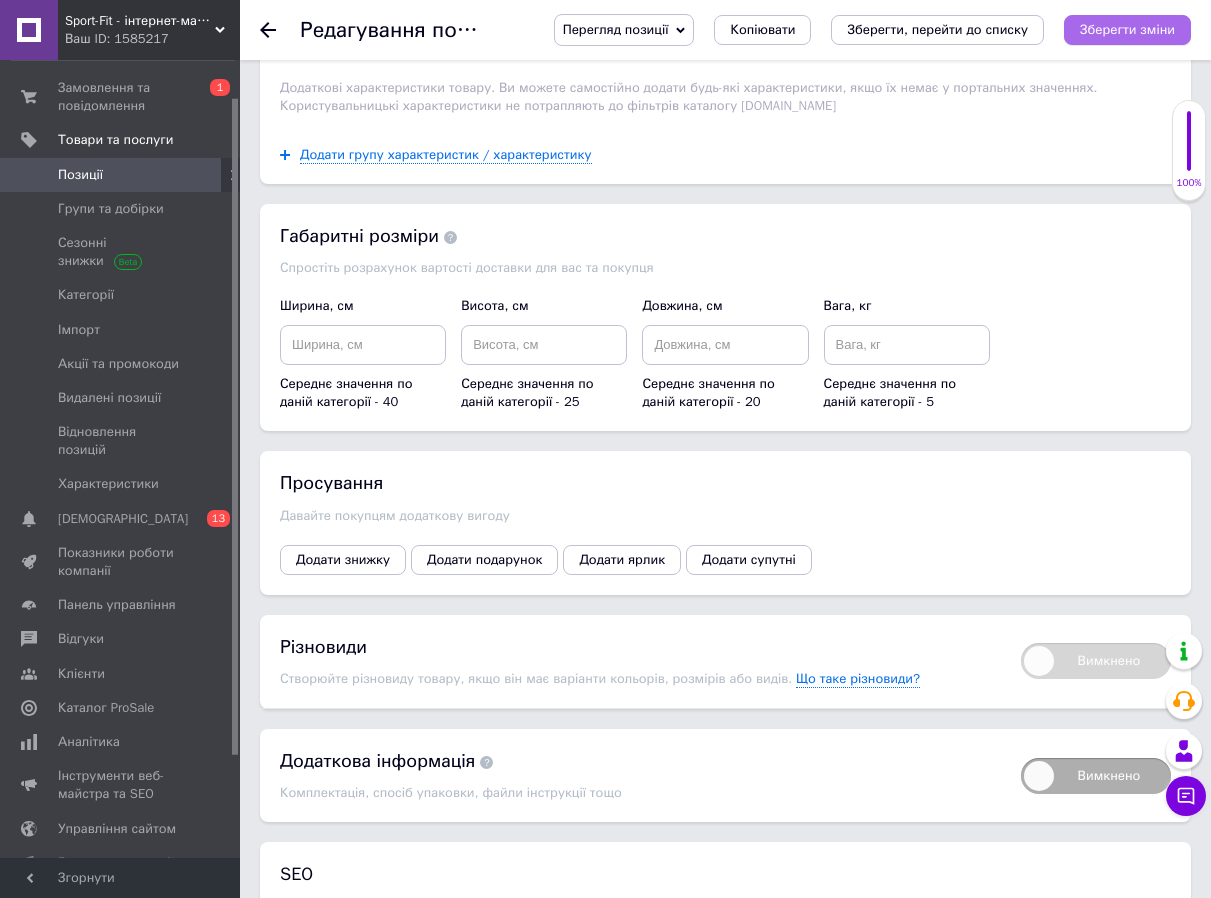 click on "Зберегти зміни" at bounding box center (1127, 29) 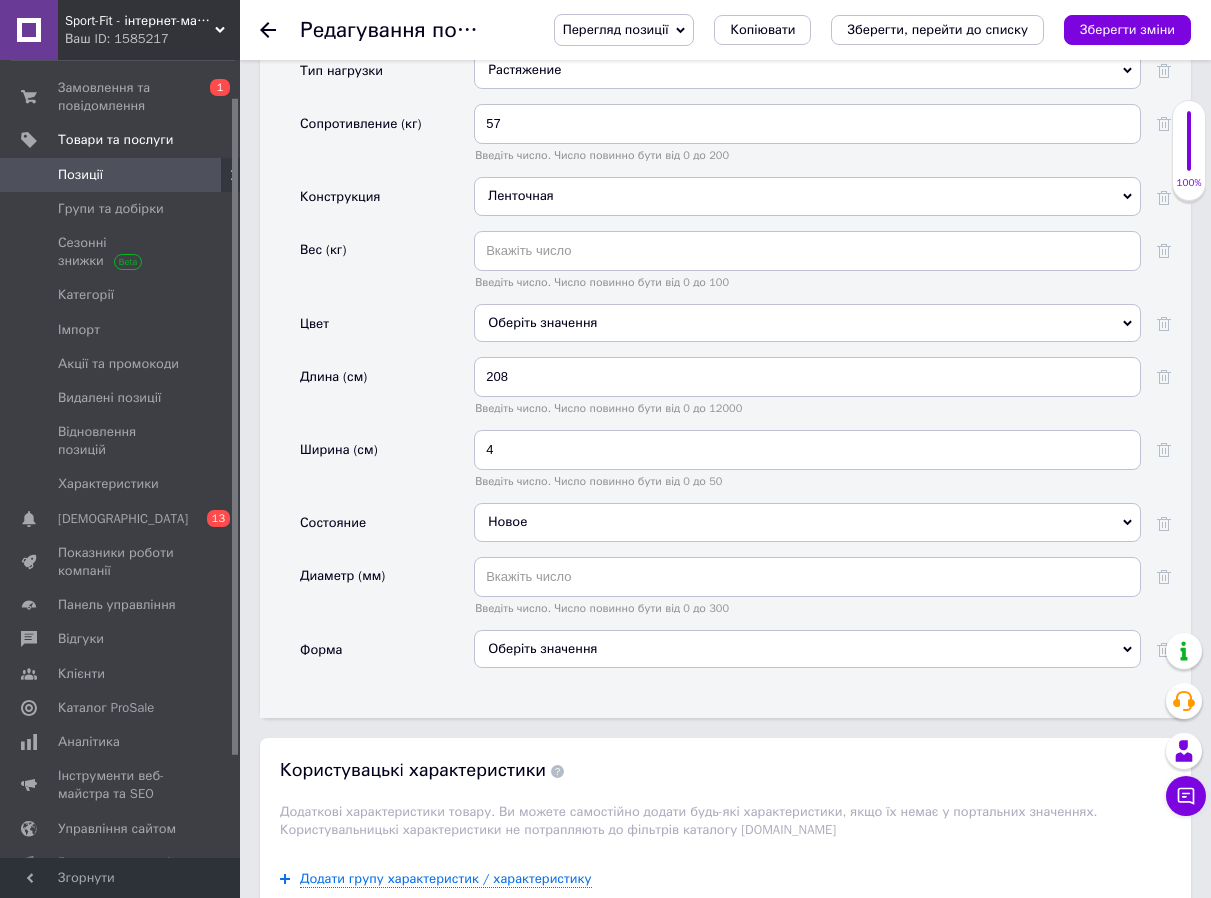 scroll, scrollTop: 2200, scrollLeft: 0, axis: vertical 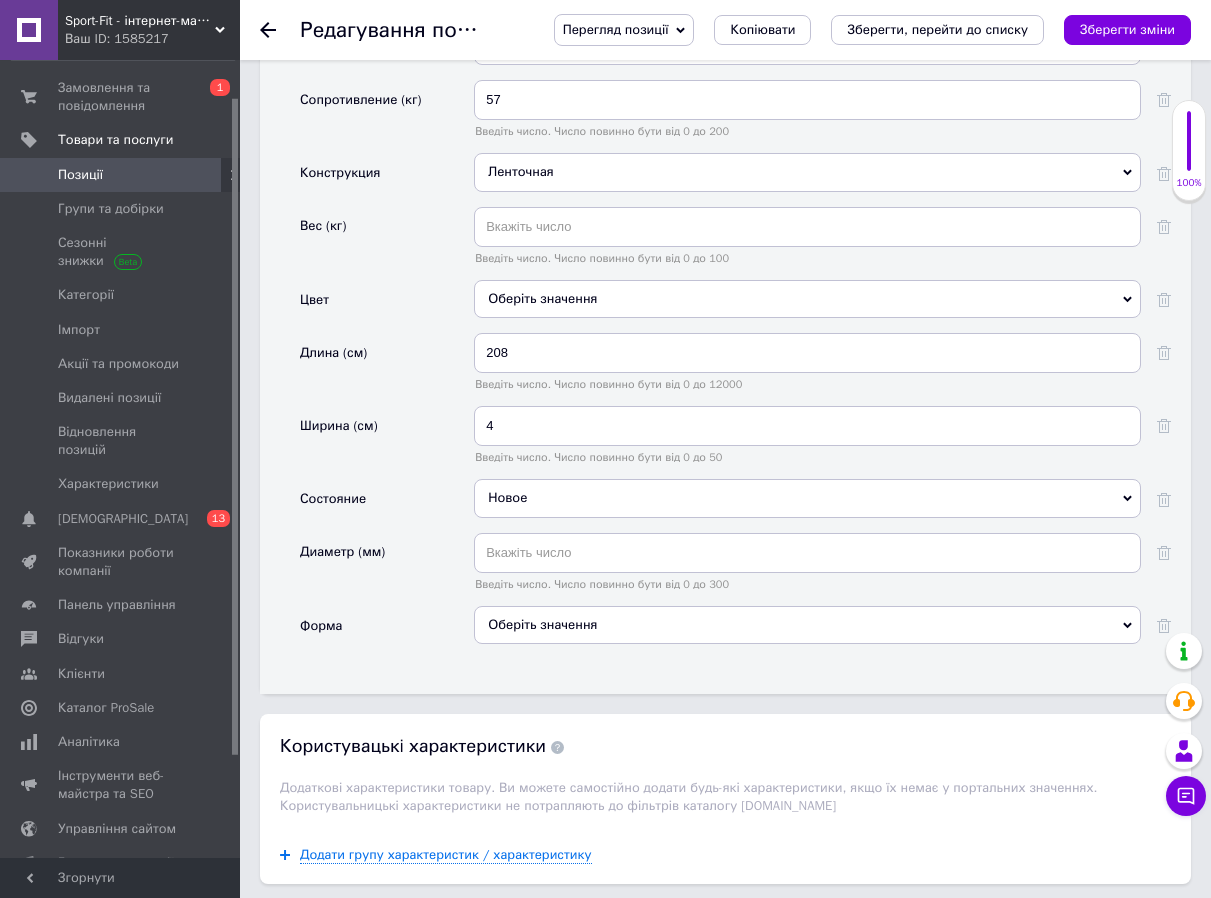click on "Оберіть значення" at bounding box center [807, 299] 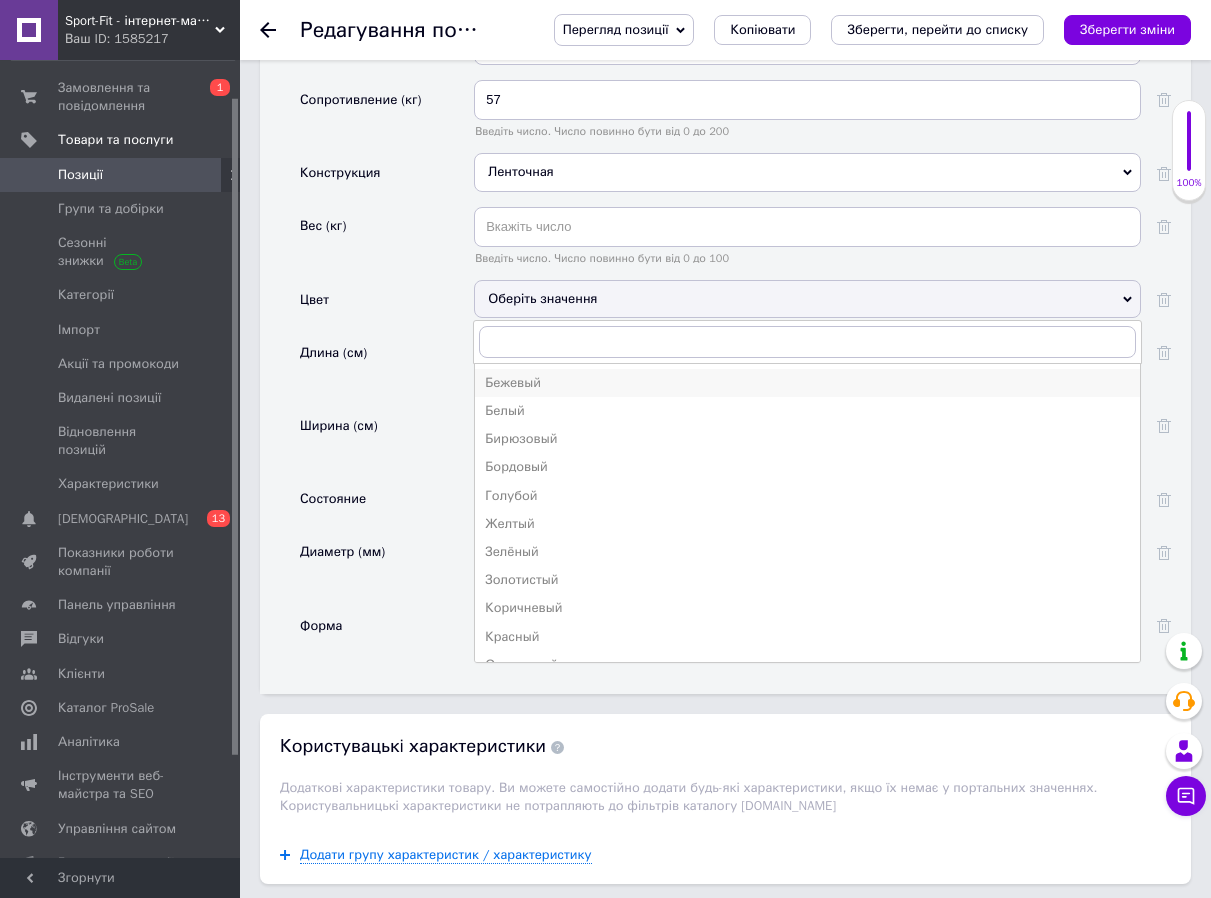 click on "Бежевый" at bounding box center [807, 383] 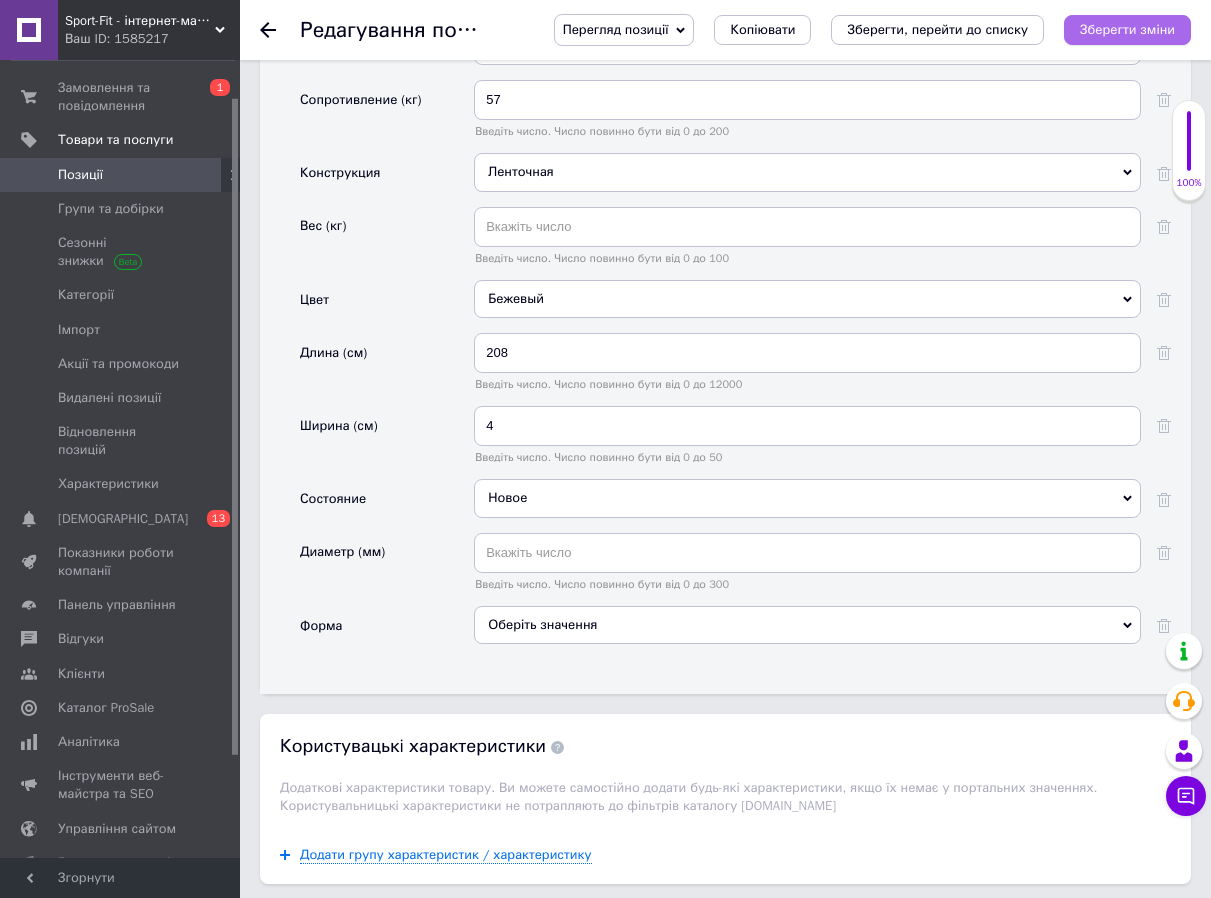 click on "Зберегти зміни" at bounding box center [1127, 29] 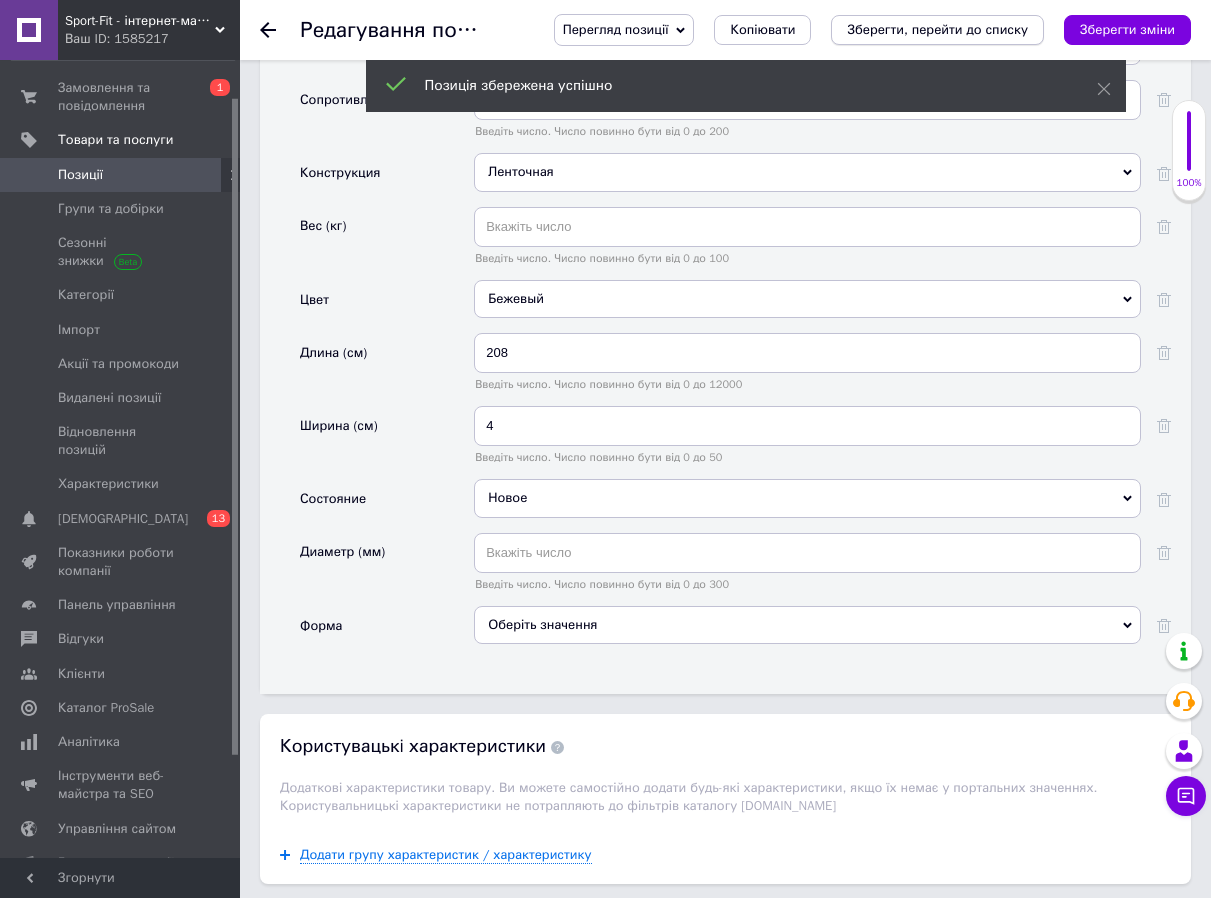 click on "Зберегти, перейти до списку" at bounding box center [937, 29] 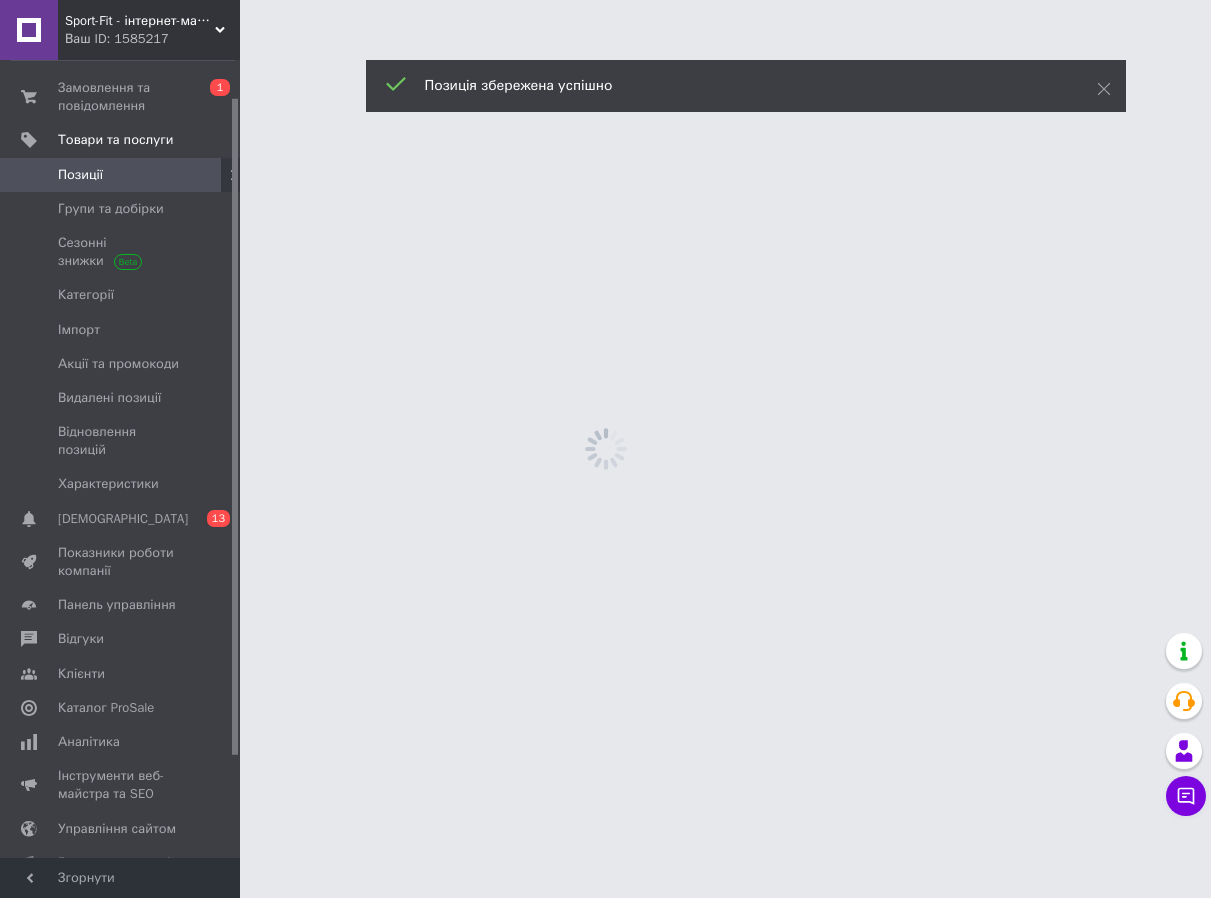 scroll, scrollTop: 0, scrollLeft: 0, axis: both 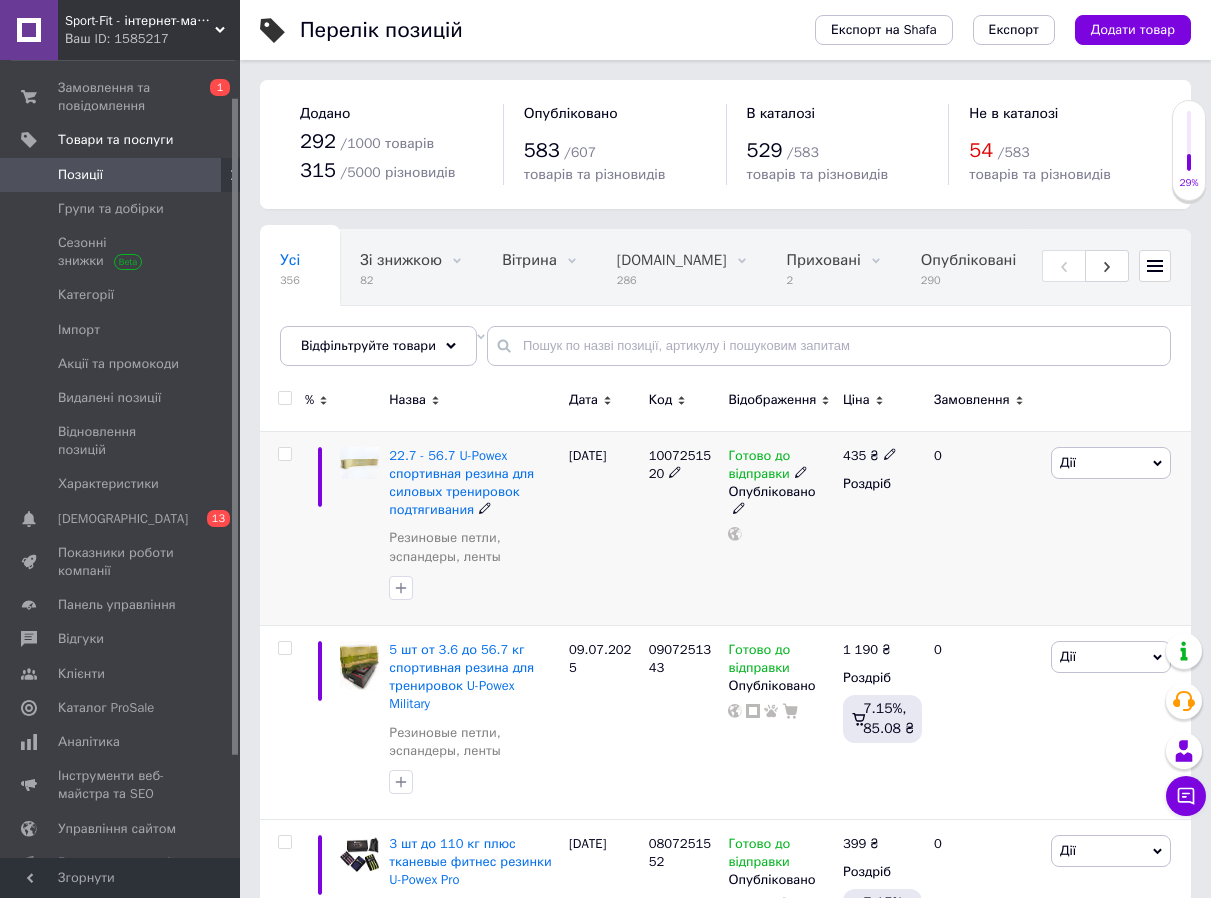 click on "Дії" at bounding box center (1111, 463) 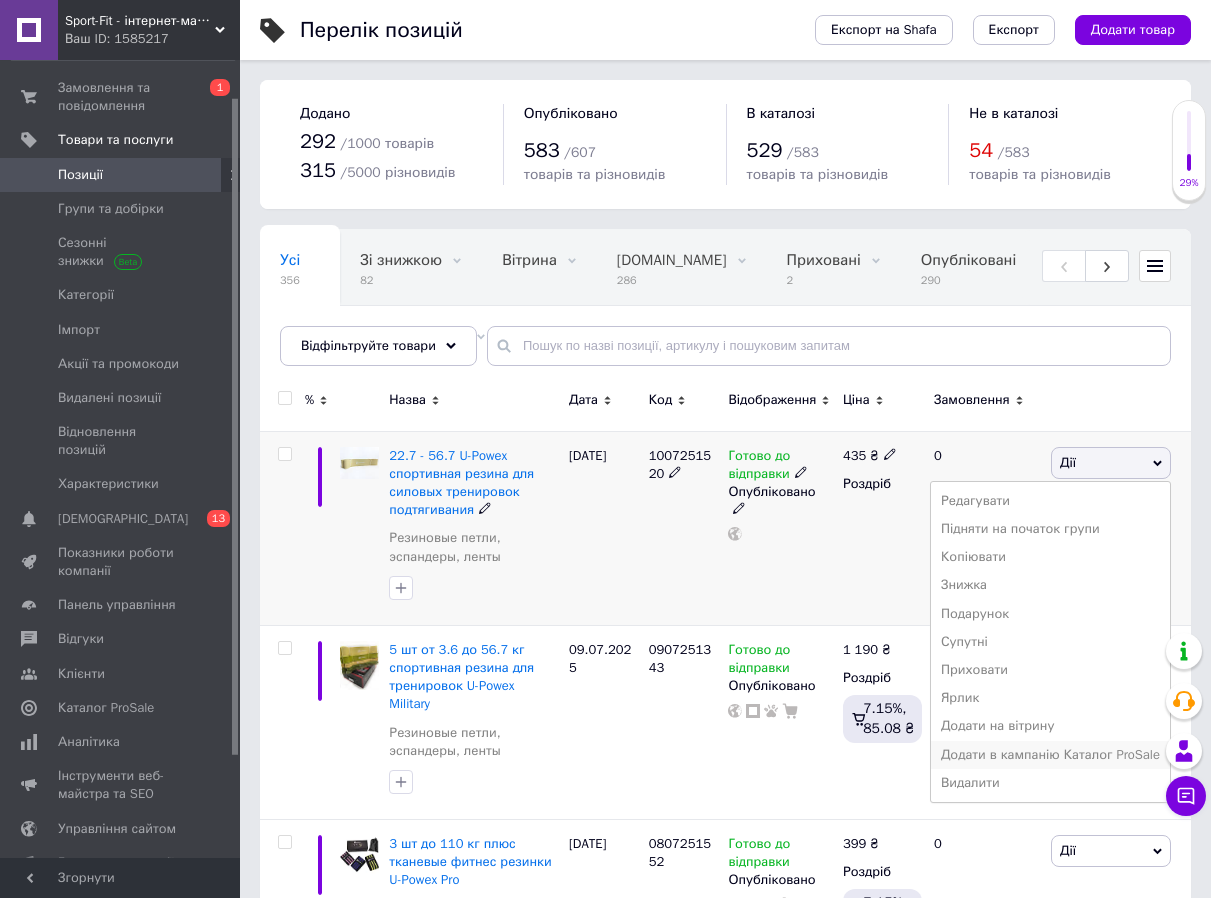 click on "Додати в кампанію Каталог ProSale" at bounding box center (1050, 755) 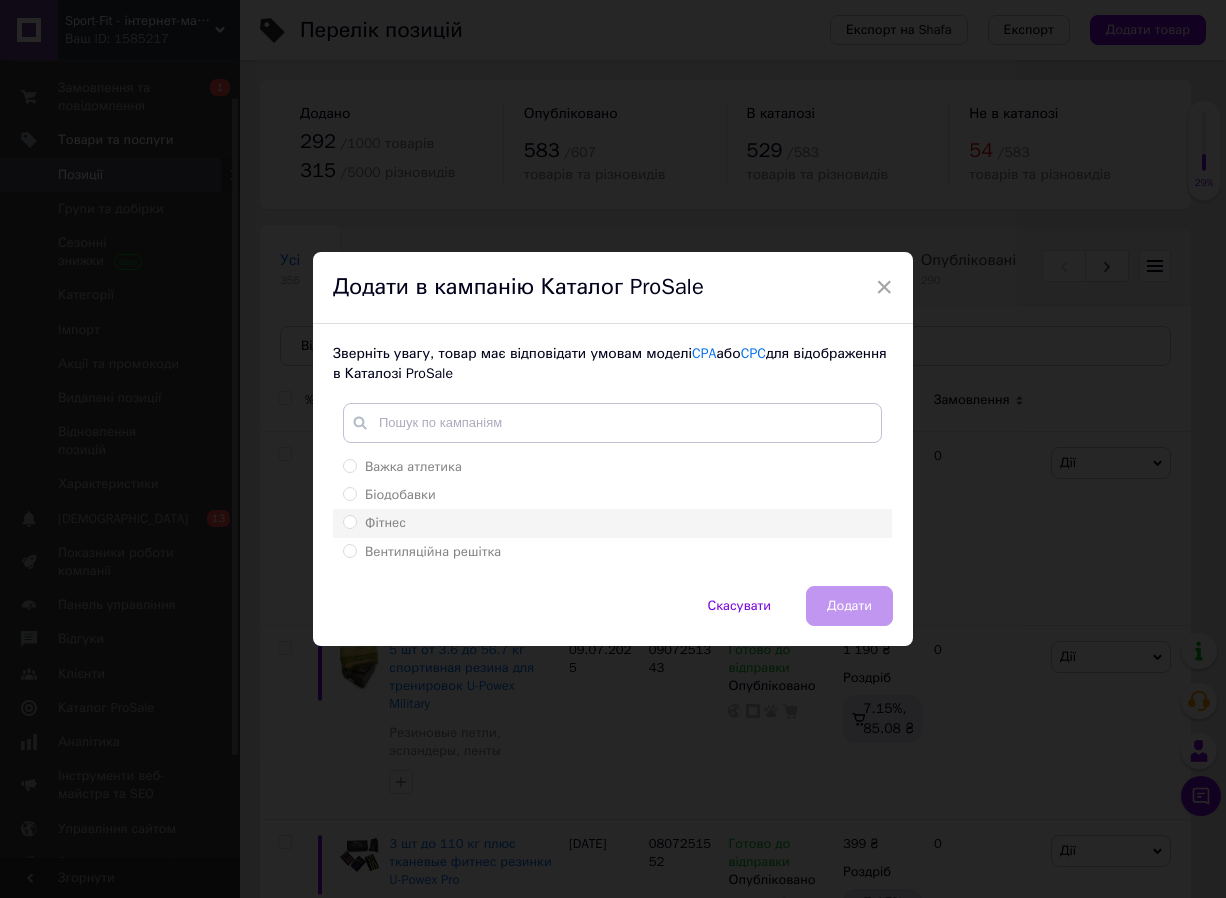 click on "Фітнес" at bounding box center [349, 521] 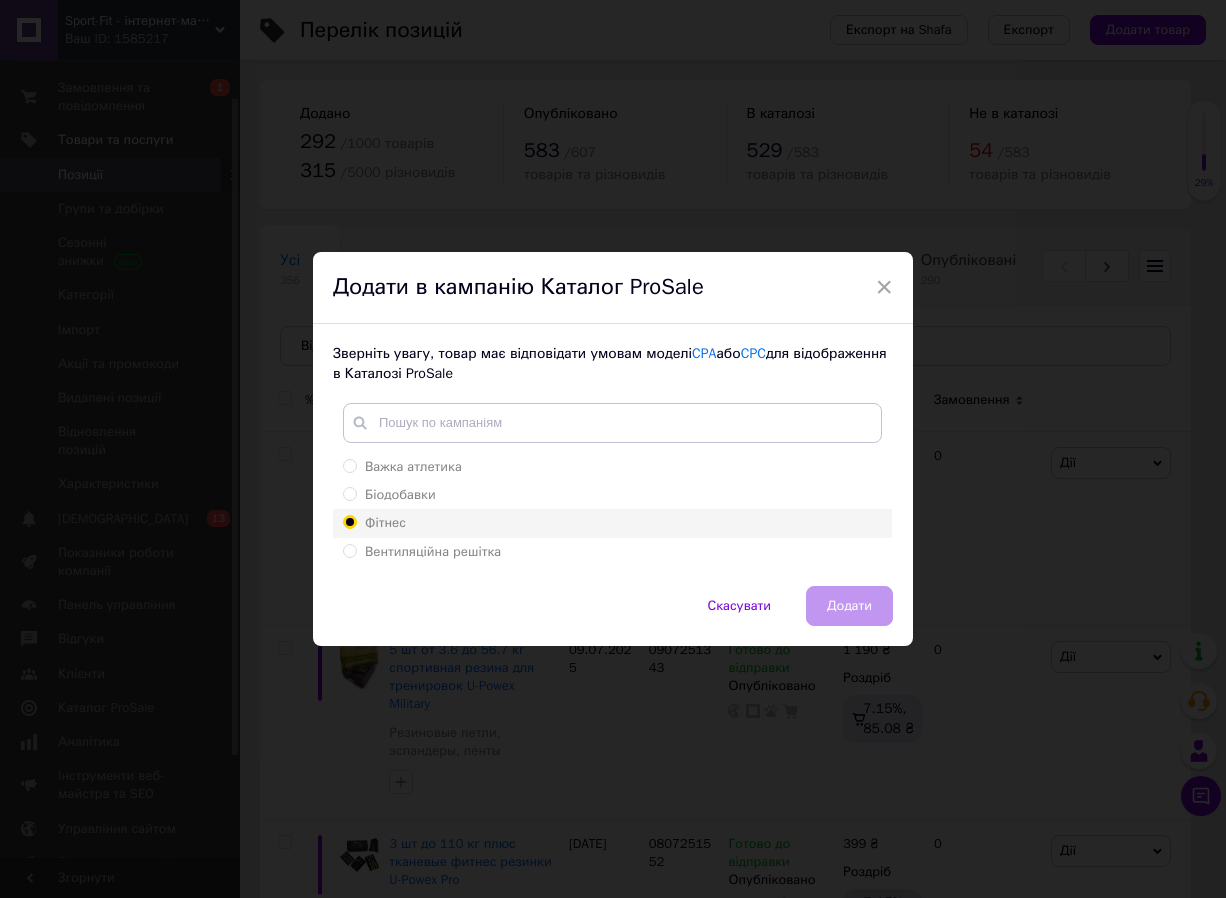 radio on "true" 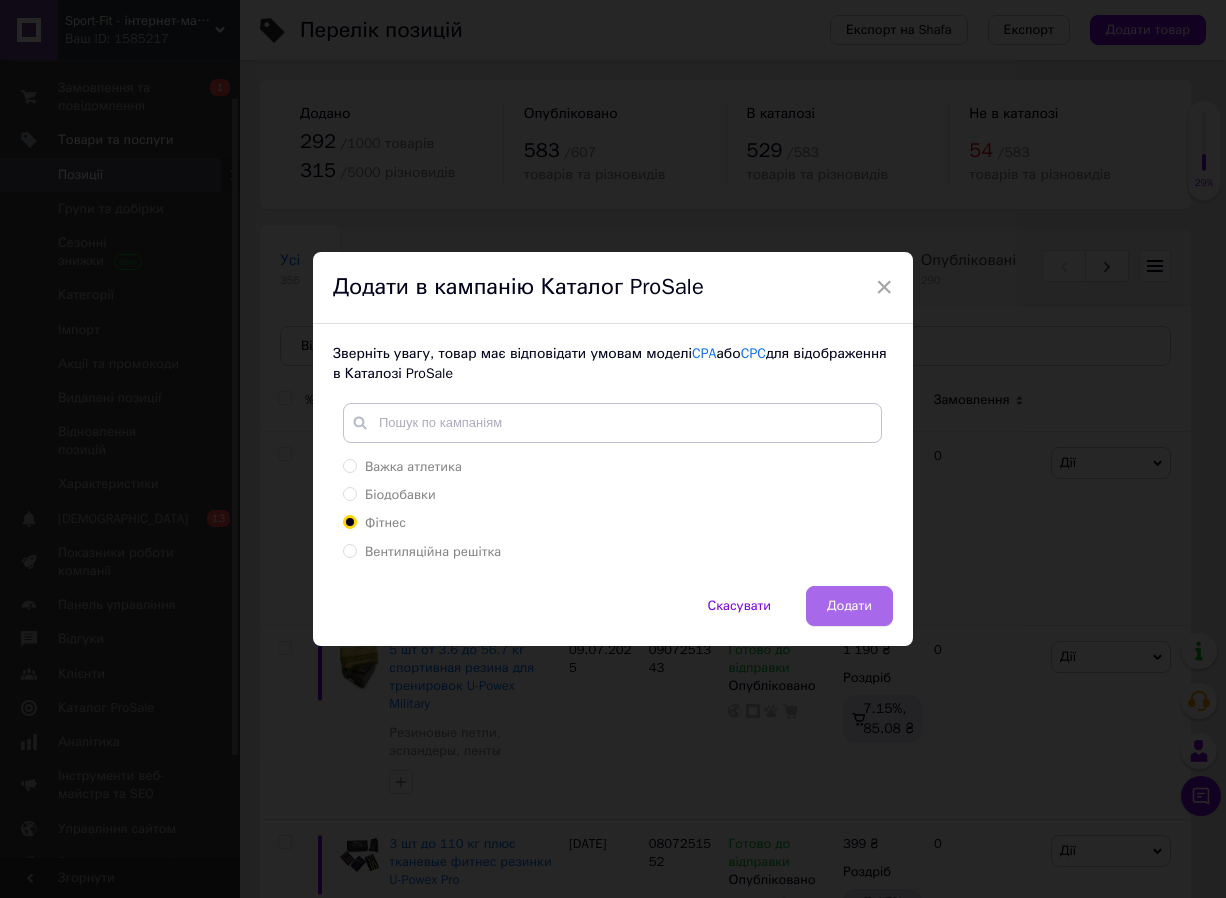 click on "Додати" at bounding box center [849, 606] 